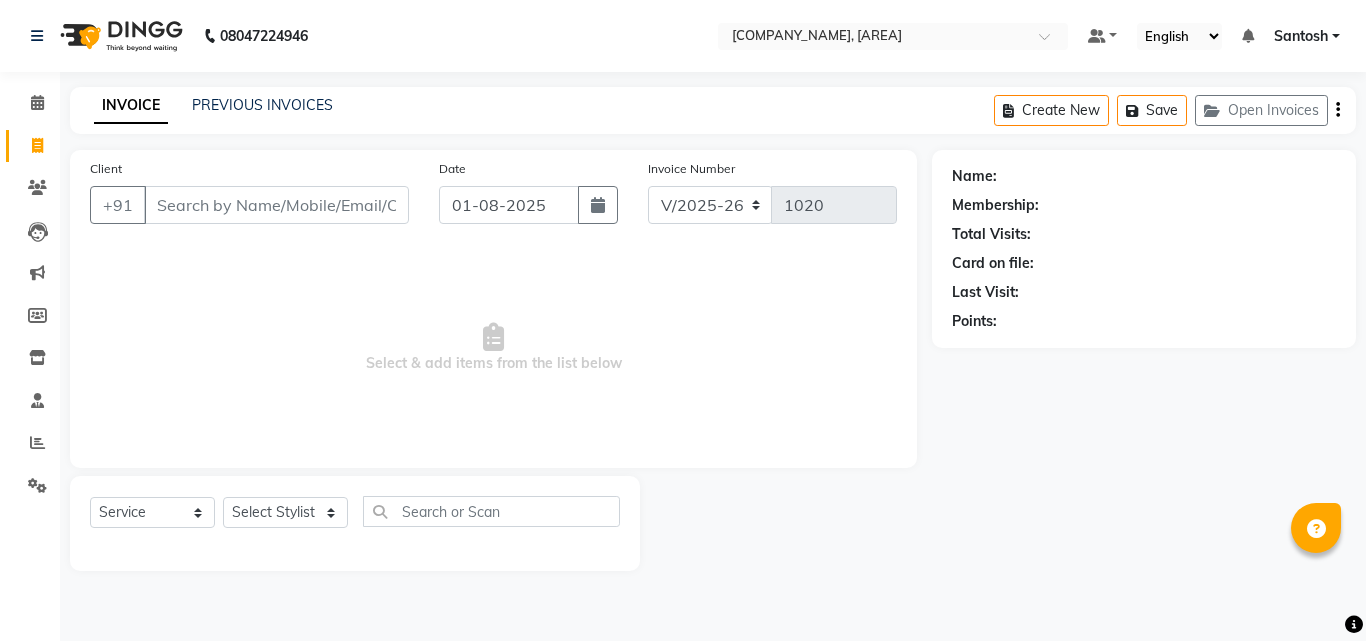 select on "5506" 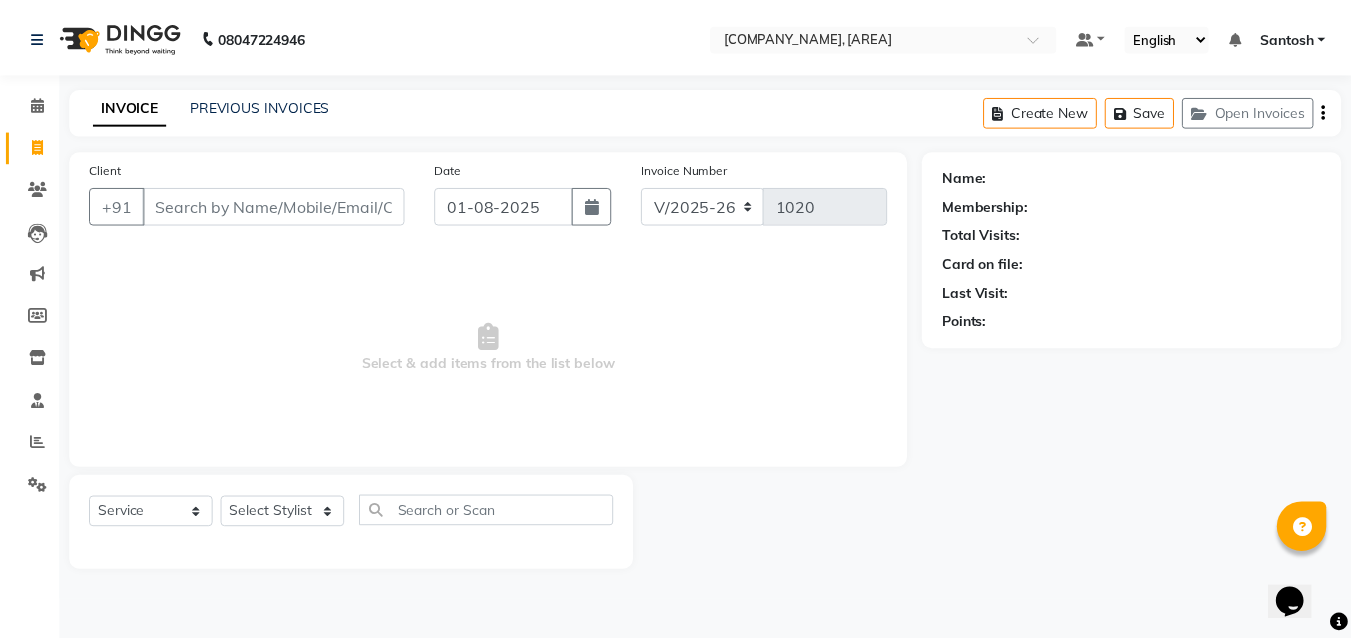 scroll, scrollTop: 0, scrollLeft: 0, axis: both 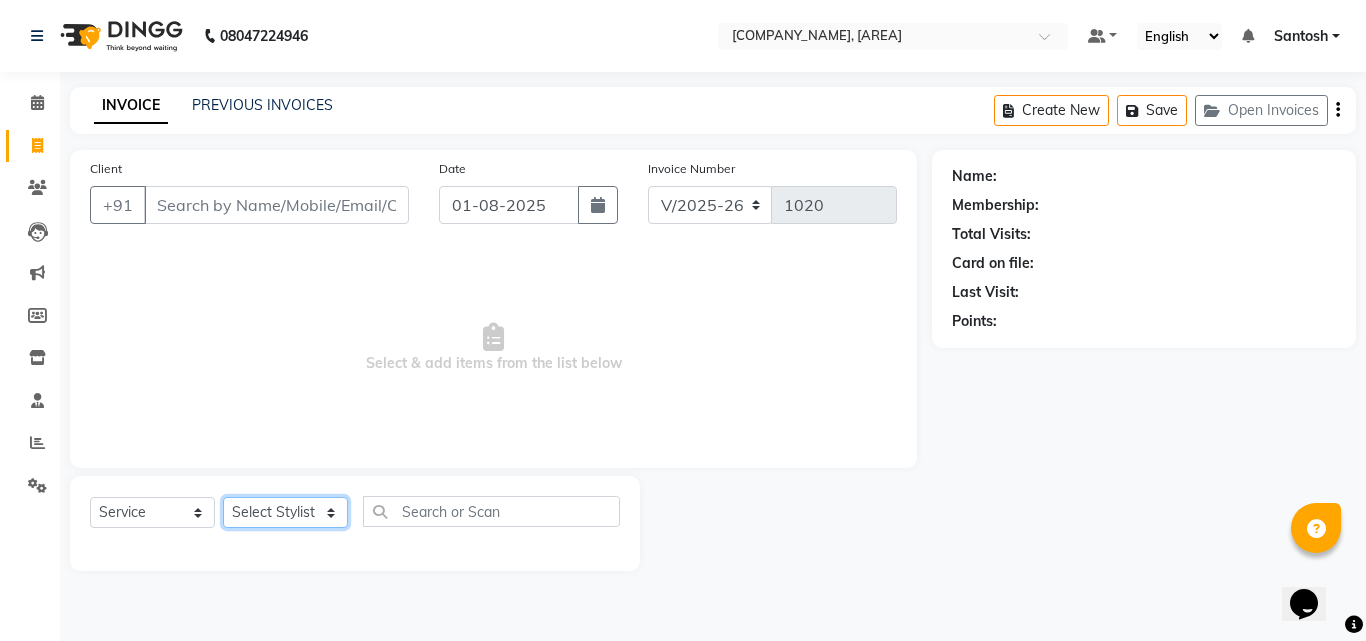click on "Select Stylist [FIRST] [FIRST] [FIRST] Manager  [FIRST] [FIRST] [FIRST] [FIRST]  [FIRST] [FIRST] [FIRST]" 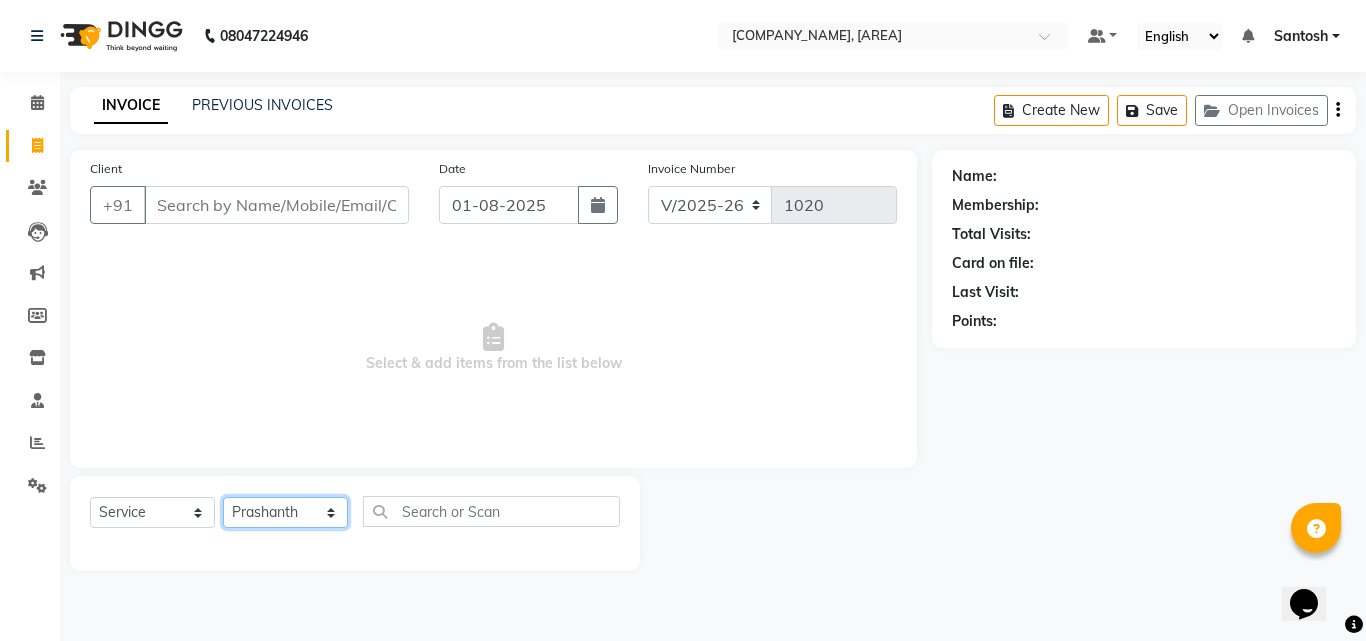 click on "Select Stylist [FIRST] [FIRST] [FIRST] Manager  [FIRST] [FIRST] [FIRST] [FIRST]  [FIRST] [FIRST] [FIRST]" 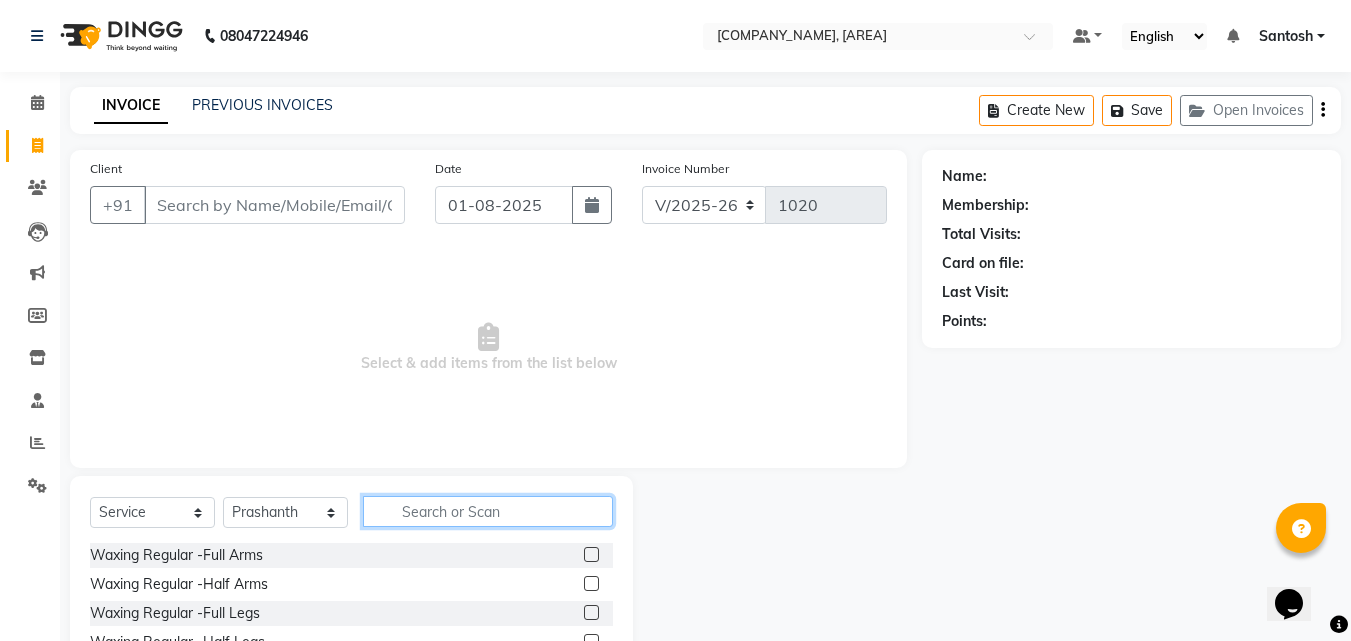 click 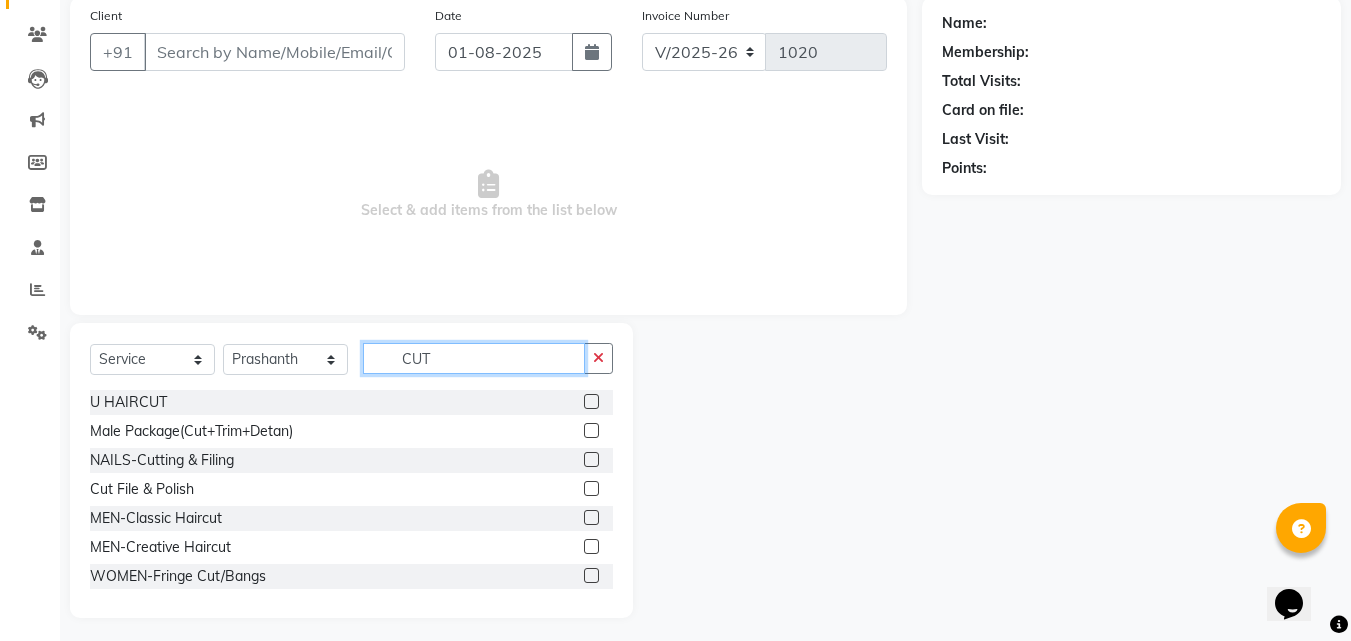 scroll, scrollTop: 160, scrollLeft: 0, axis: vertical 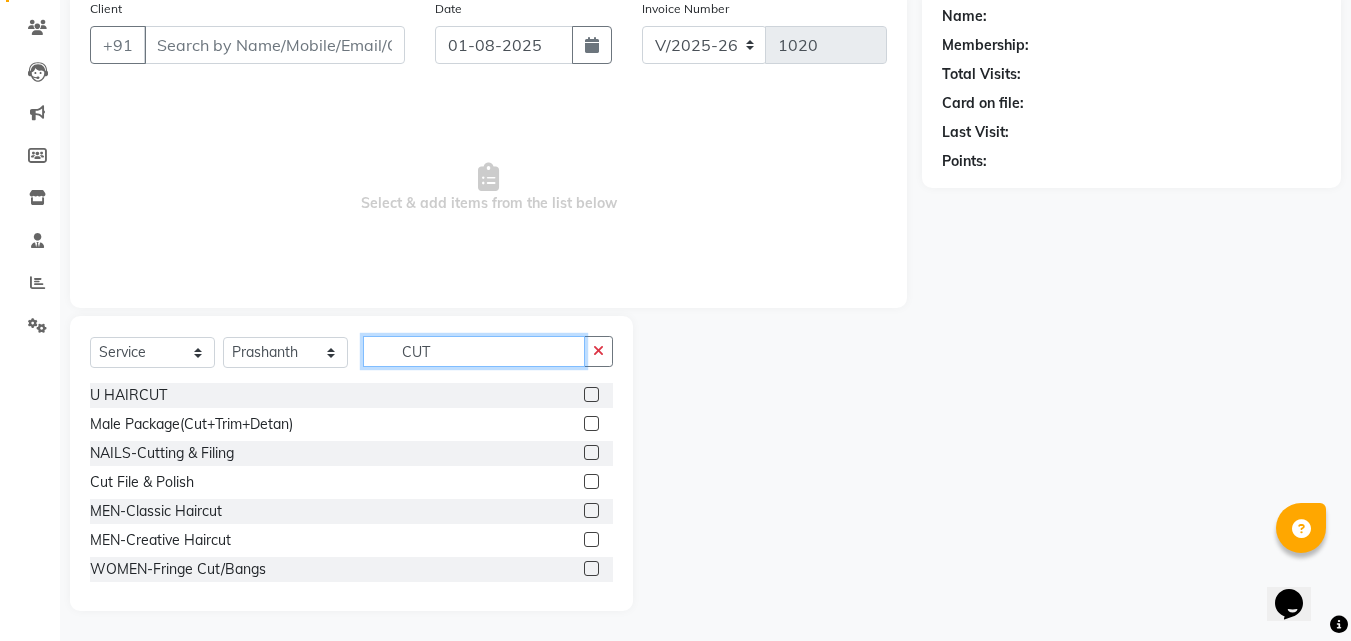 type on "CUT" 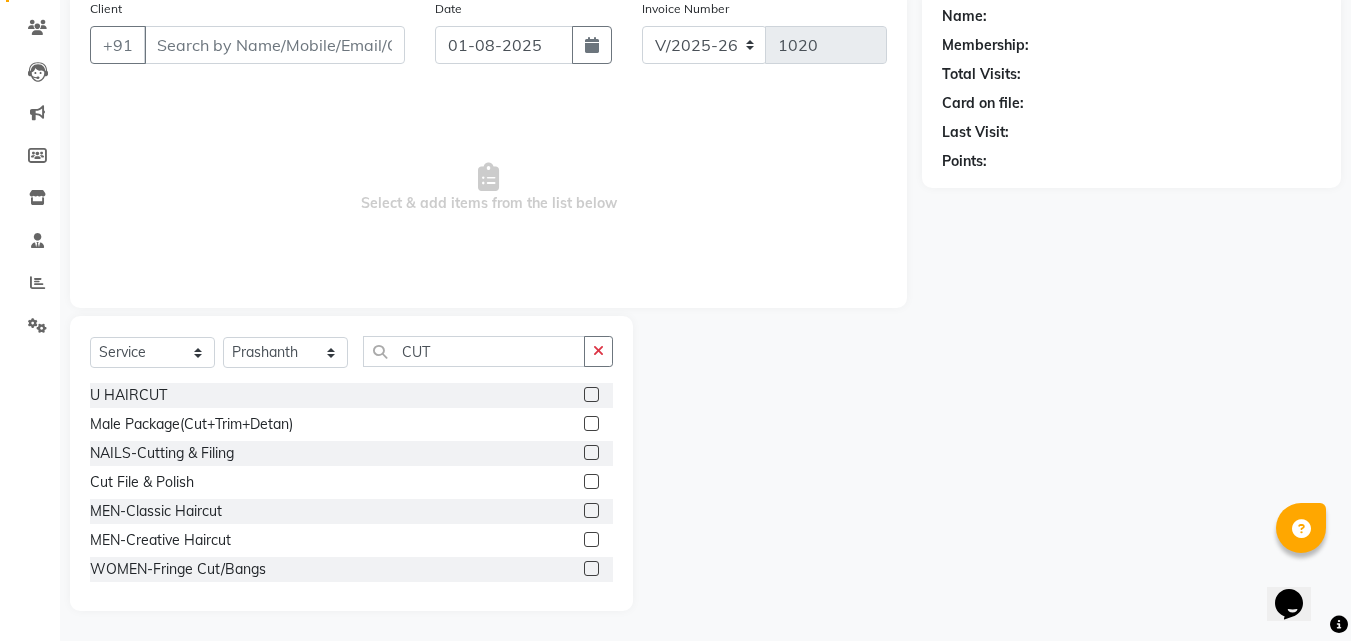 click 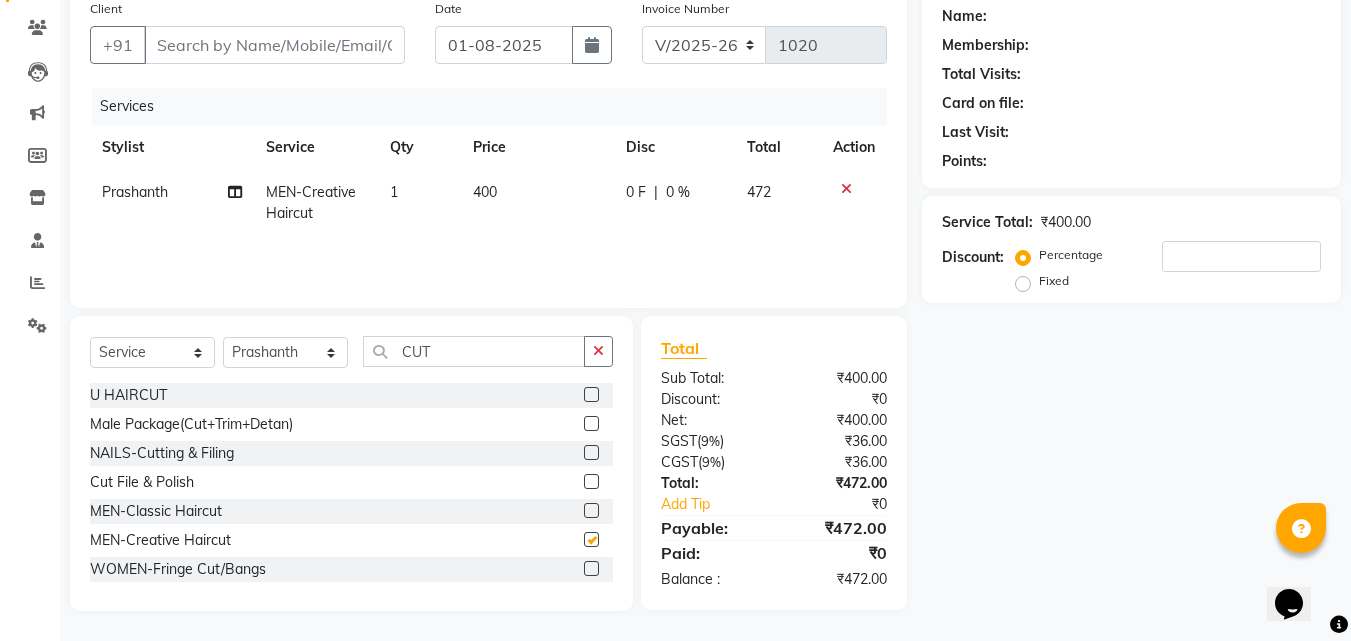 checkbox on "false" 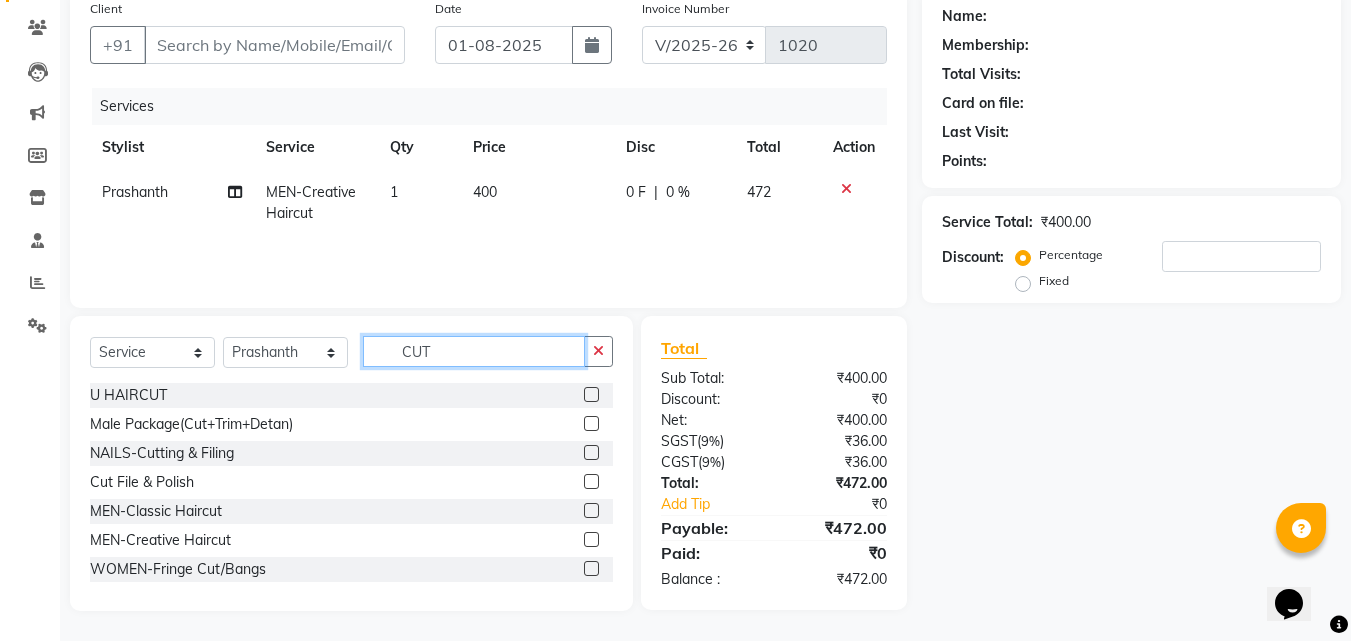 click on "CUT" 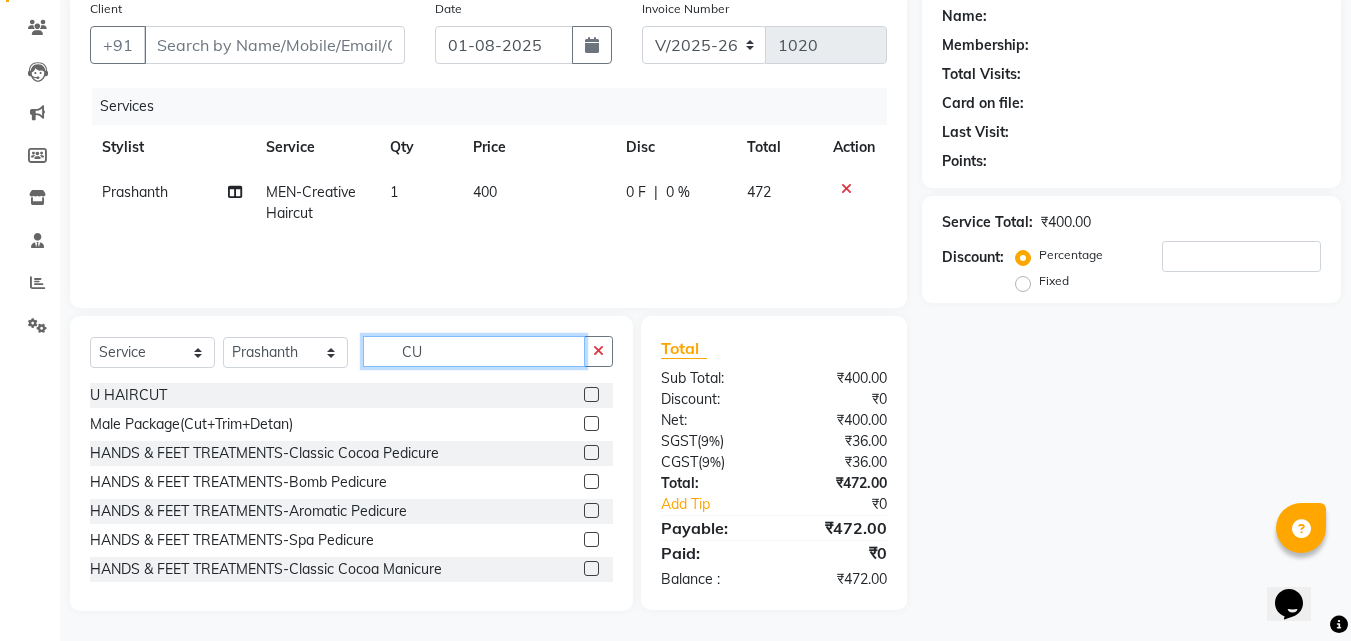 type on "C" 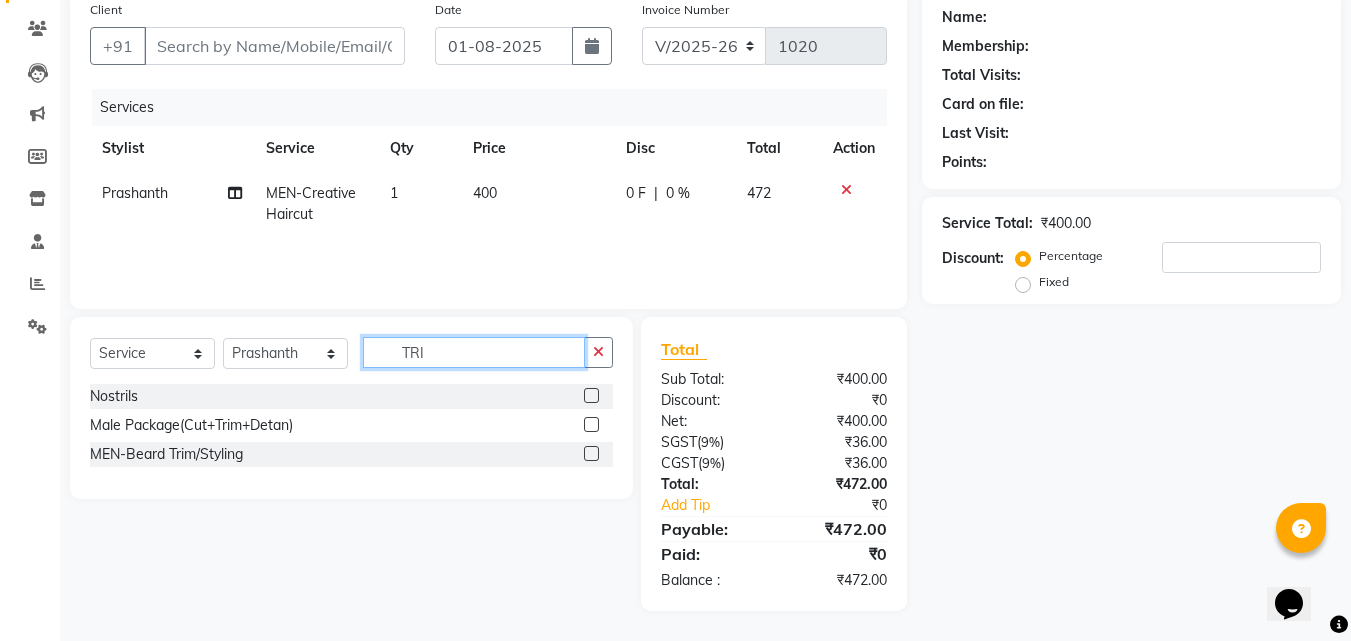 scroll, scrollTop: 159, scrollLeft: 0, axis: vertical 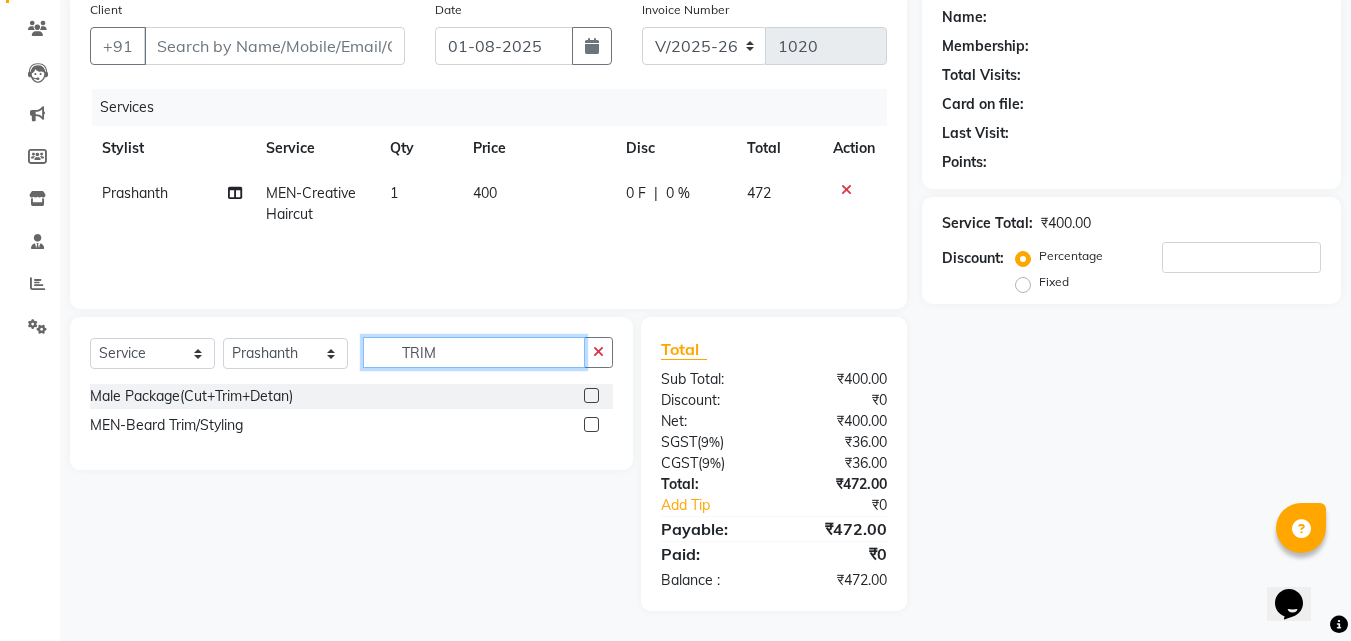 type on "TRIM" 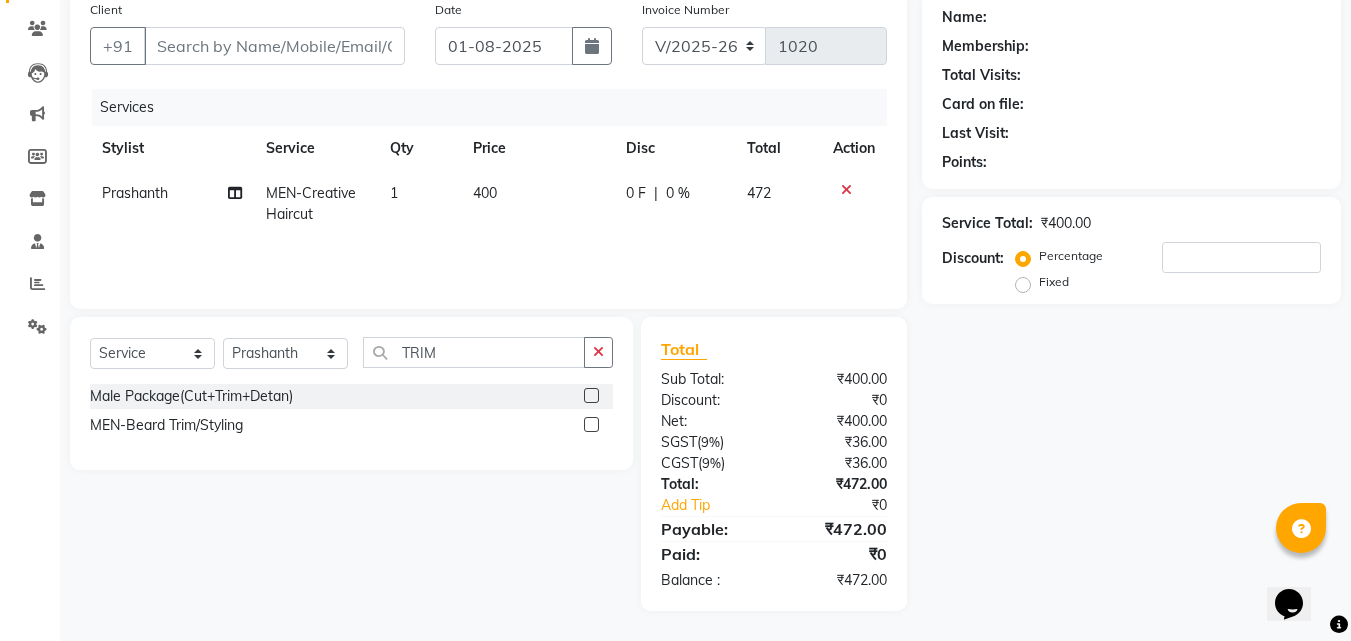 click 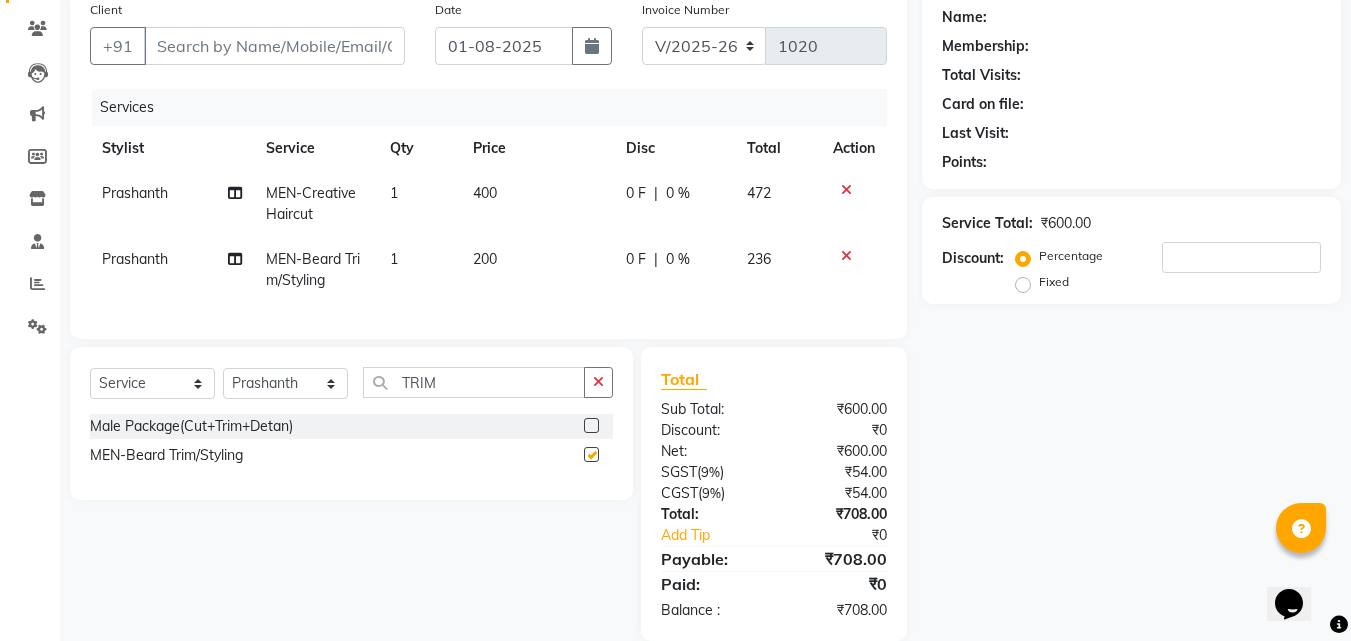 checkbox on "false" 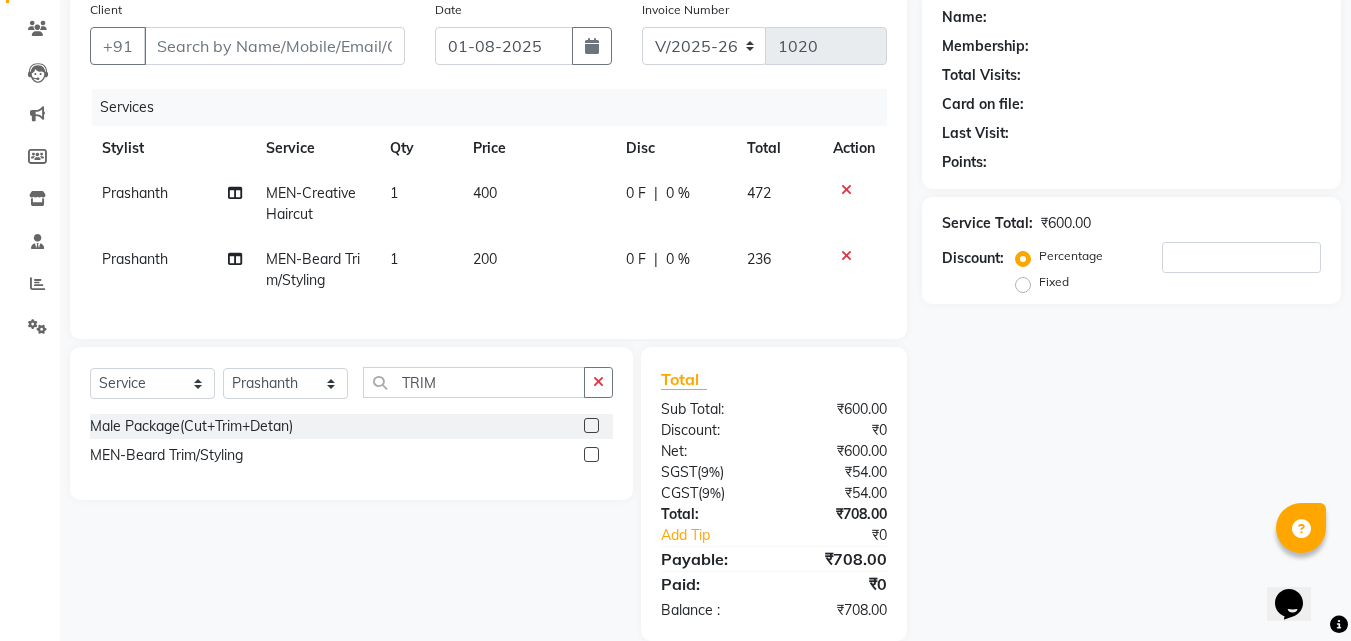 click 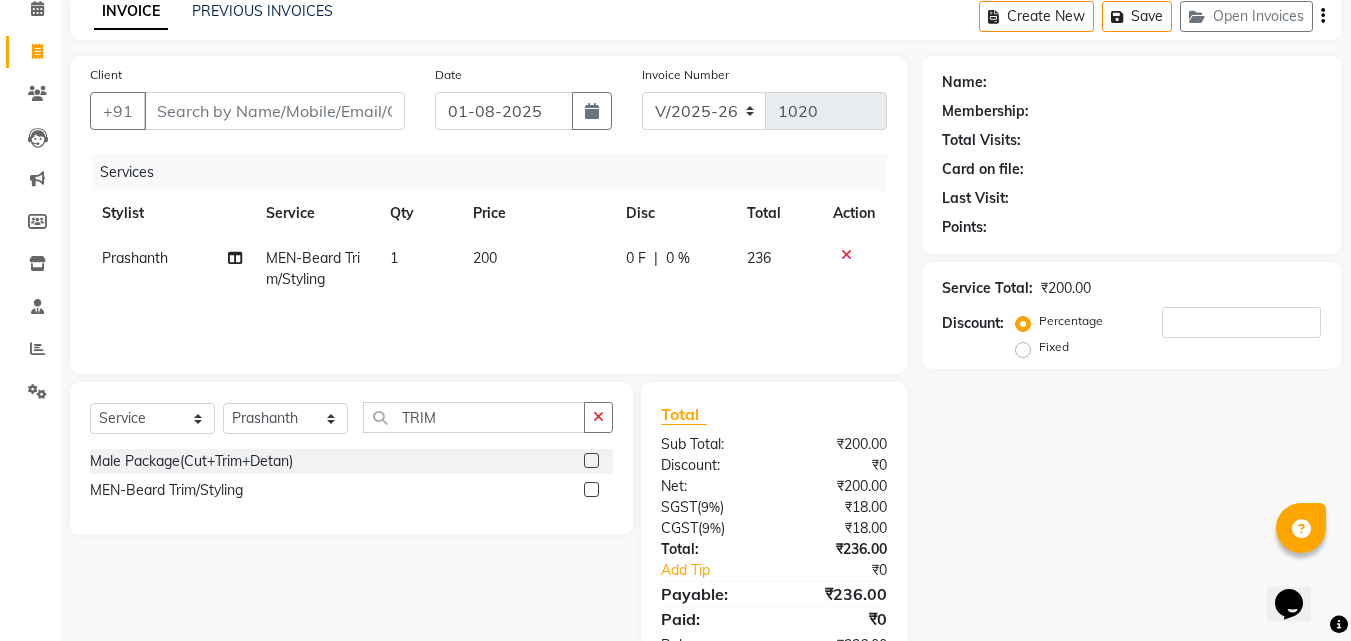 scroll, scrollTop: 59, scrollLeft: 0, axis: vertical 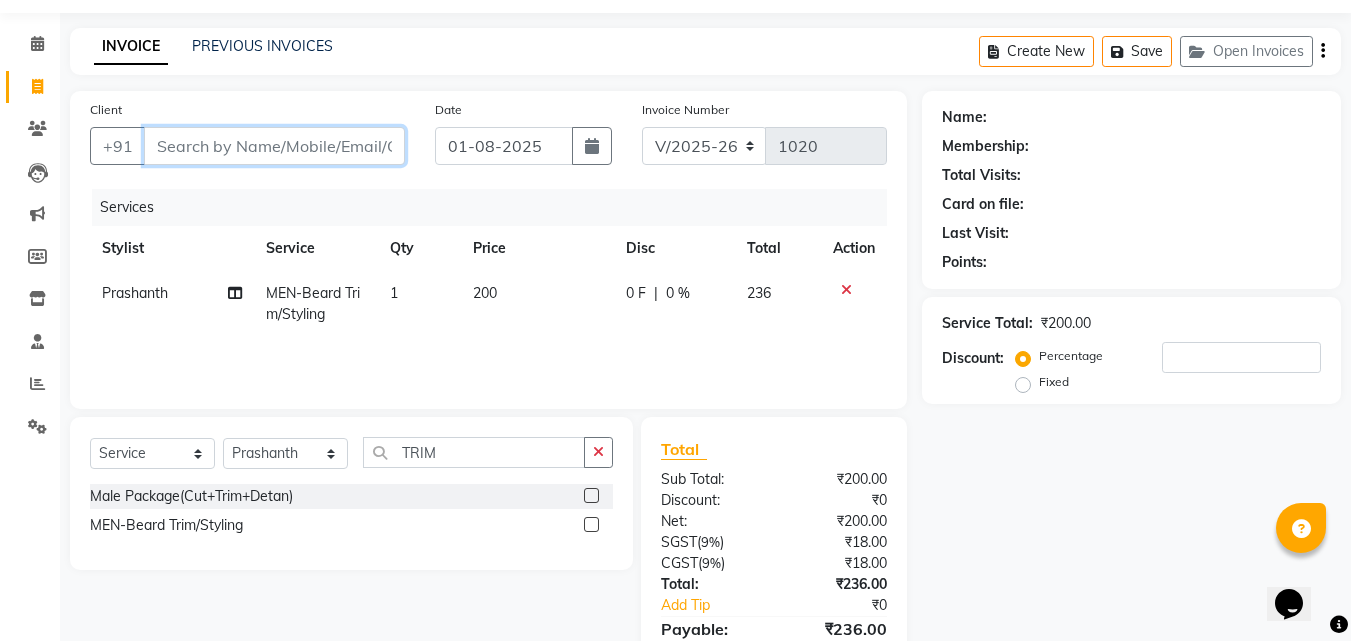 click on "Client" at bounding box center (274, 146) 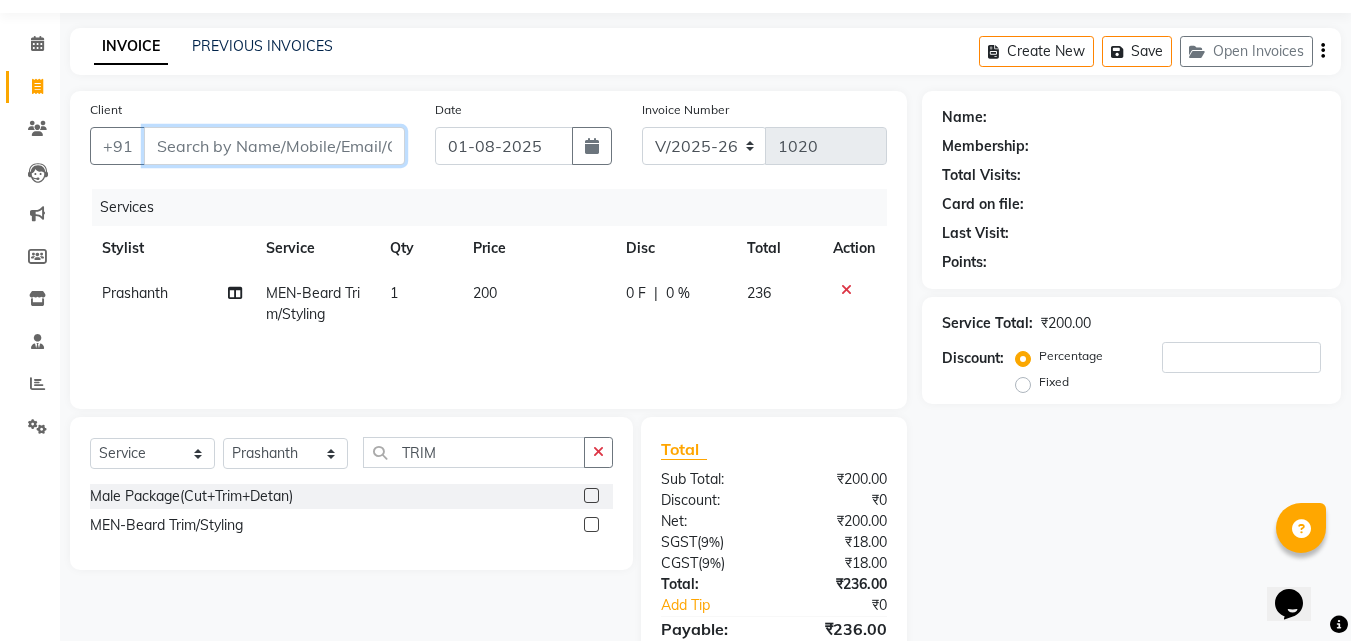 type on "9" 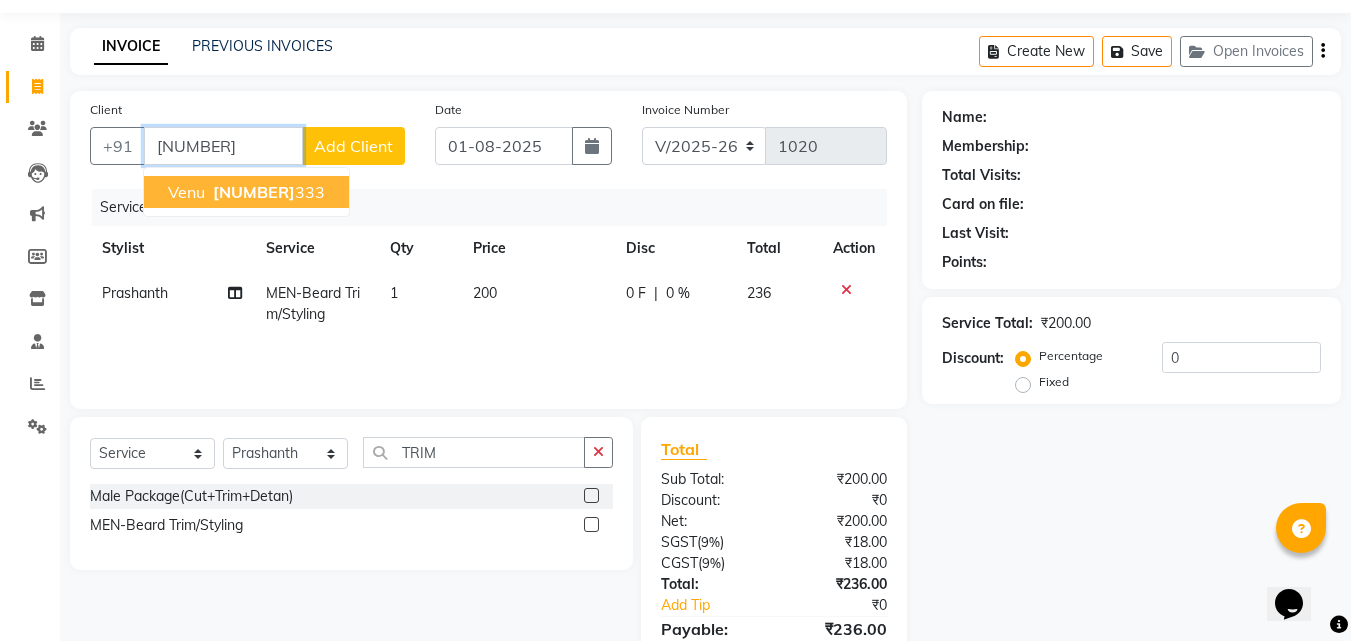 click on "[FIRST]   [NUMBER]  [NUMBER]" at bounding box center (246, 192) 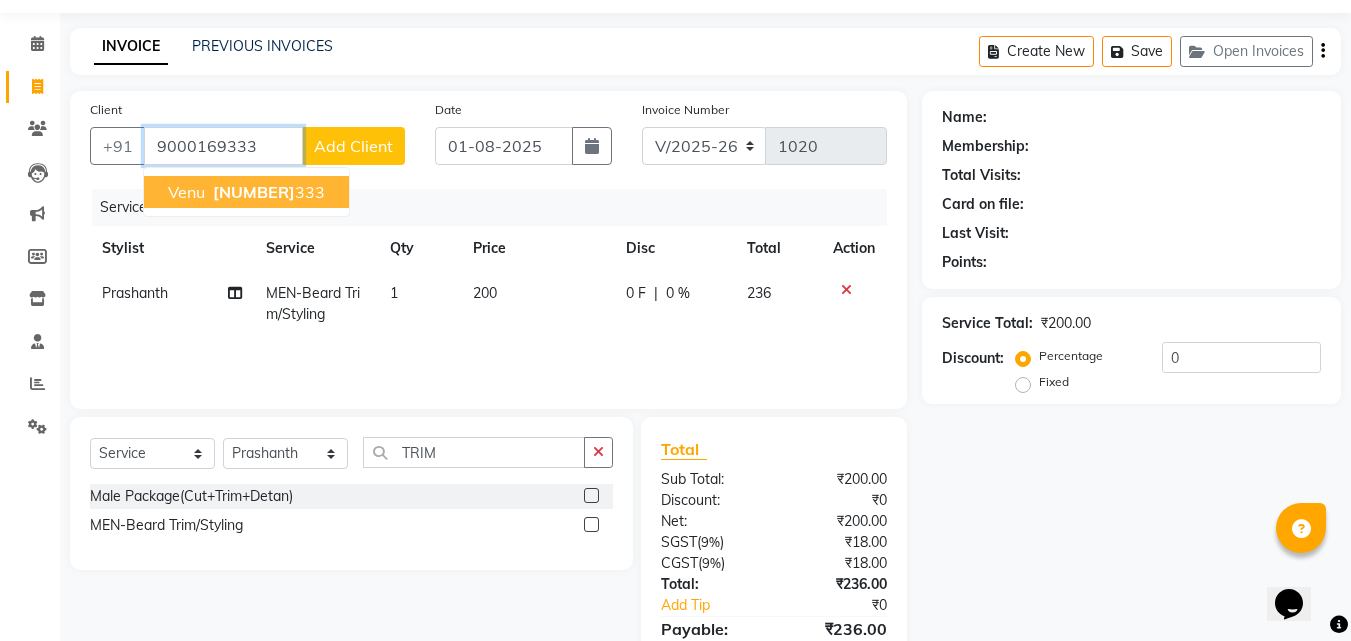 type on "9000169333" 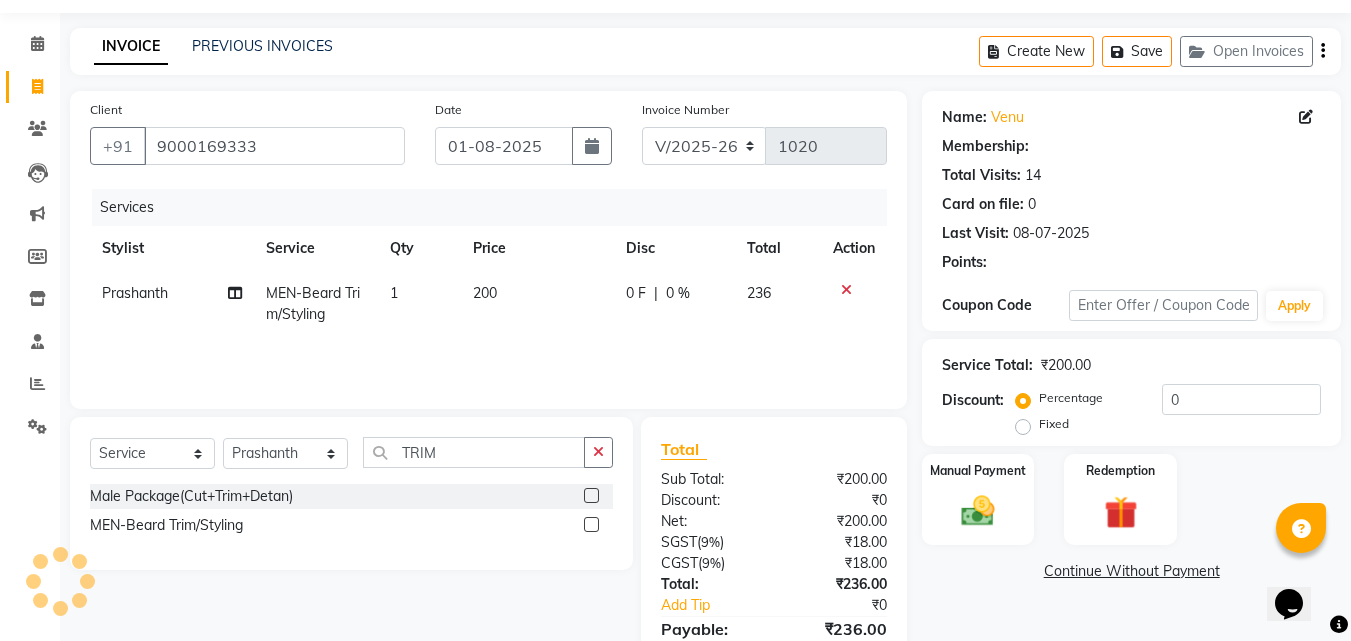 type on "15" 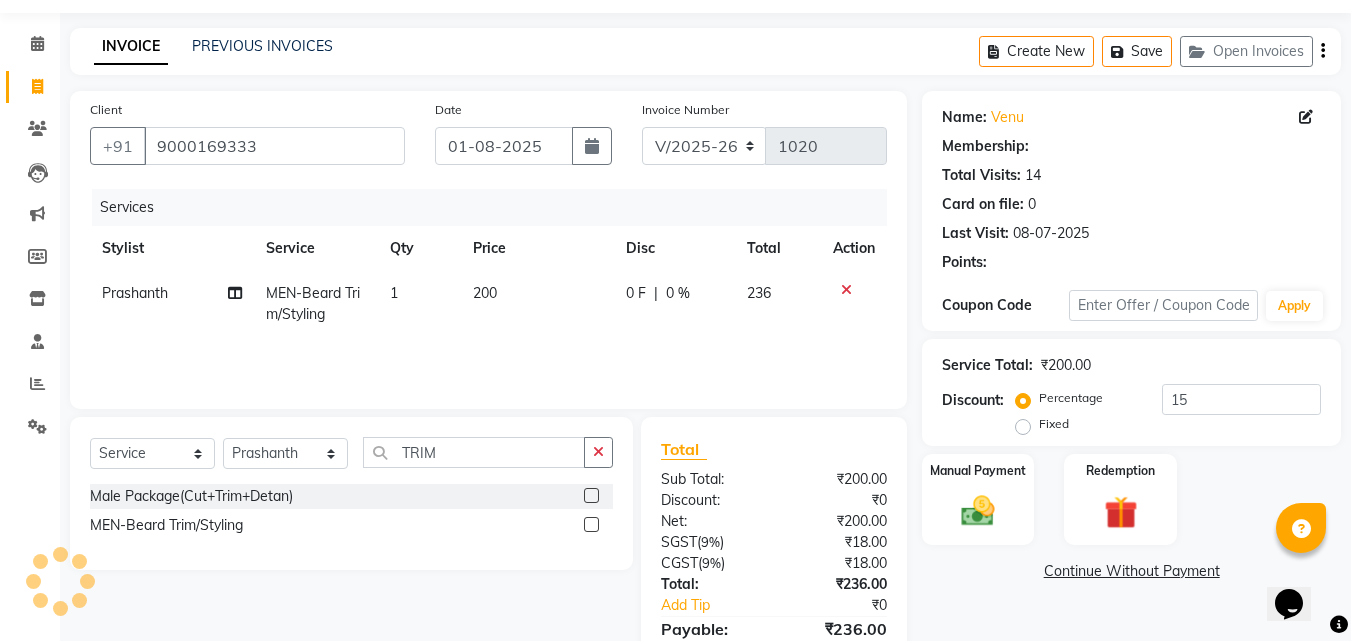 select on "1: Object" 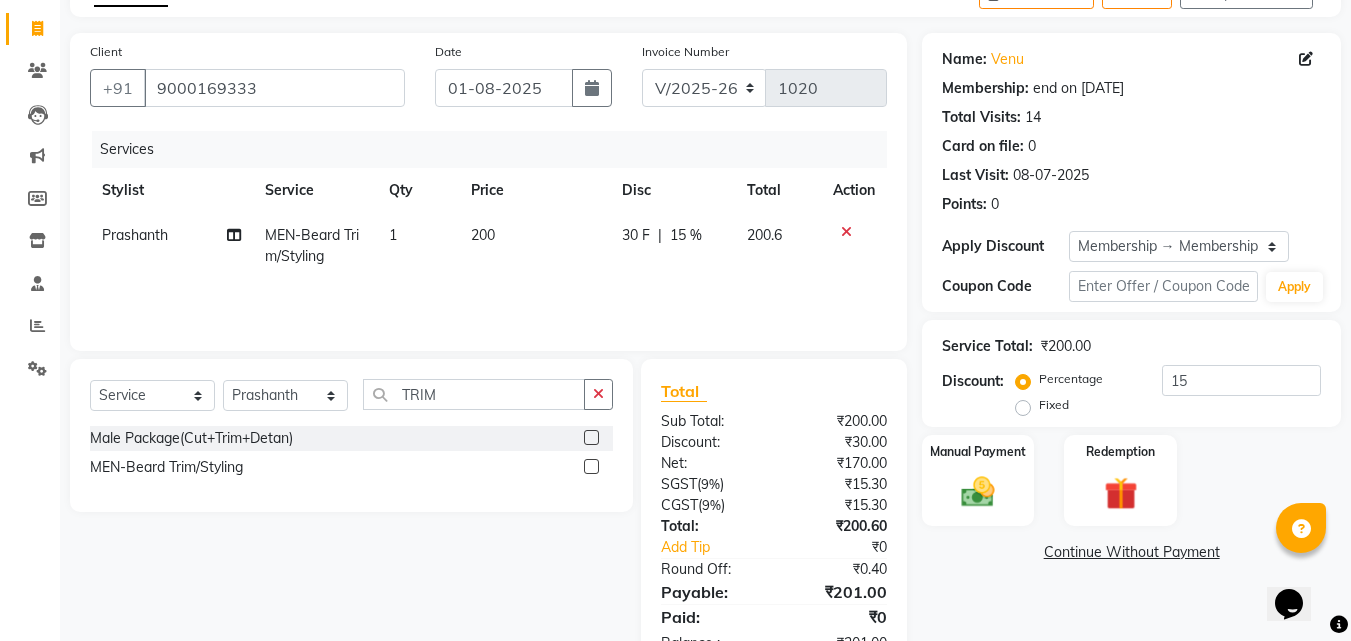 scroll, scrollTop: 180, scrollLeft: 0, axis: vertical 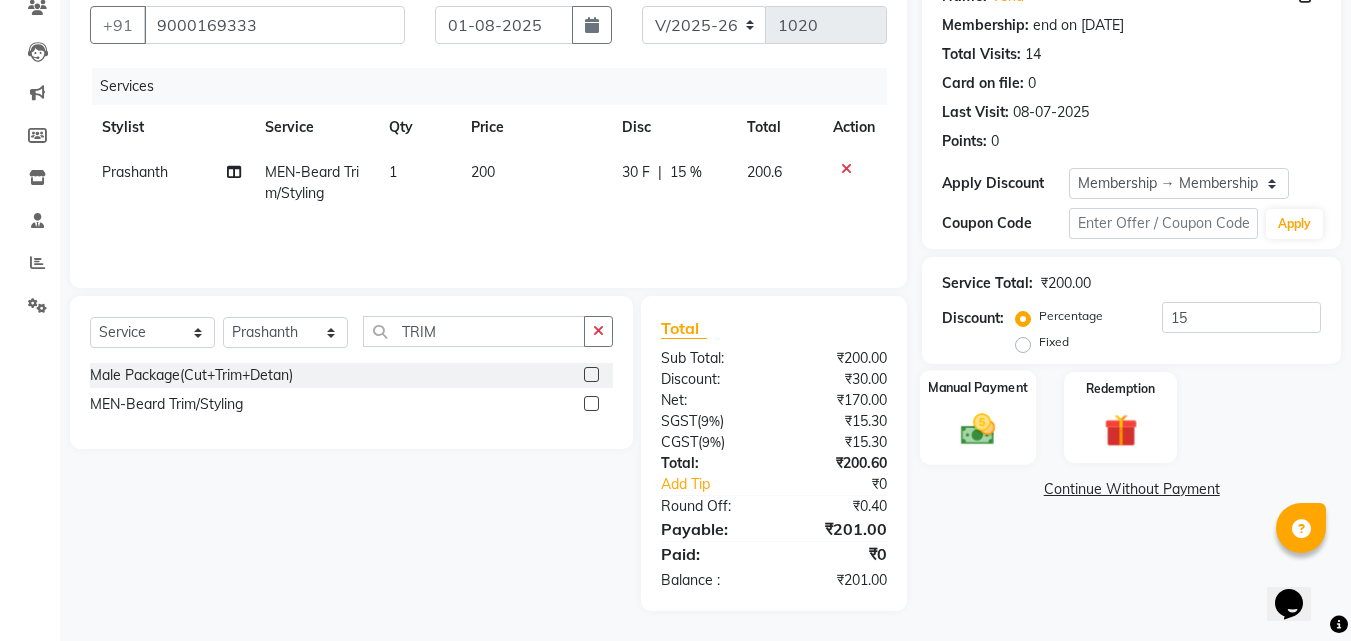 click 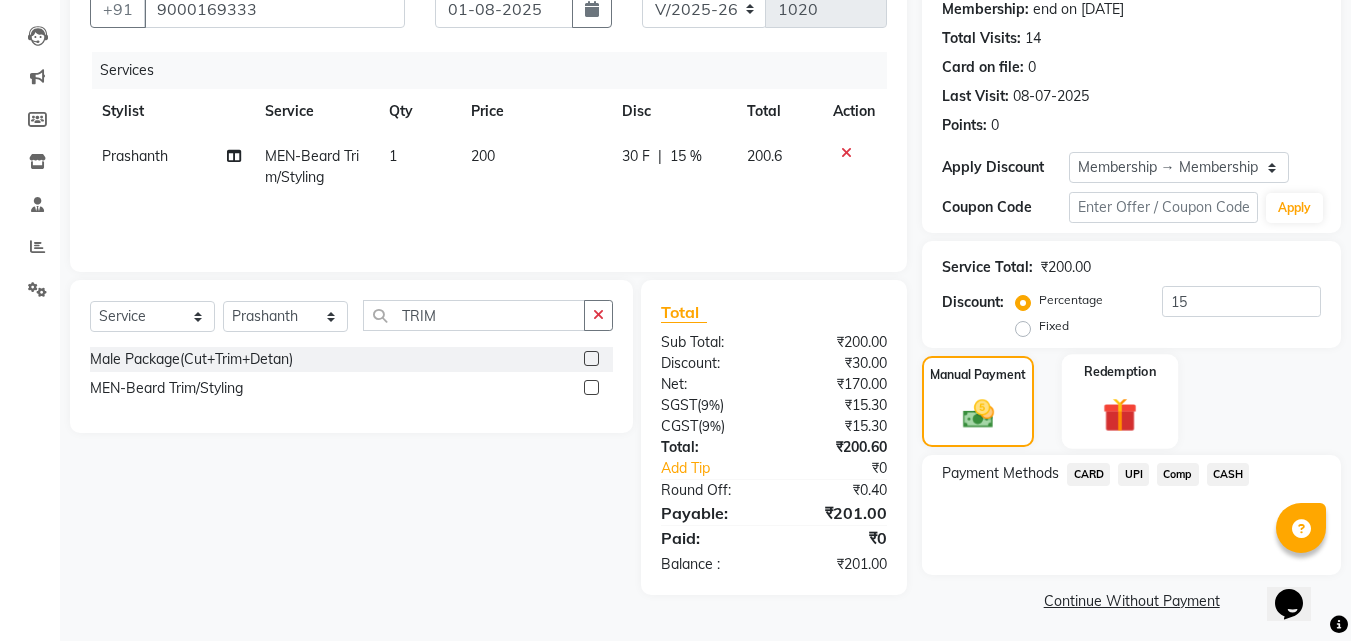 scroll, scrollTop: 201, scrollLeft: 0, axis: vertical 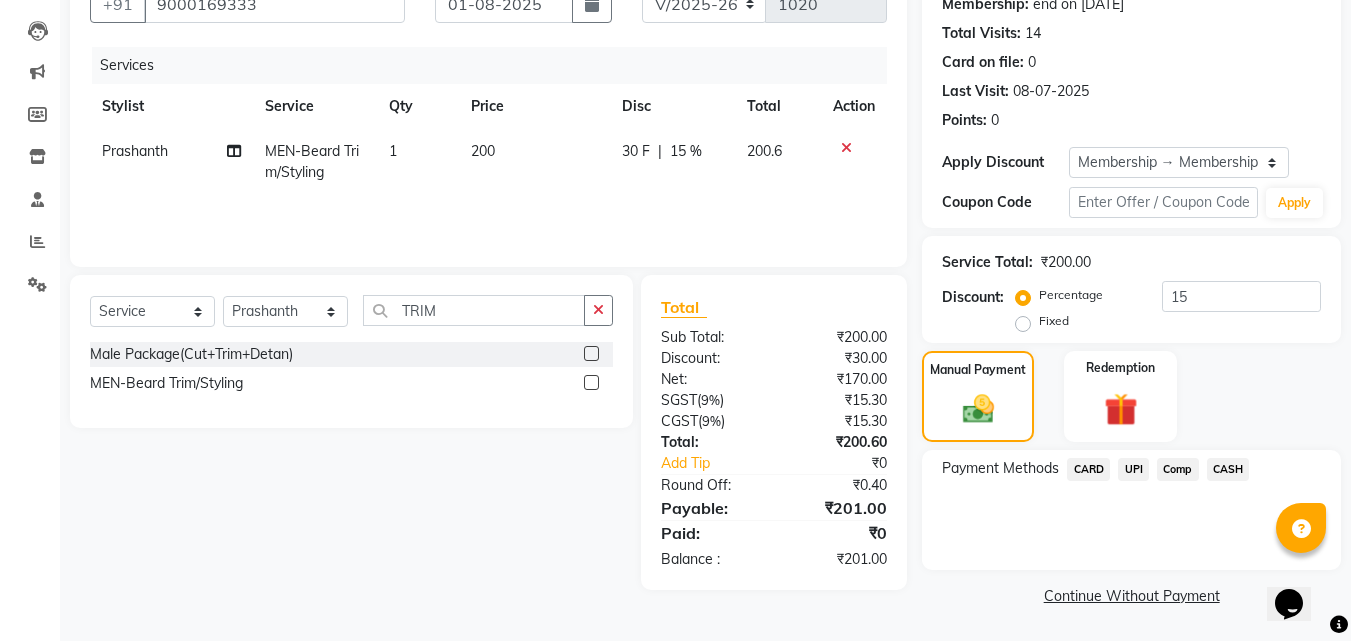 click on "UPI" 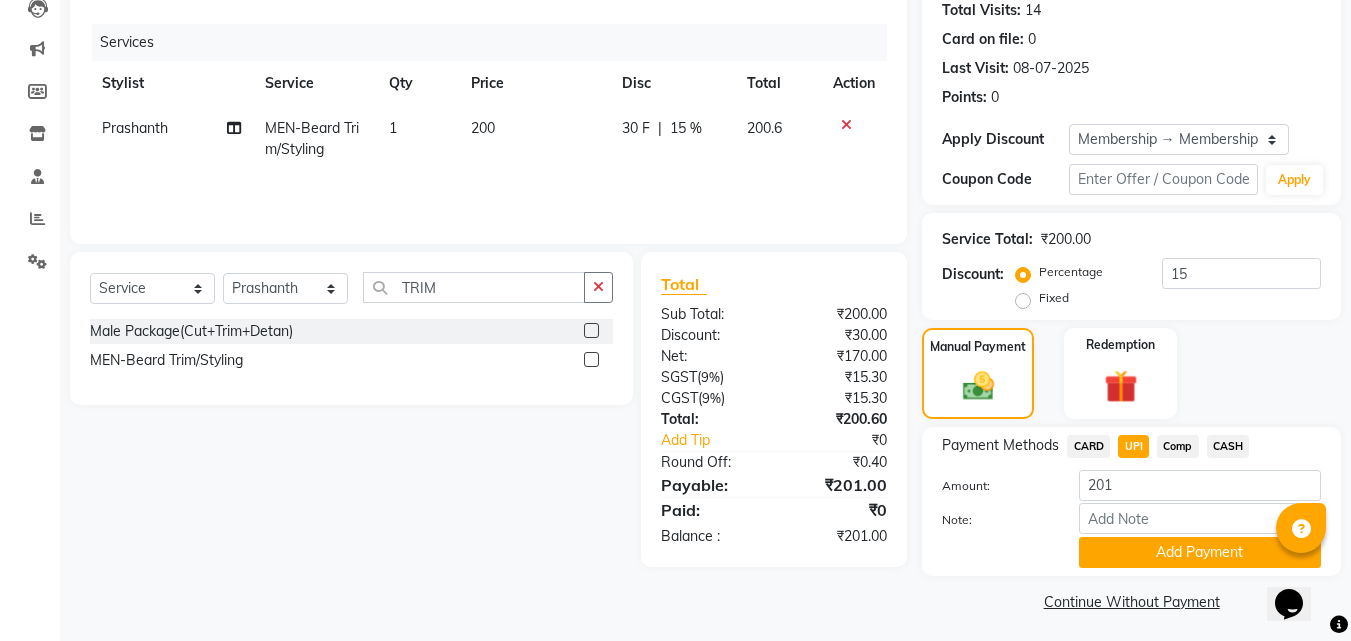 scroll, scrollTop: 230, scrollLeft: 0, axis: vertical 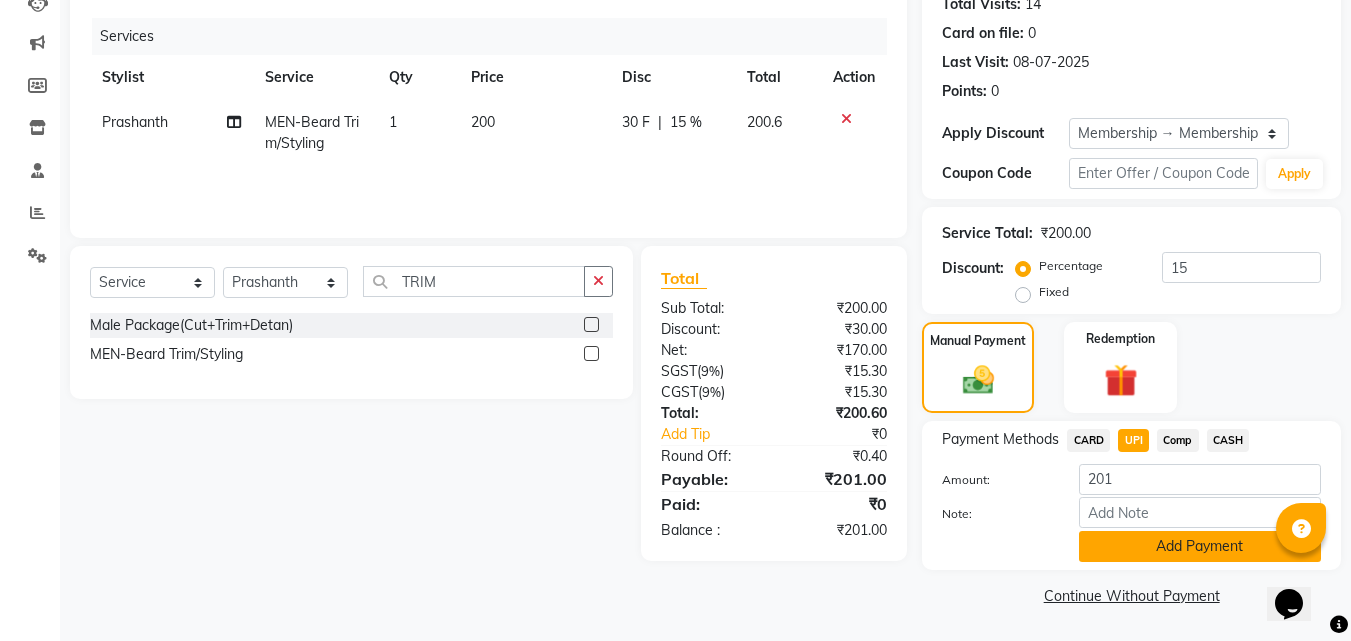 click on "Add Payment" 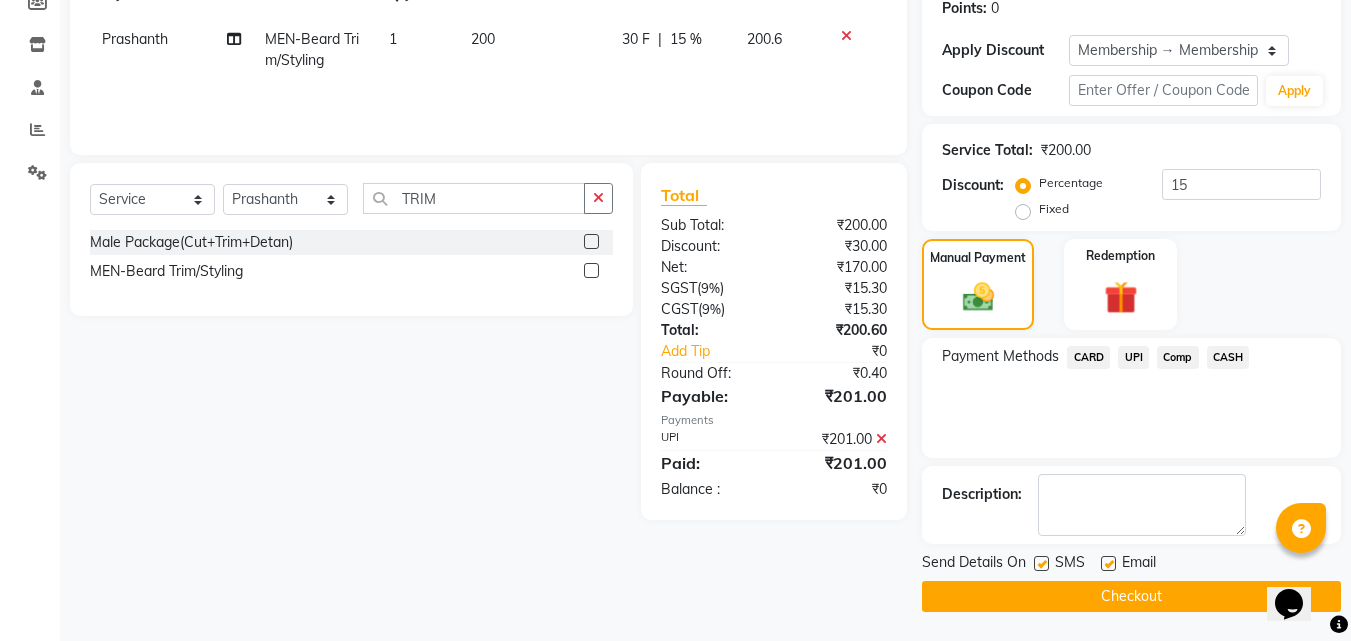 scroll, scrollTop: 314, scrollLeft: 0, axis: vertical 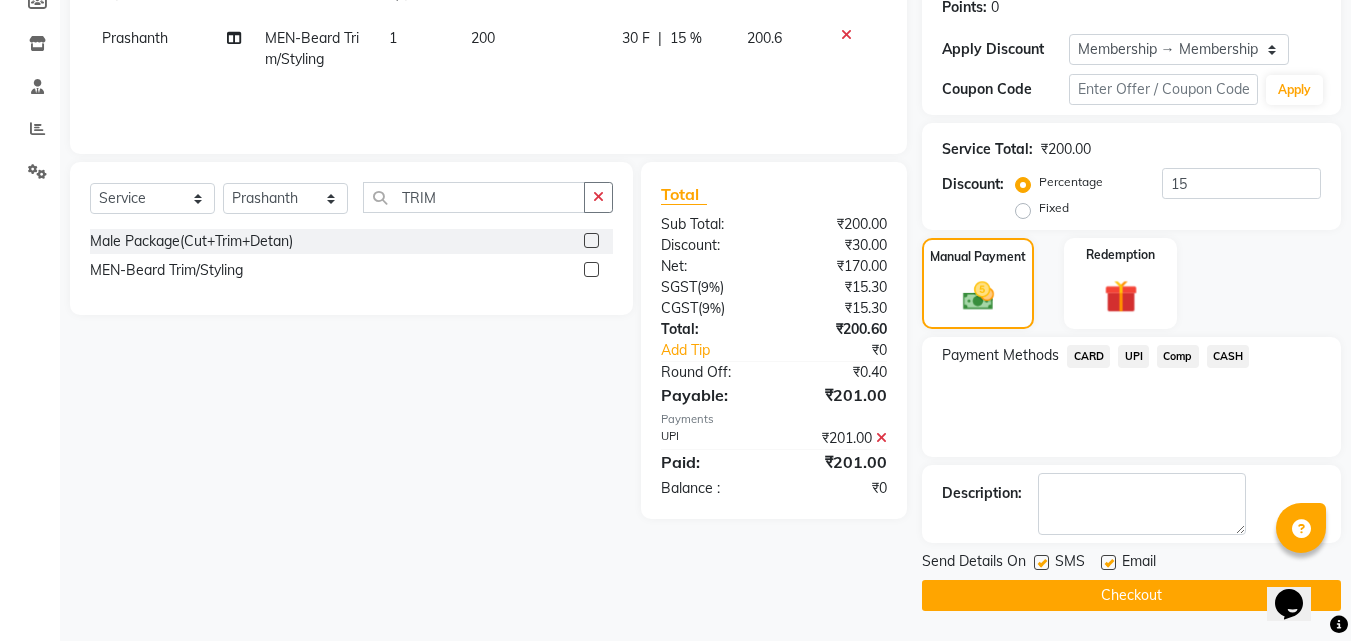 click 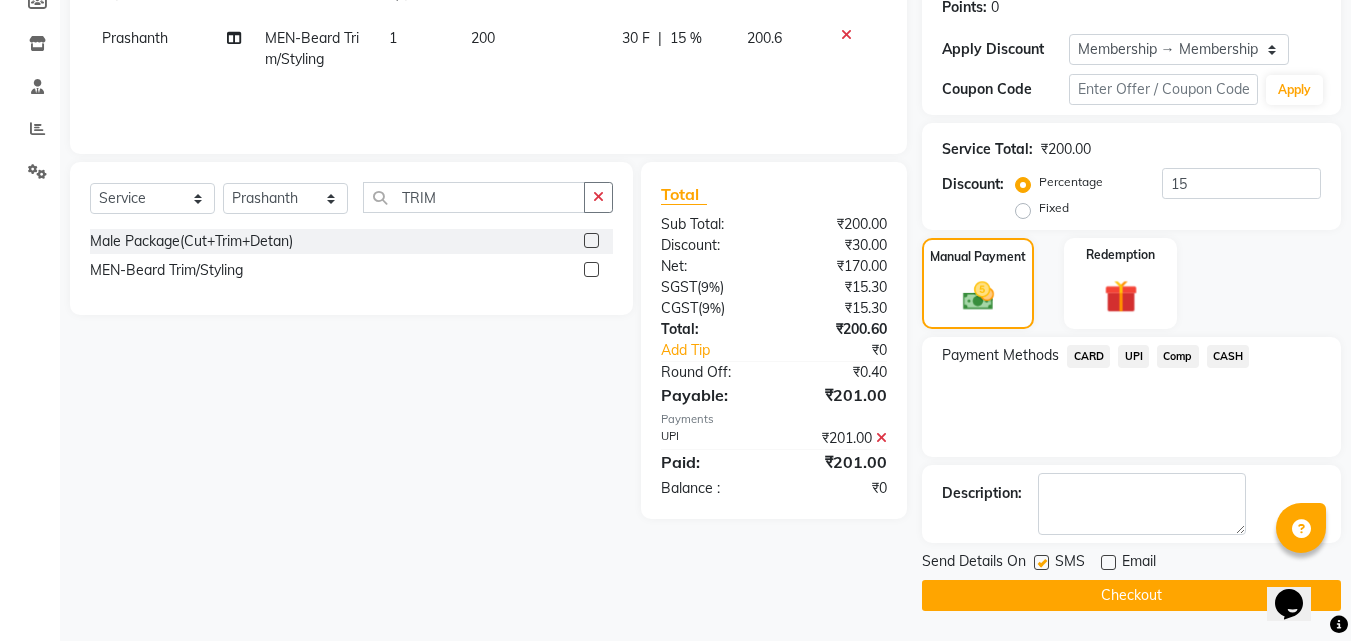 click on "Checkout" 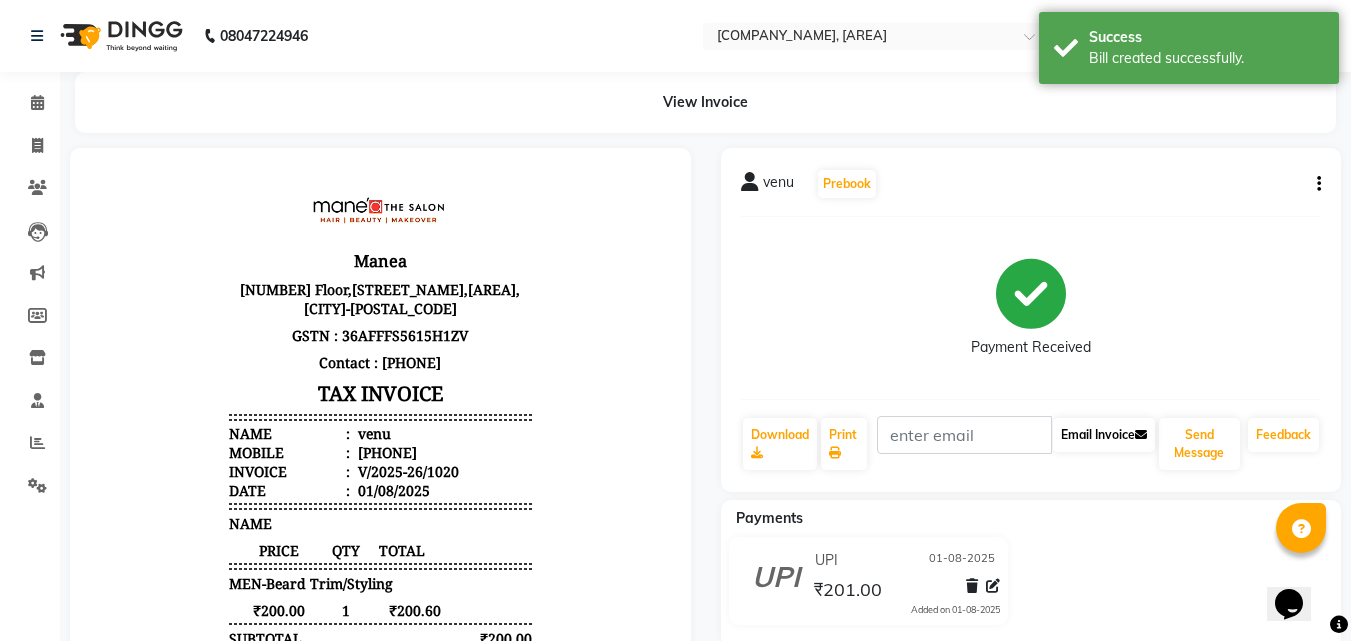 scroll, scrollTop: 0, scrollLeft: 0, axis: both 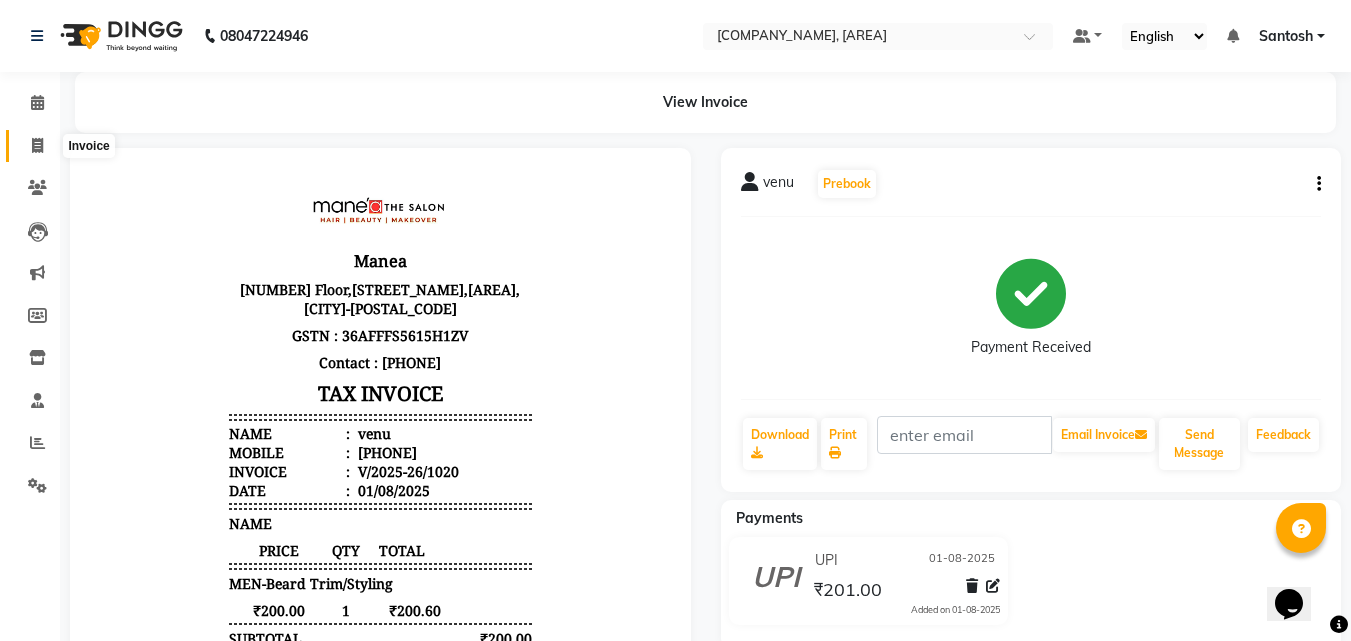 click 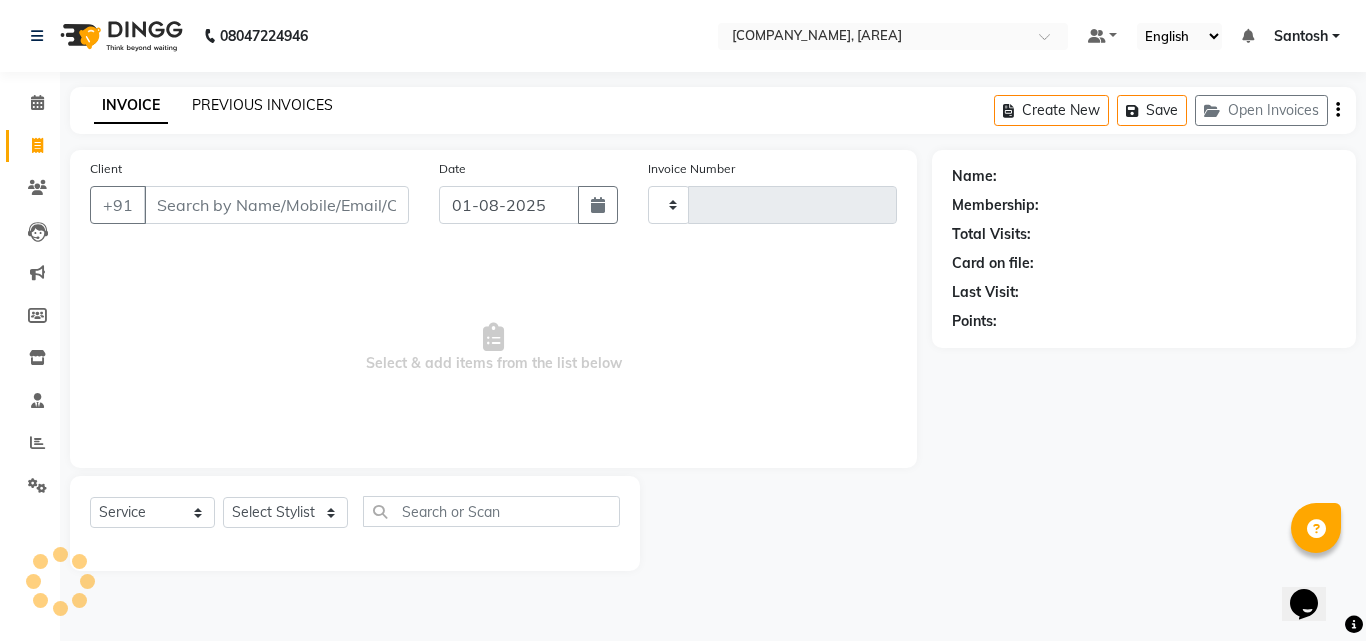 type on "1021" 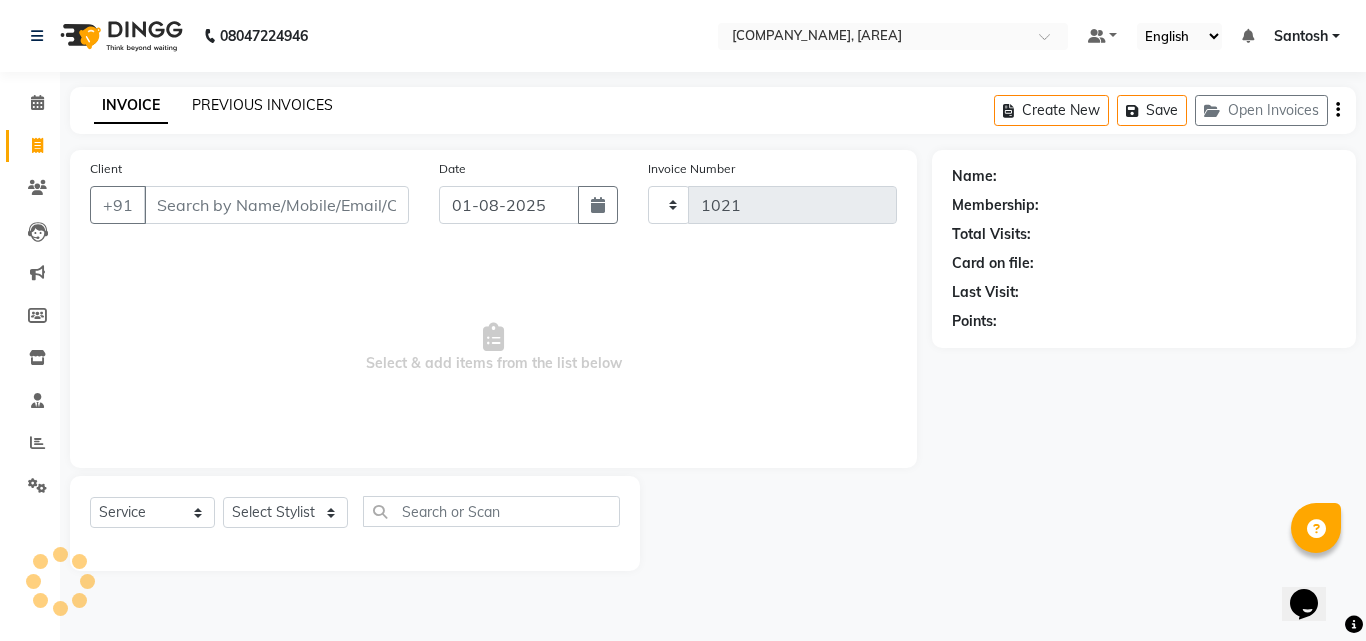 select on "5506" 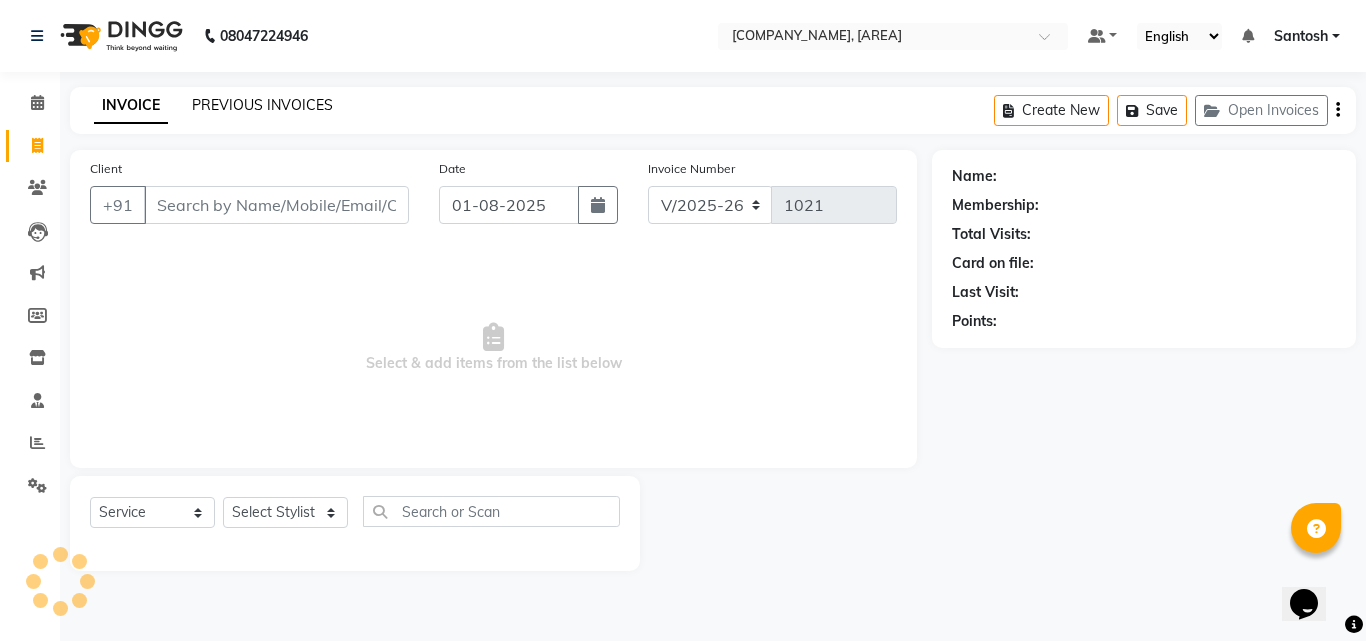click on "PREVIOUS INVOICES" 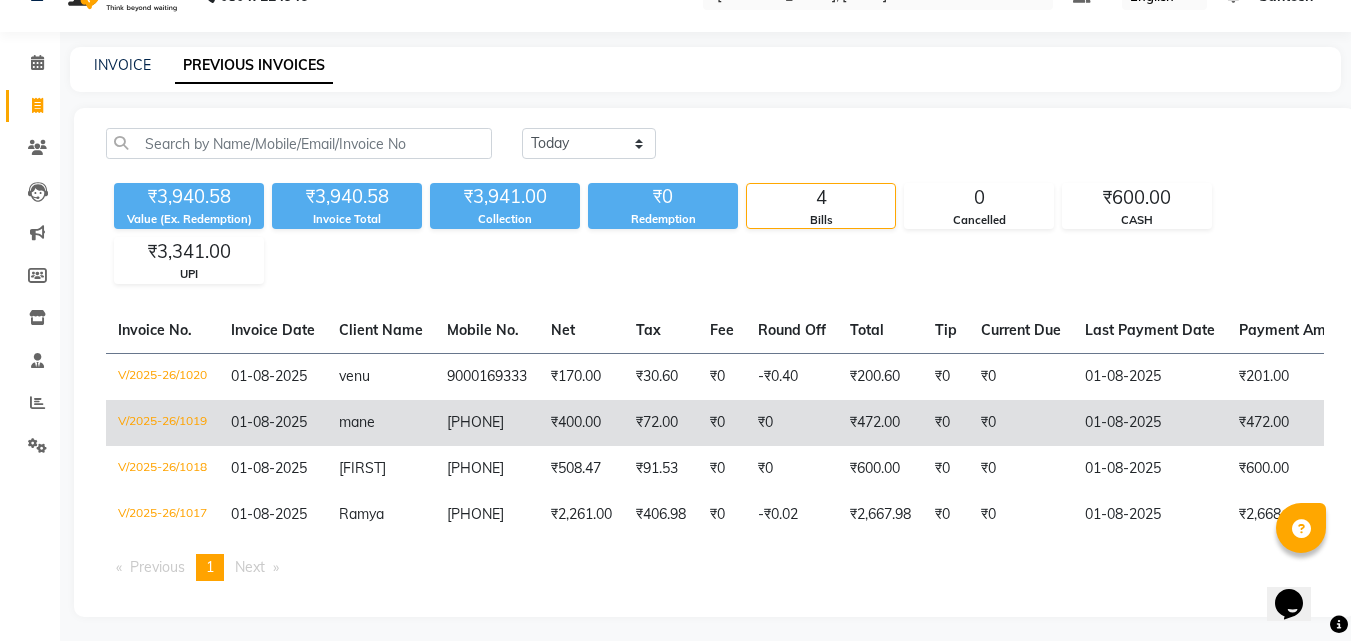 scroll, scrollTop: 61, scrollLeft: 0, axis: vertical 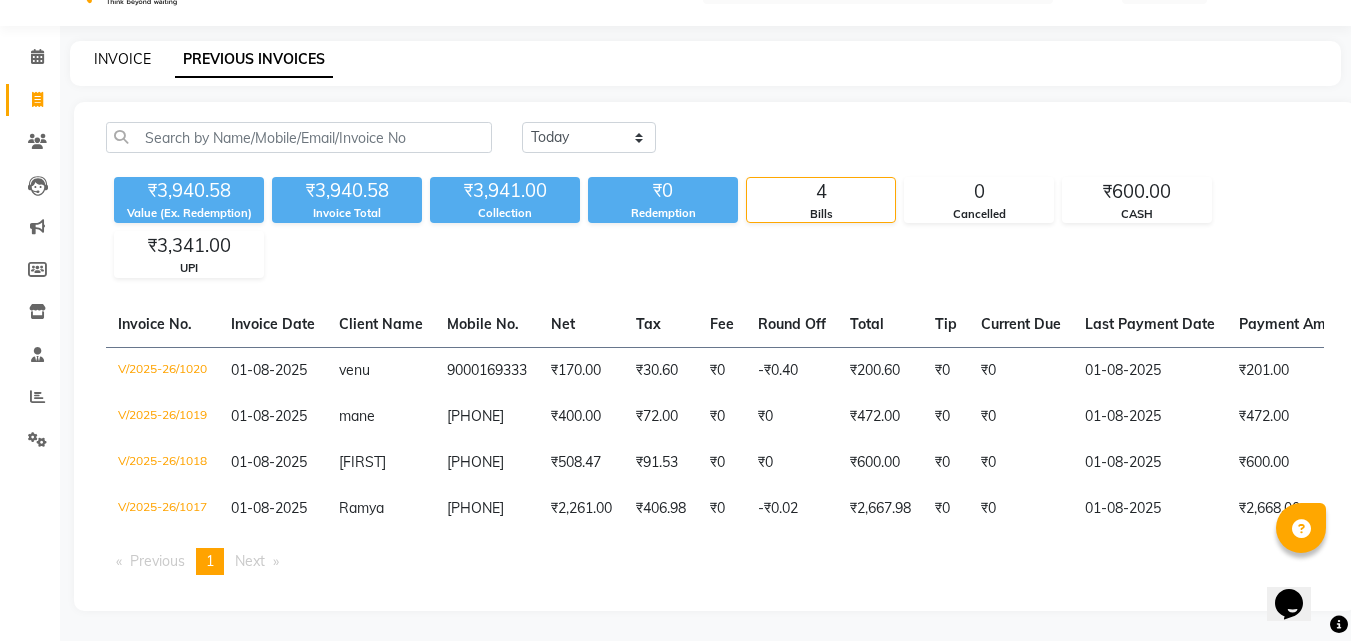 click on "INVOICE" 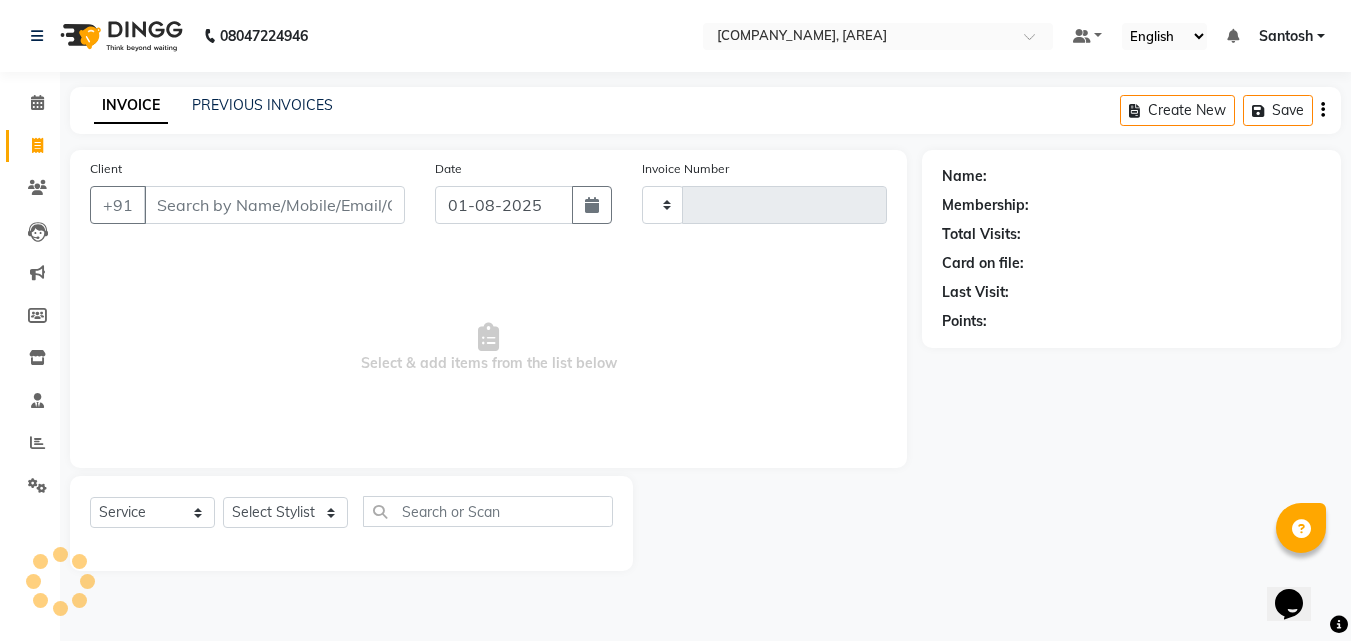 scroll, scrollTop: 0, scrollLeft: 0, axis: both 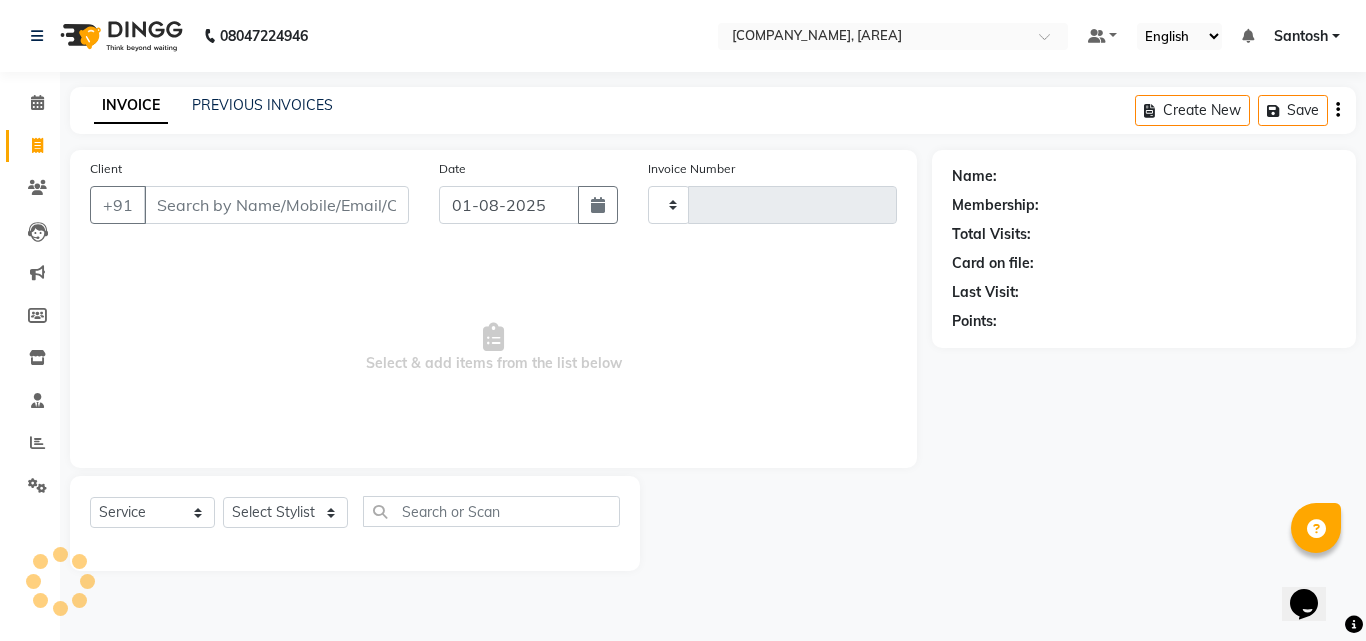 type on "1021" 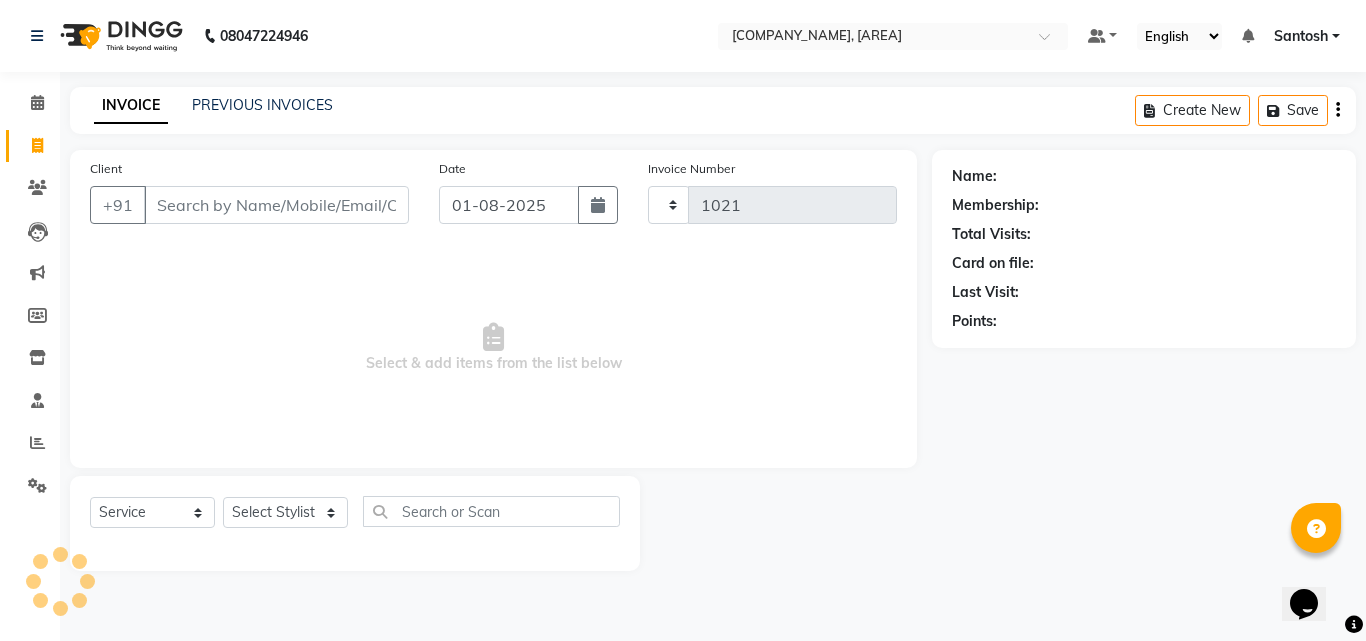 select on "5506" 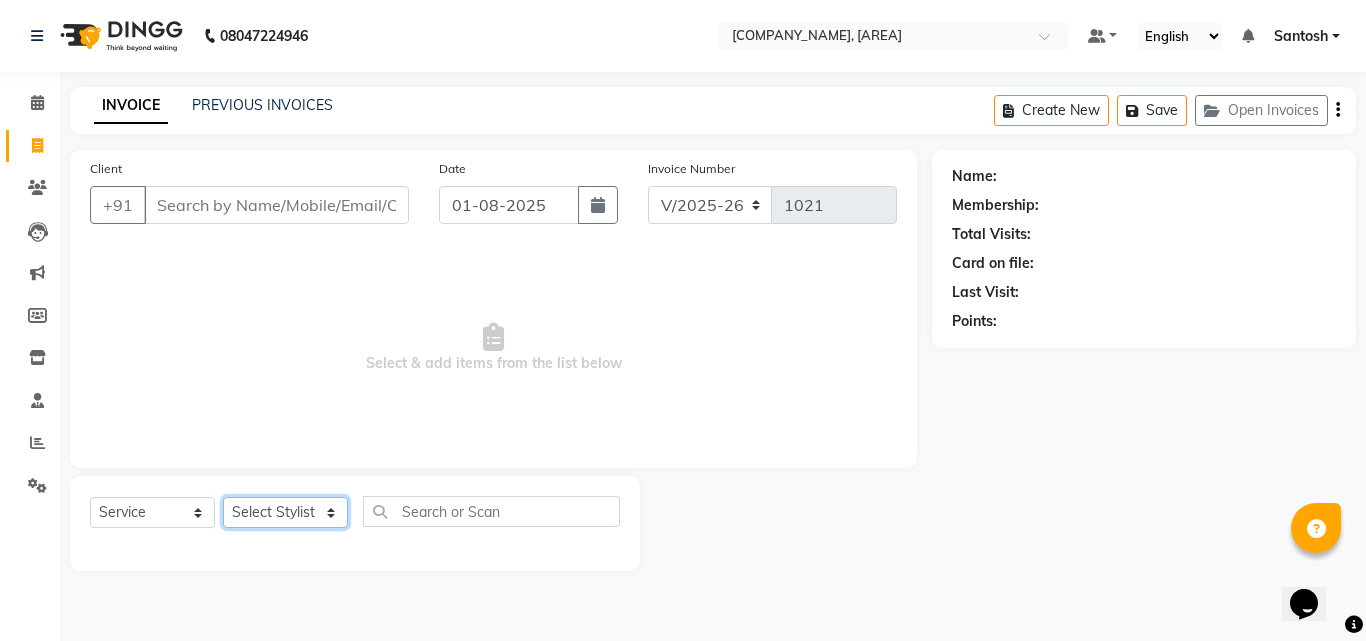 click on "Select Stylist [FIRST] [FIRST] [FIRST] Manager  [FIRST] [FIRST] [FIRST] [FIRST]  [FIRST] [FIRST] [FIRST]" 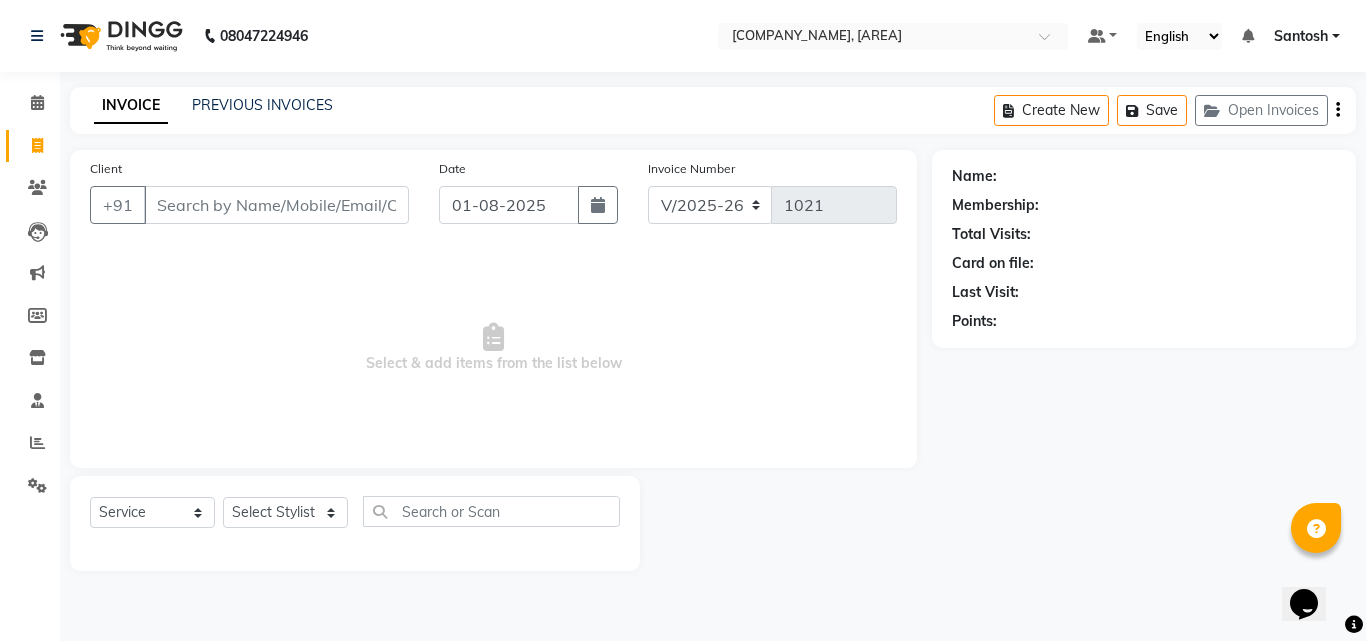 drag, startPoint x: 773, startPoint y: 539, endPoint x: 575, endPoint y: 447, distance: 218.33003 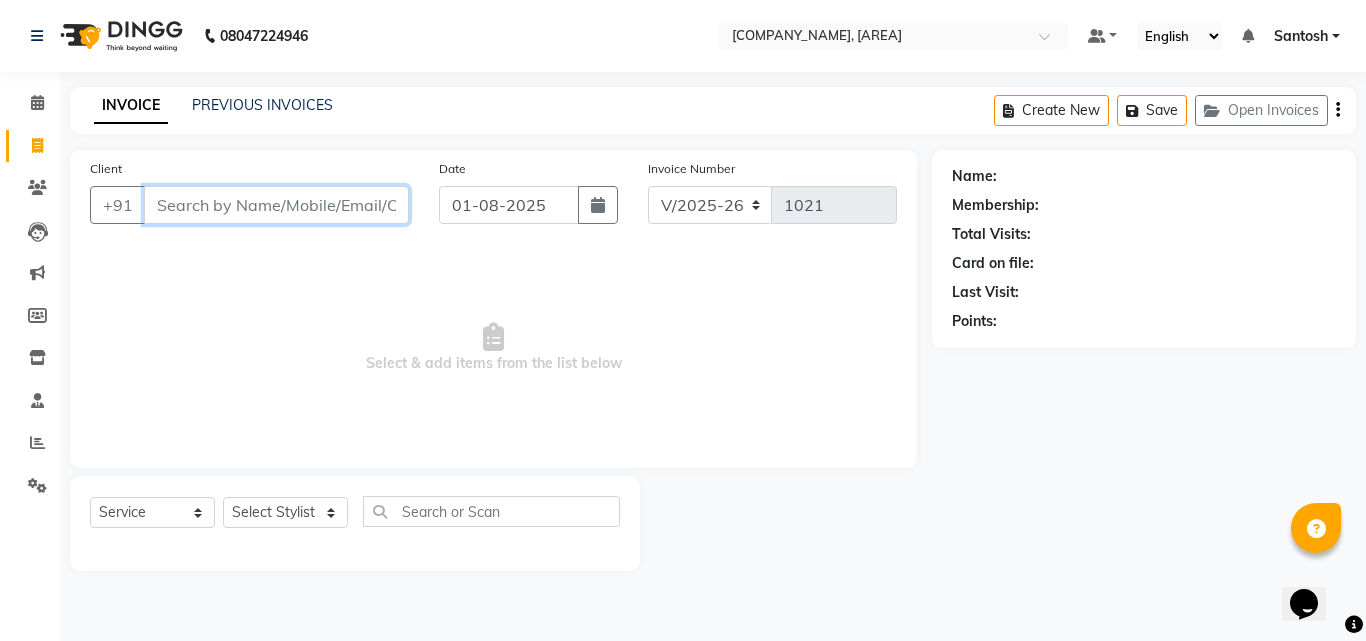 click on "Client" at bounding box center (276, 205) 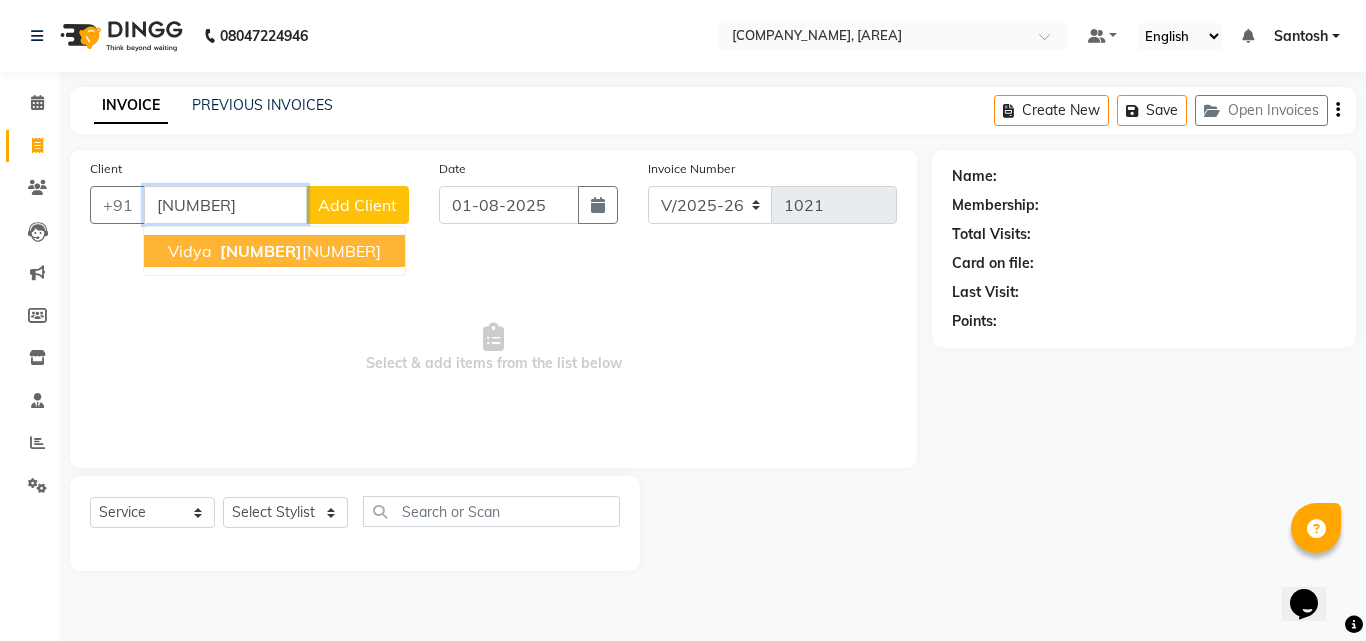 click on "[FIRST]   [PHONE]" at bounding box center (274, 251) 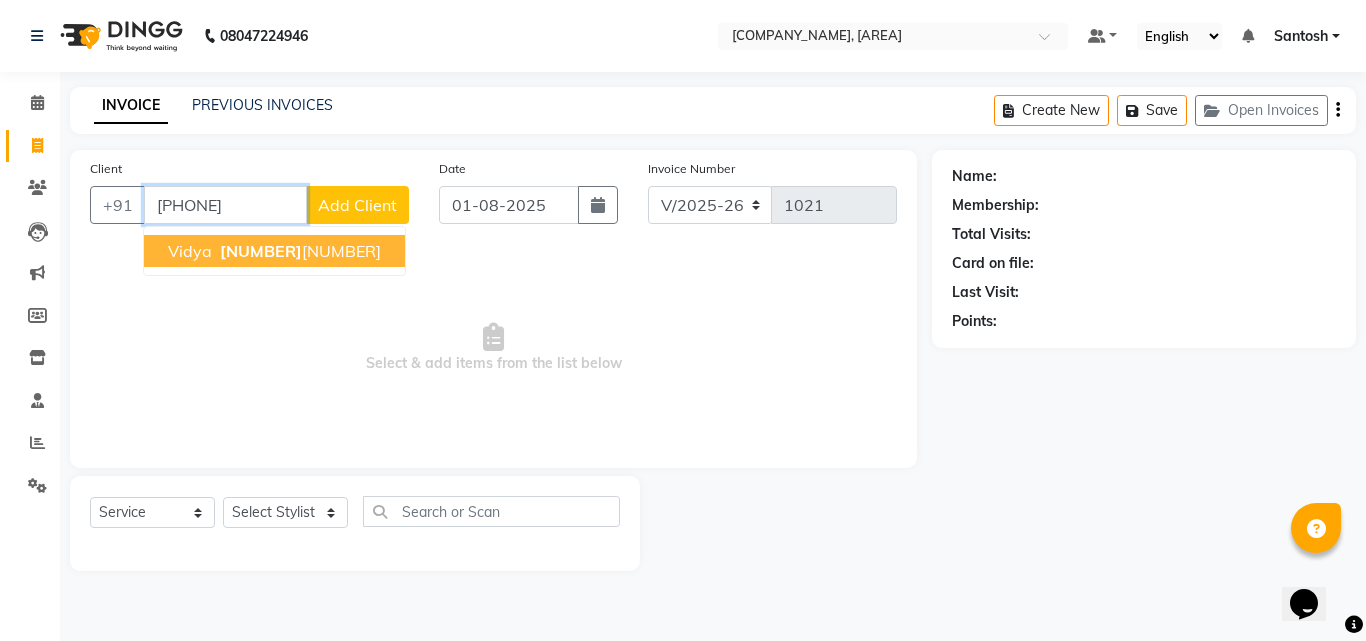 type on "[PHONE]" 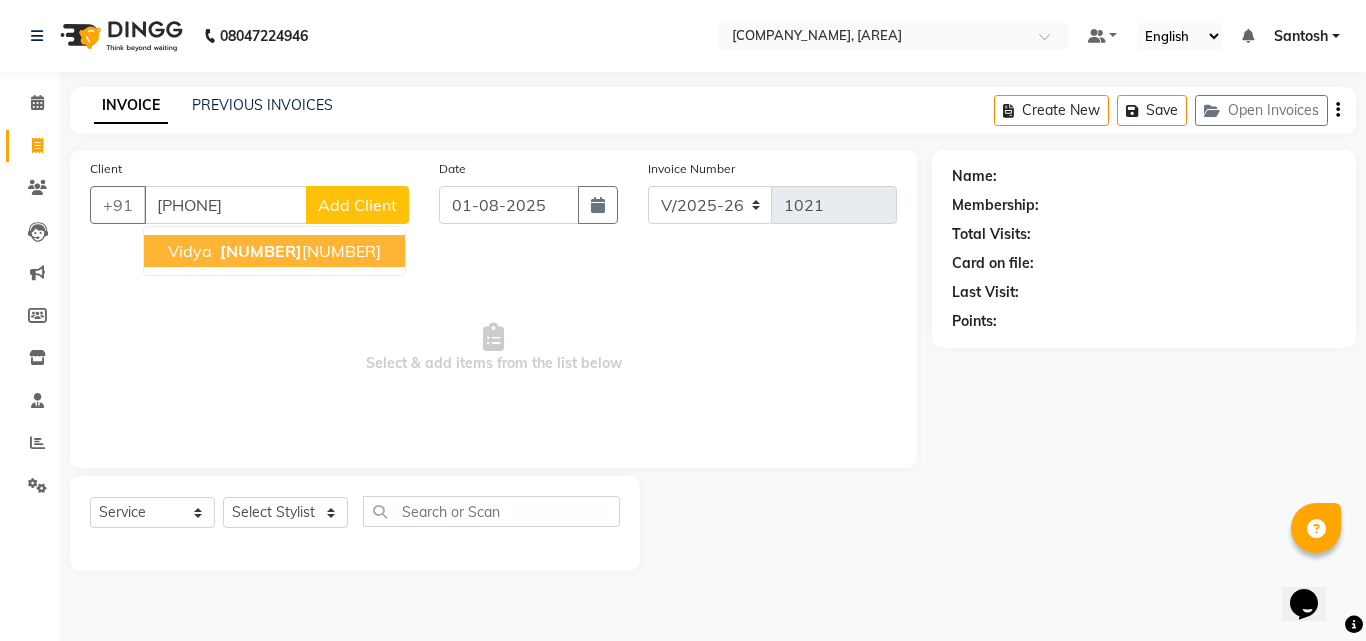 select on "1: Object" 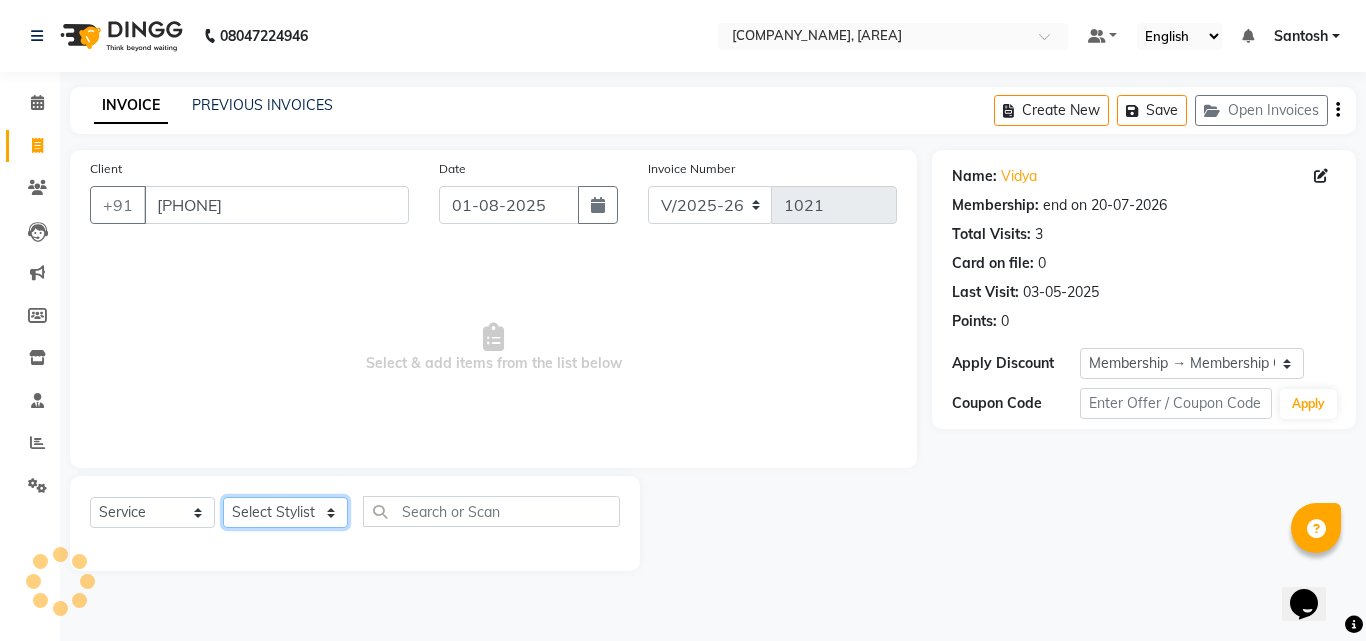 click on "Select Stylist [FIRST] [FIRST] [FIRST] Manager  [FIRST] [FIRST] [FIRST] [FIRST]  [FIRST] [FIRST] [FIRST]" 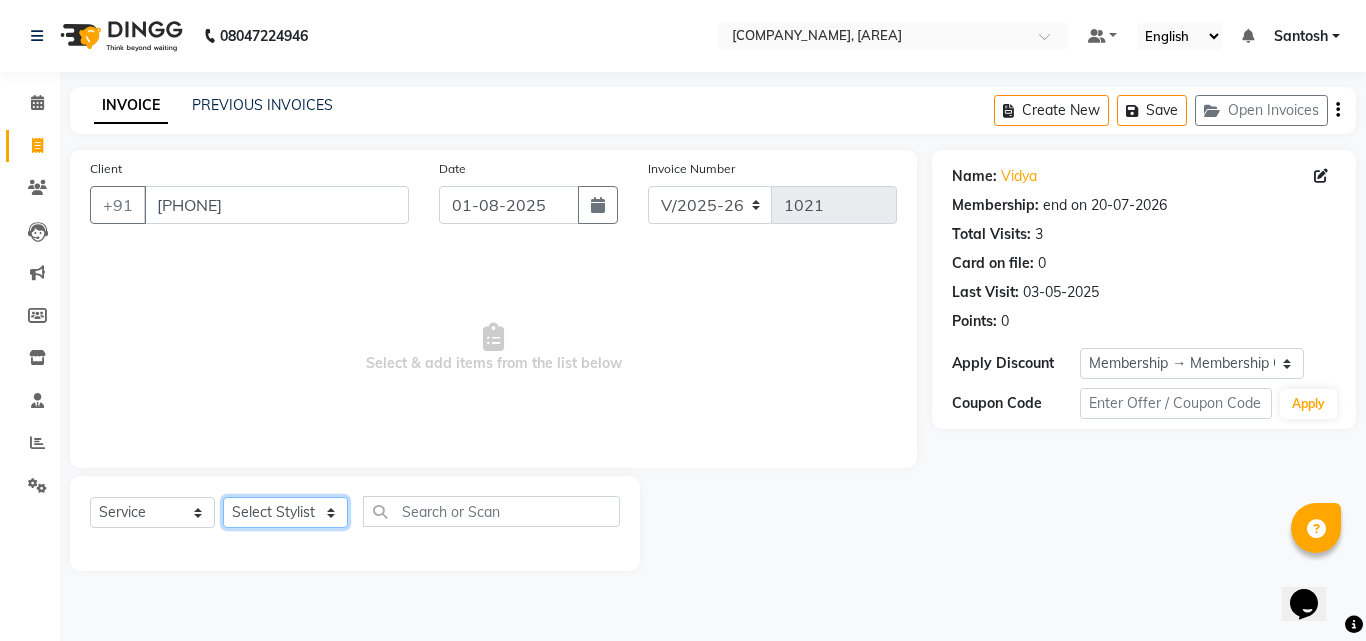 select on "[NUMBER]" 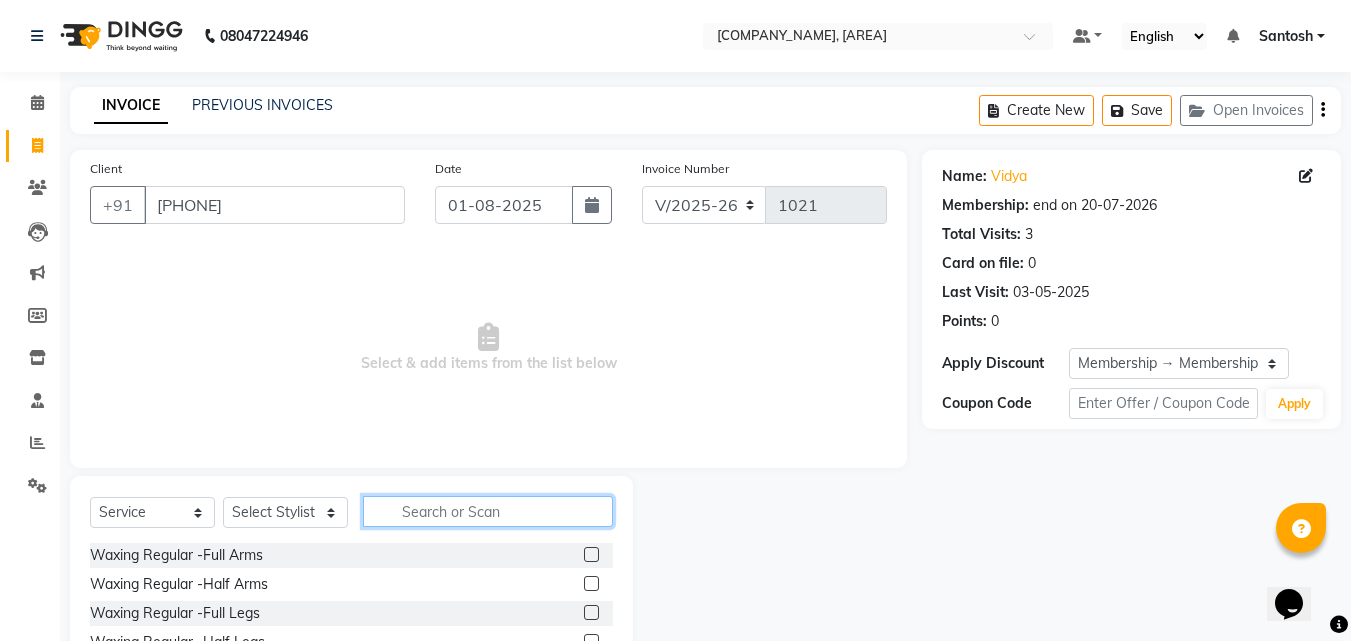 click 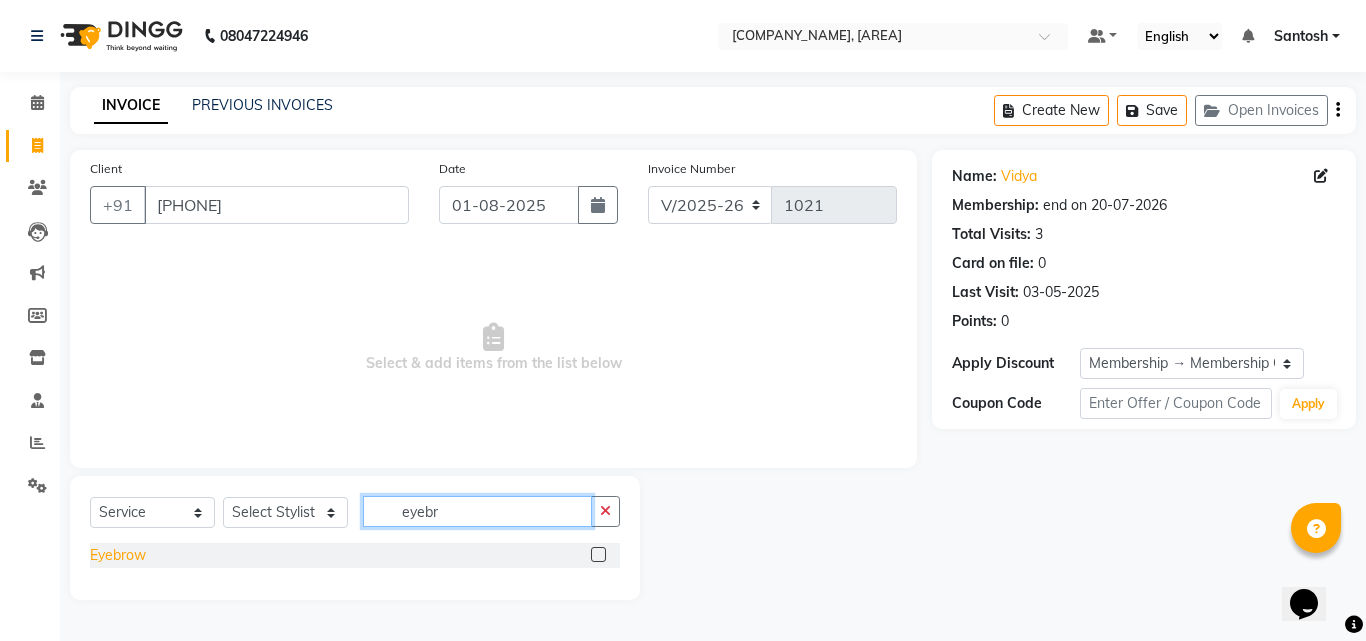 type on "eyebr" 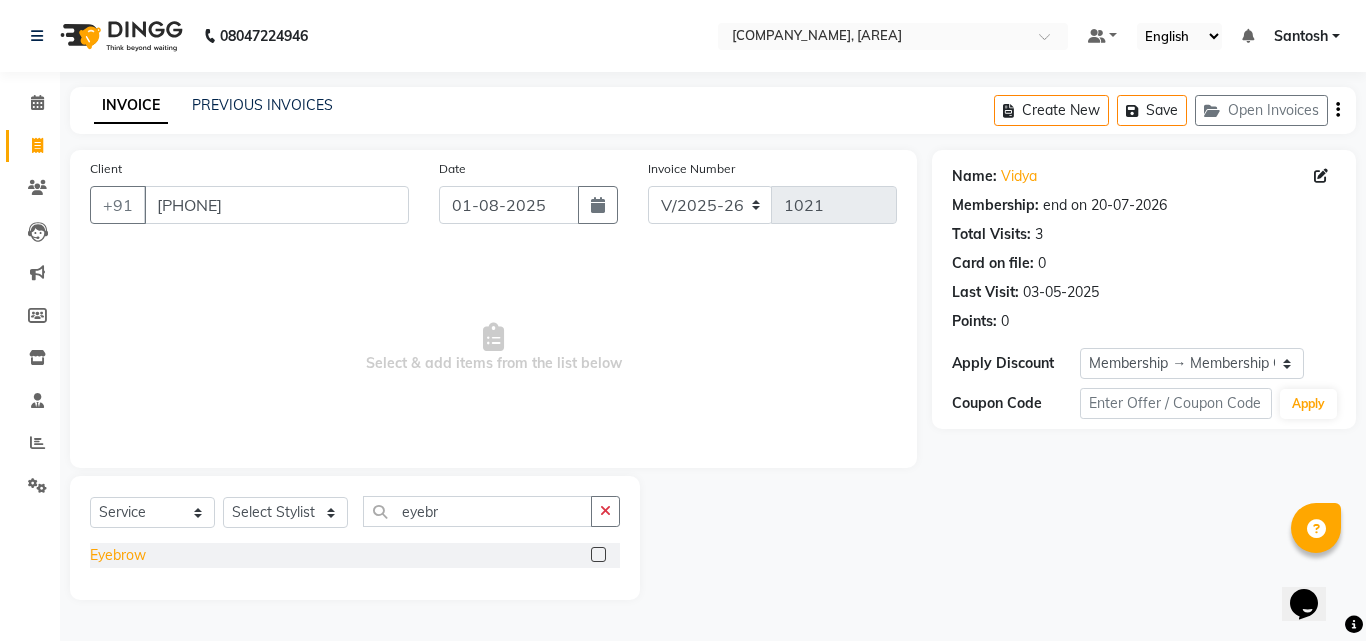 click on "Eyebrow" 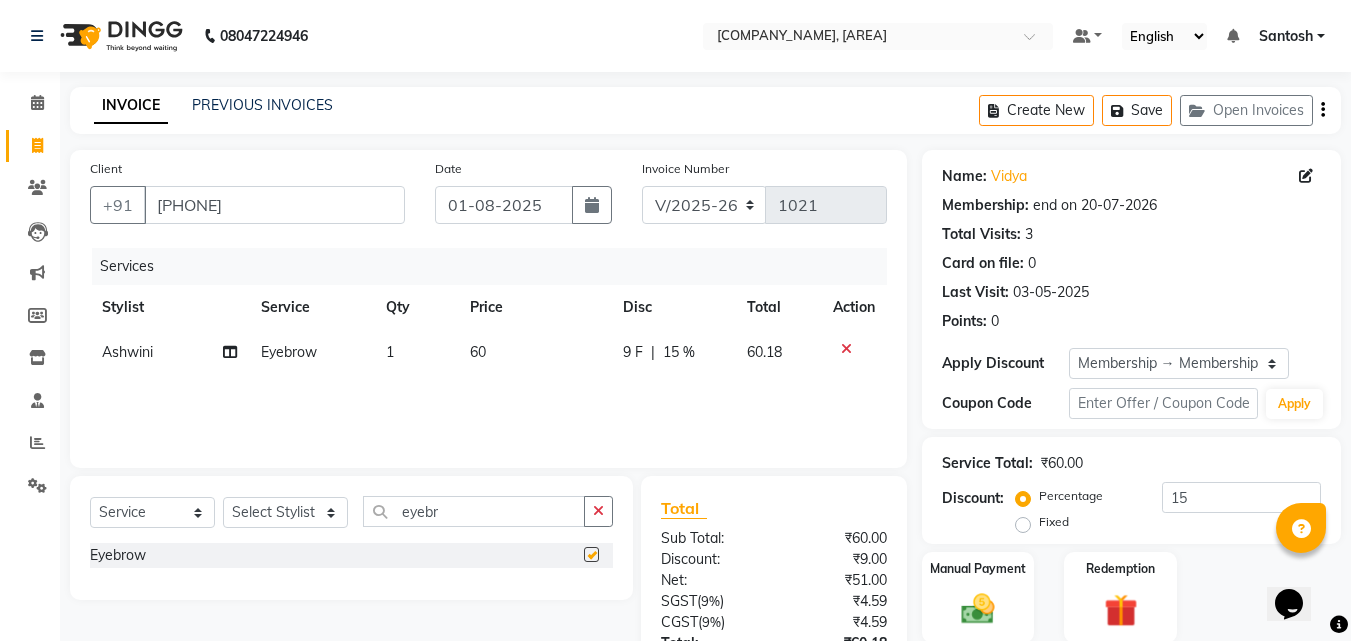 checkbox on "false" 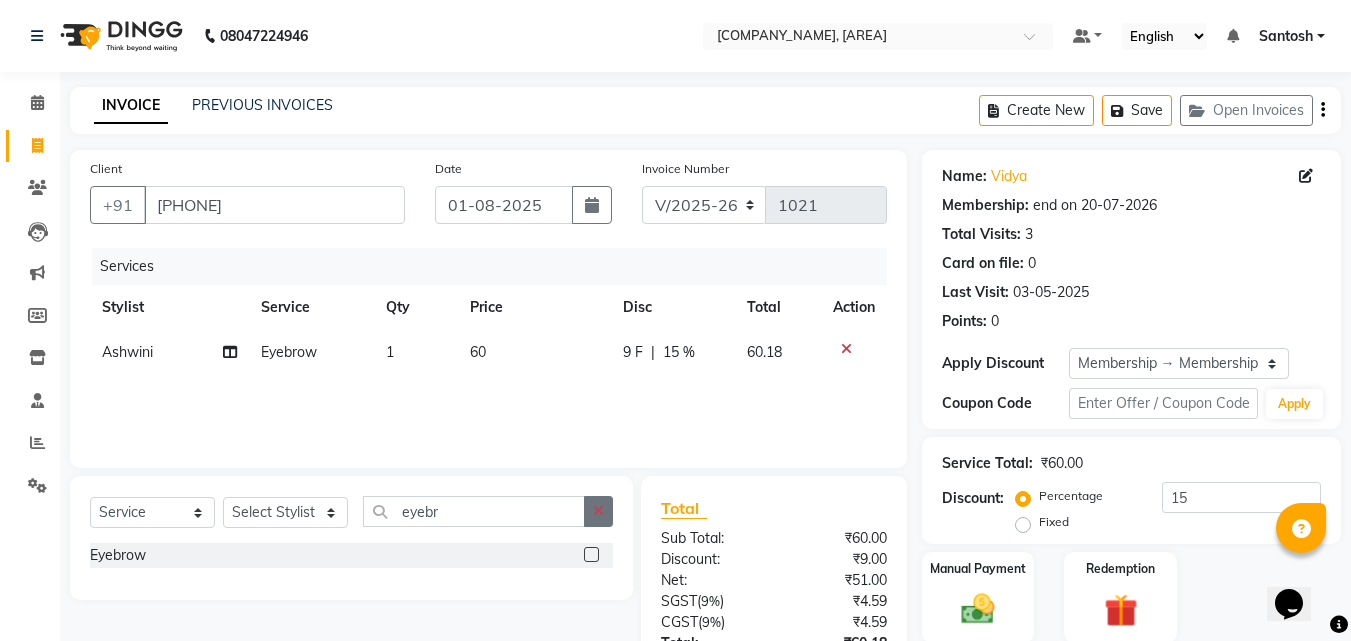 click 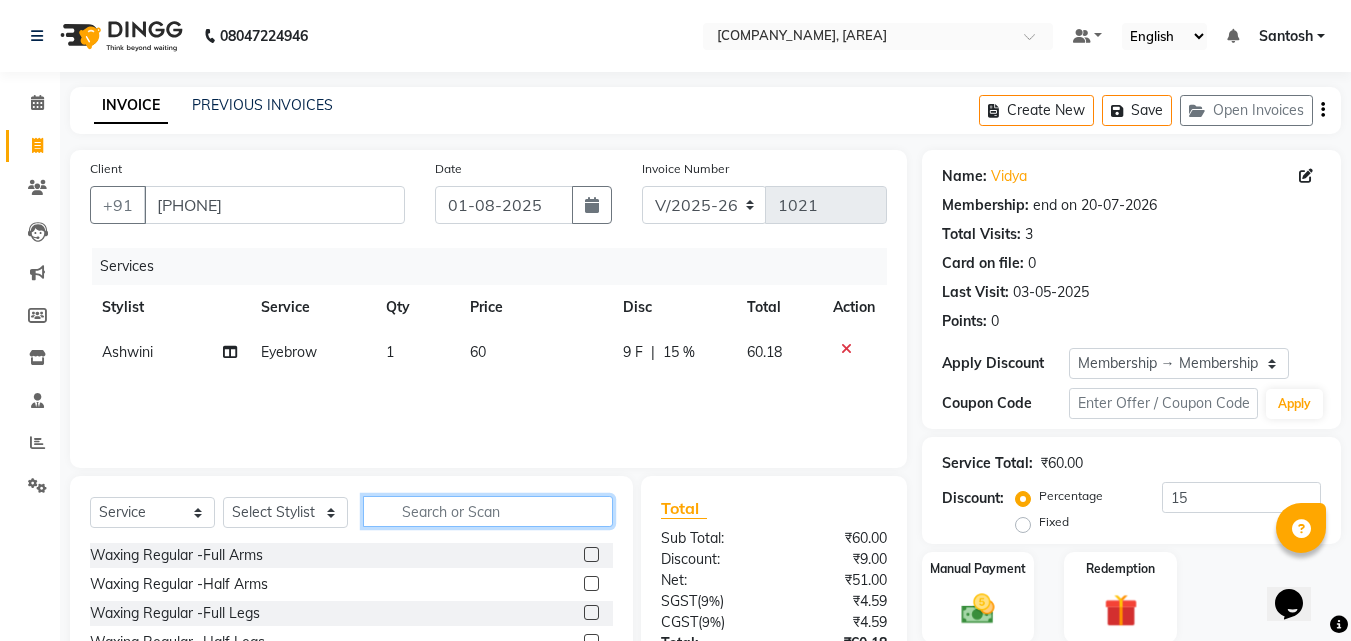 click 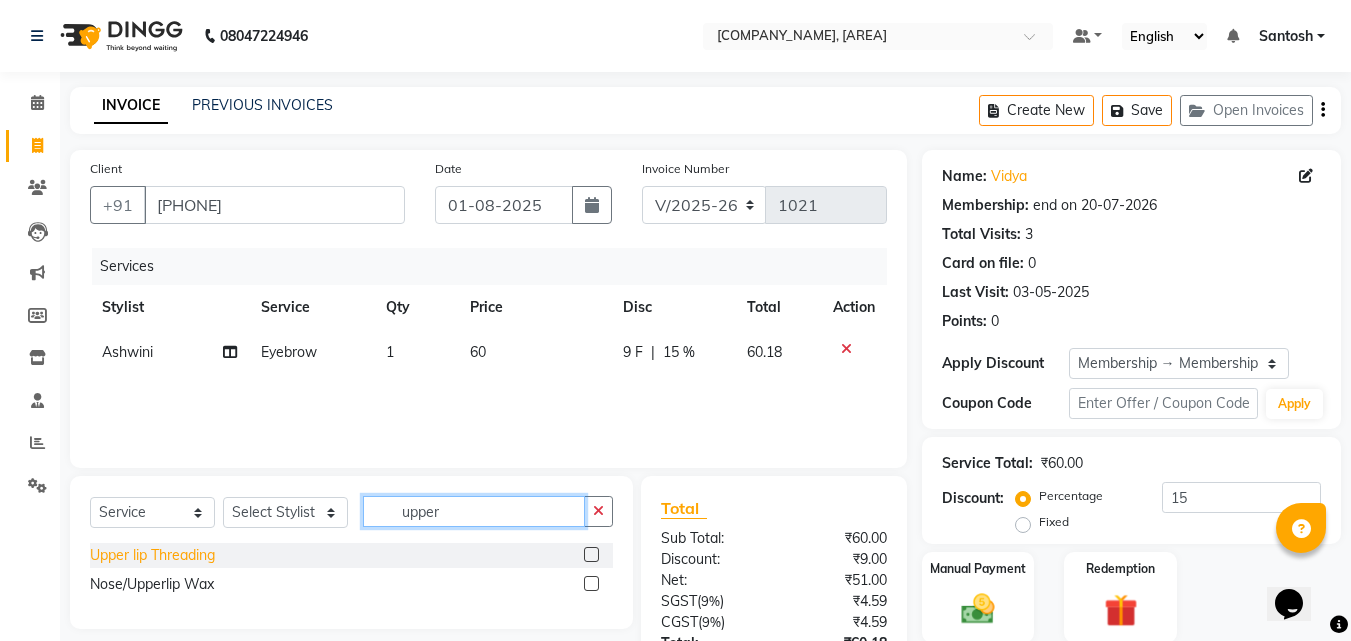 type on "upper" 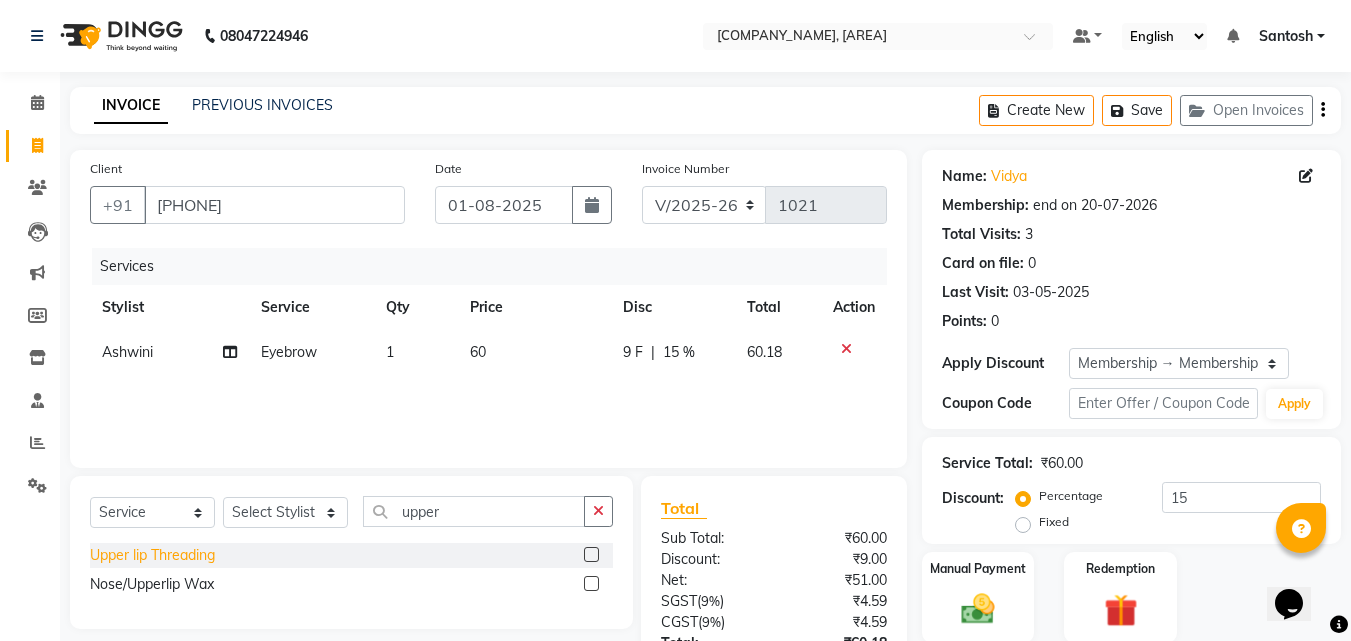 click on "Upper lip Threading" 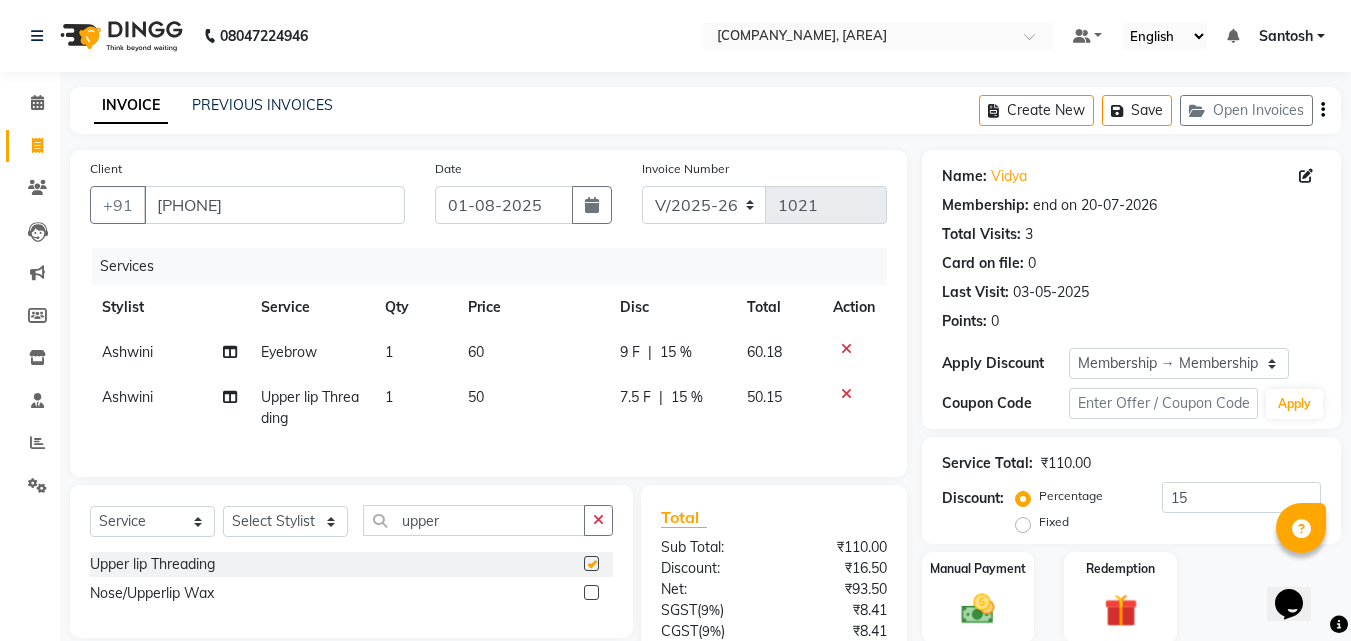 checkbox on "false" 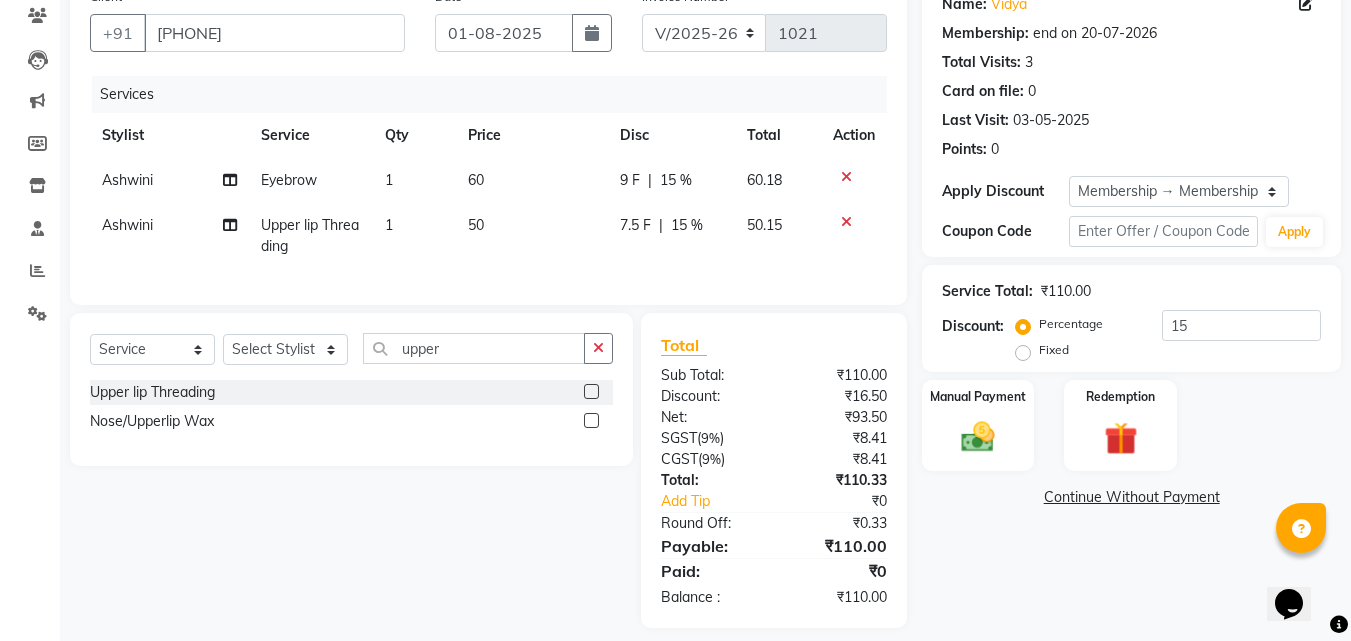 scroll, scrollTop: 200, scrollLeft: 0, axis: vertical 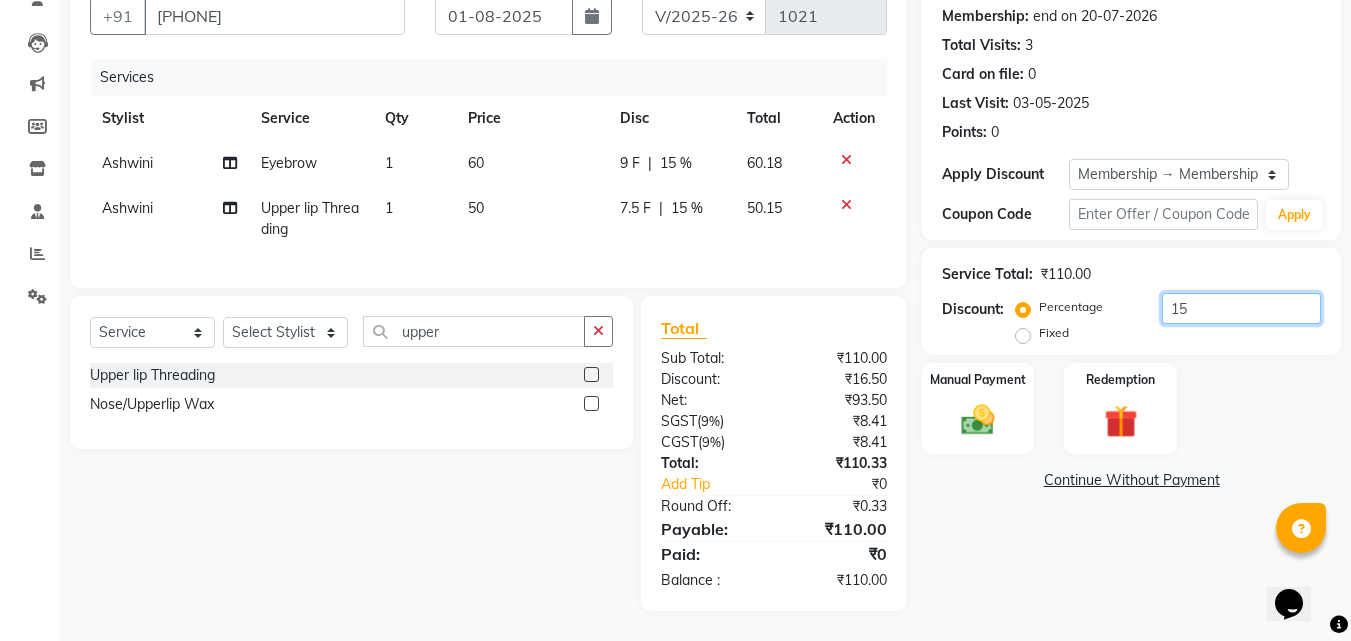 click on "15" 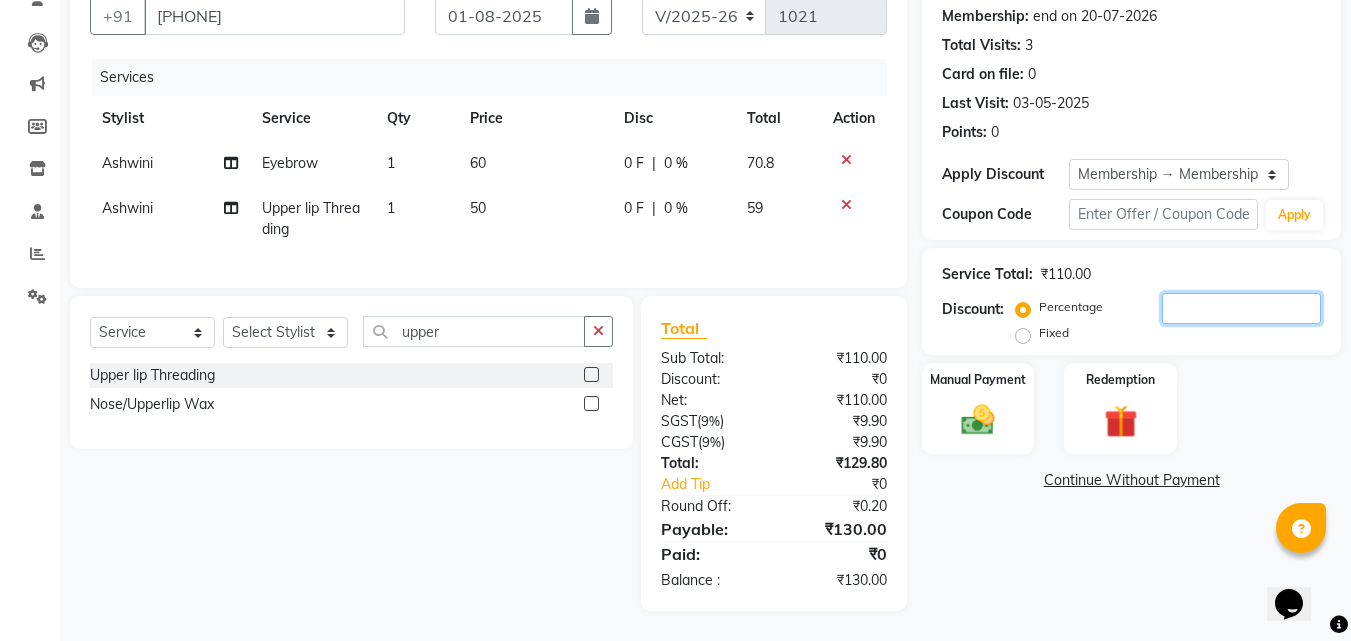 type 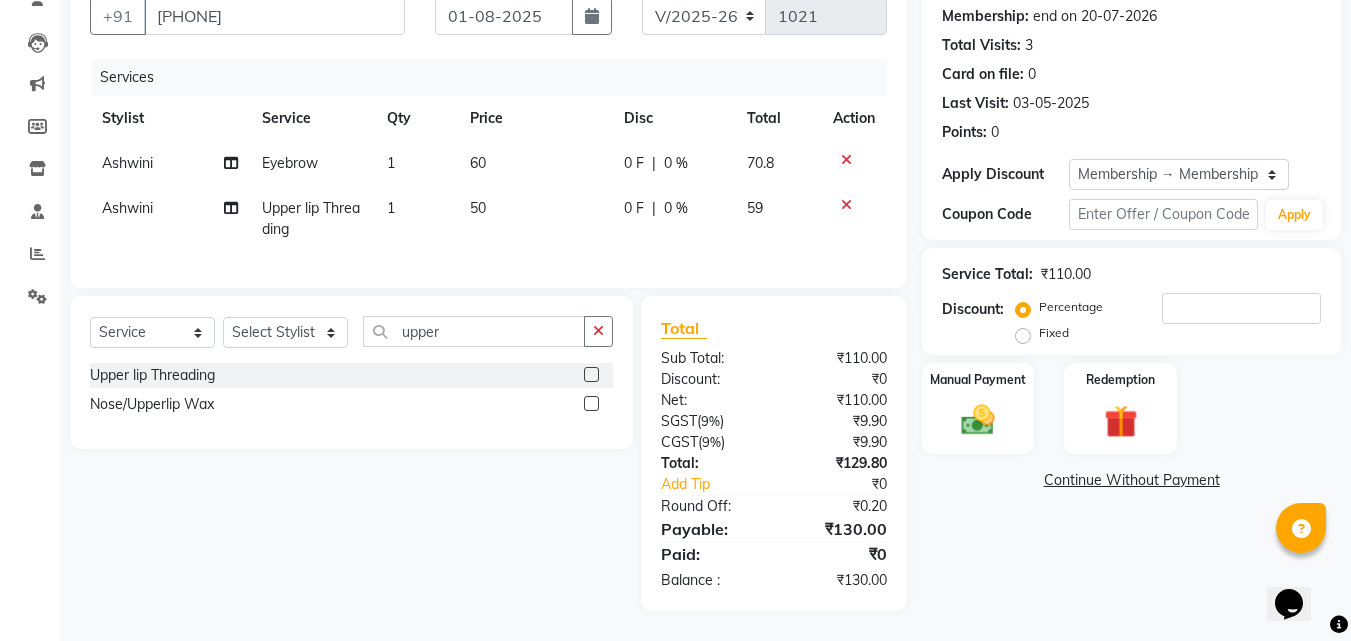 click on "Name: [FIRST]  Membership: end on [DATE] Total Visits:  [NUMBER] Card on file:  [NUMBER] Last Visit:   [DATE] Points:   [NUMBER]  Apply Discount Select Membership → Membership Card Coupon Code Apply Service Total:  ₹110.00  Discount:  Percentage   Fixed  Manual Payment Redemption  Continue Without Payment" 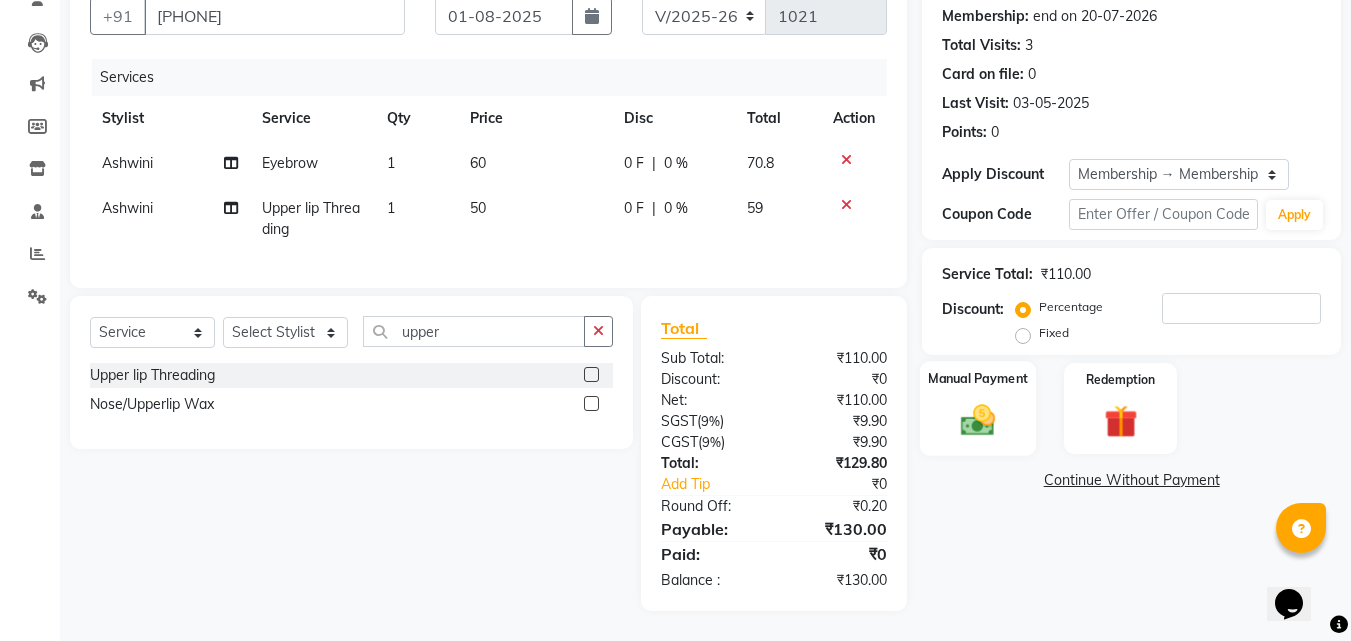 click 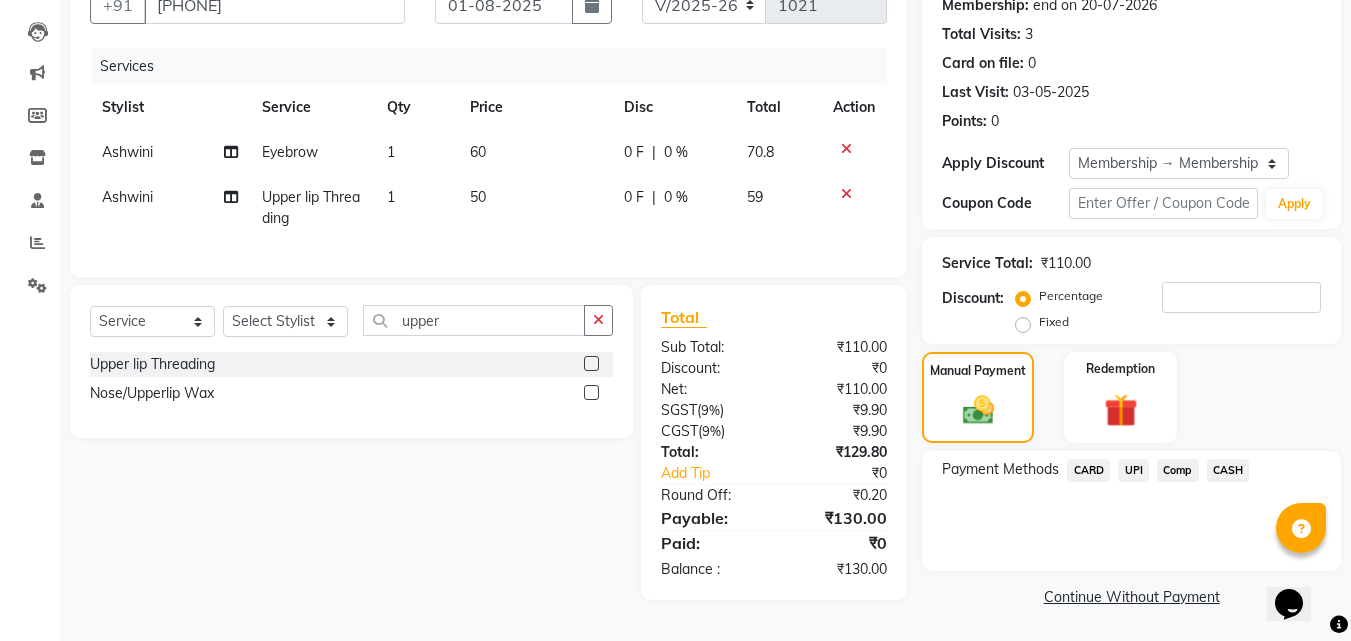 click on "UPI" 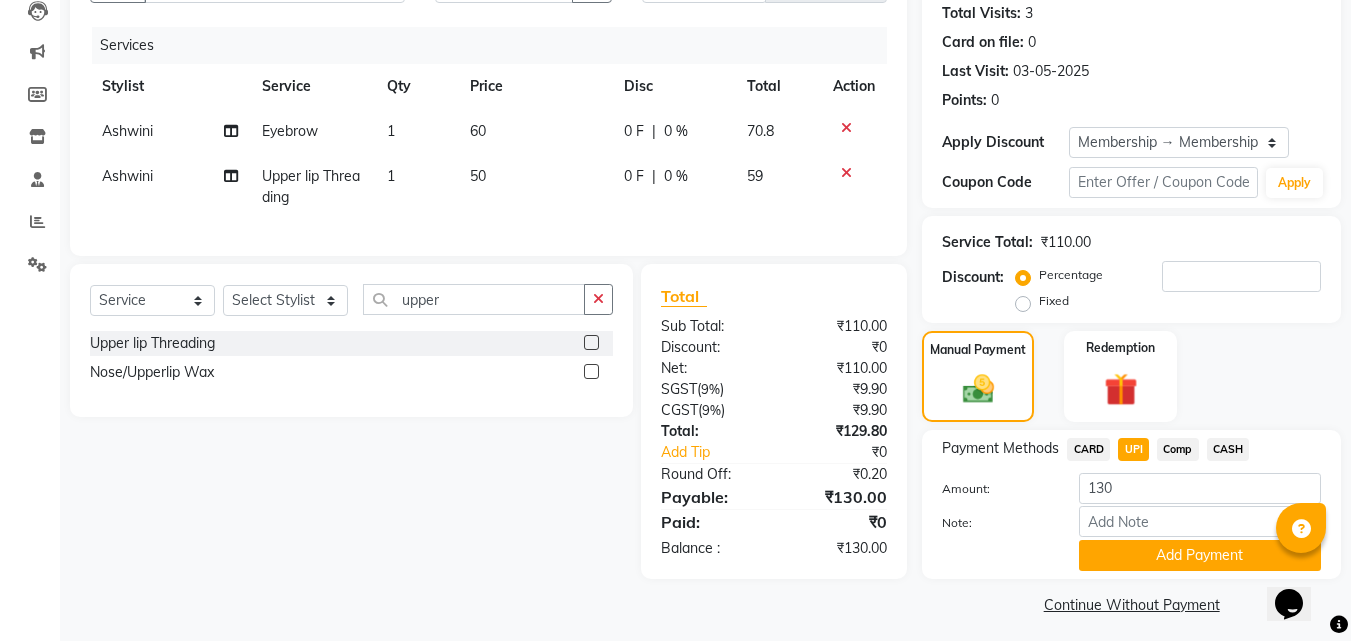 scroll, scrollTop: 230, scrollLeft: 0, axis: vertical 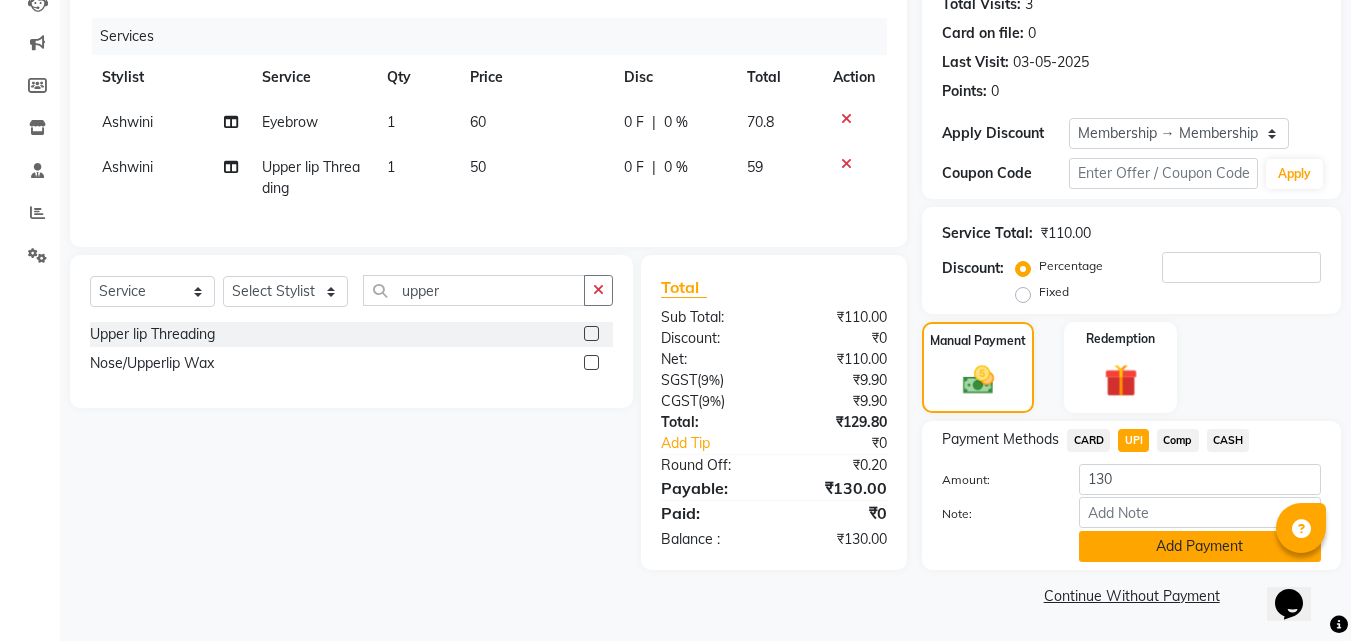 click on "Add Payment" 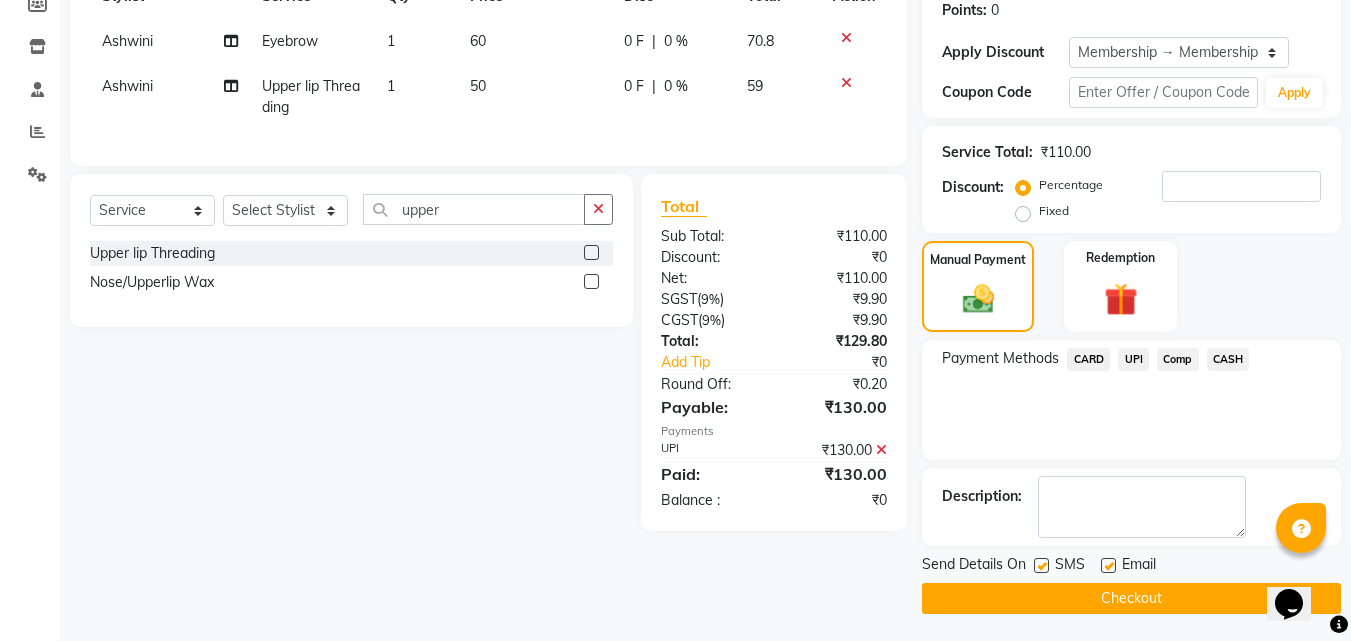 scroll, scrollTop: 314, scrollLeft: 0, axis: vertical 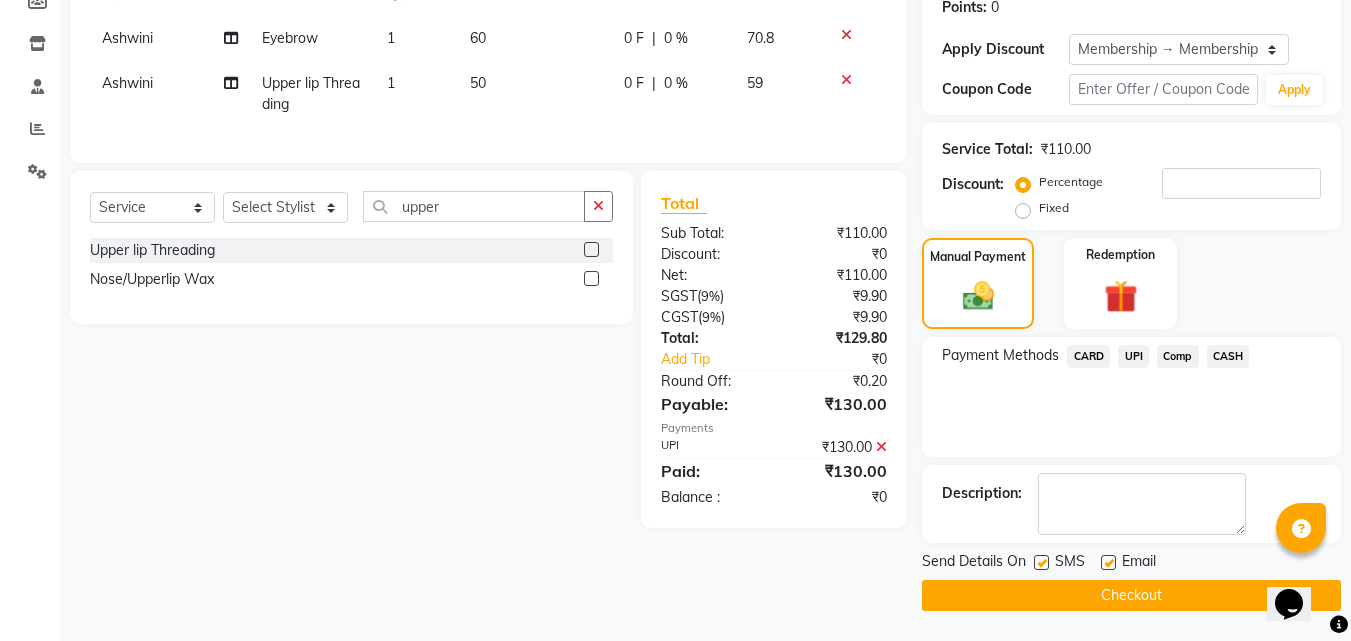 click on "Checkout" 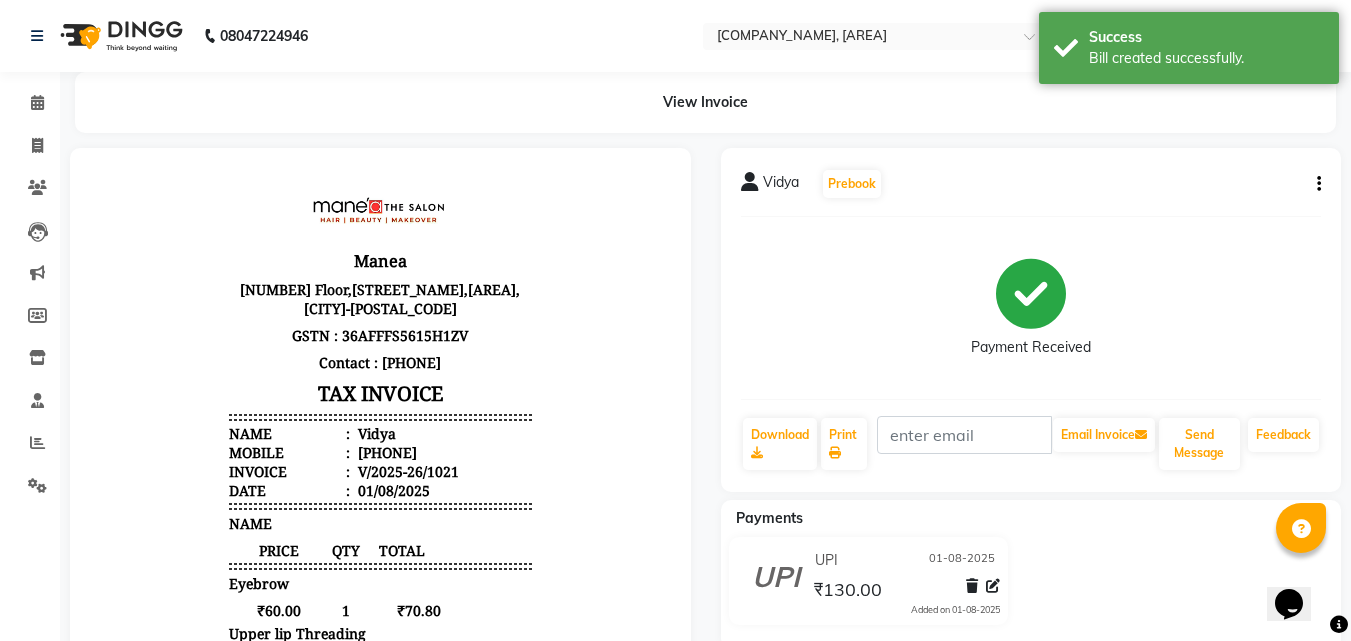 scroll, scrollTop: 0, scrollLeft: 0, axis: both 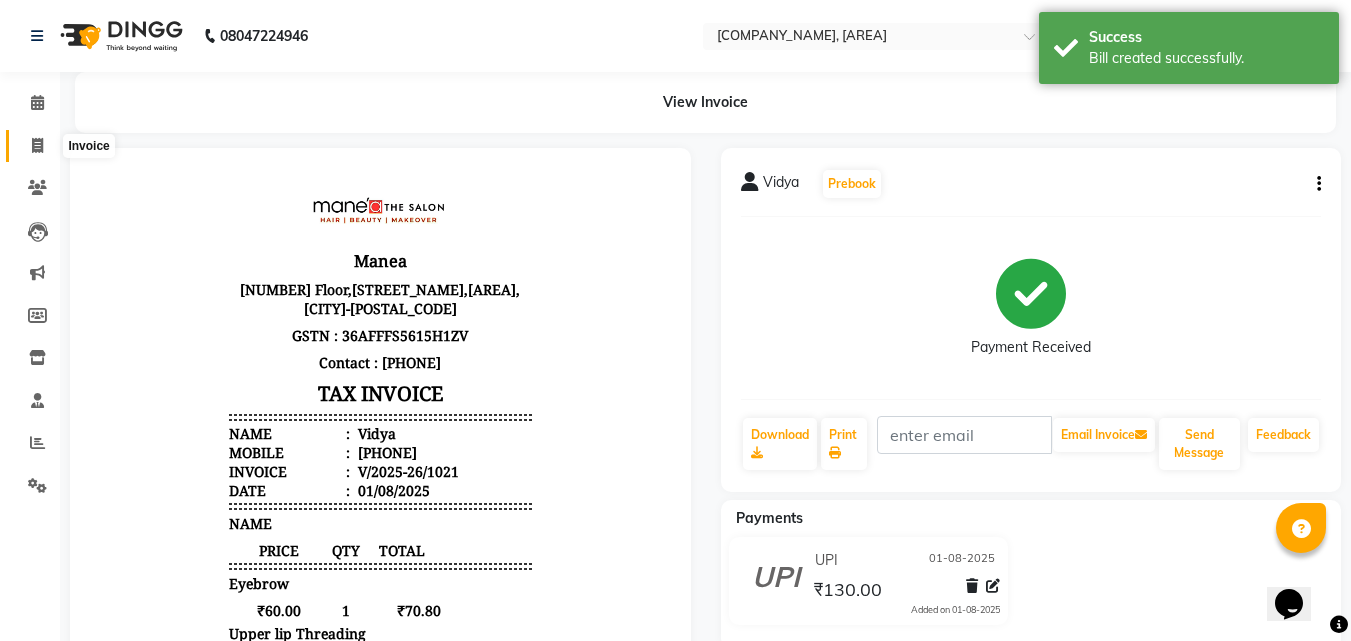 click 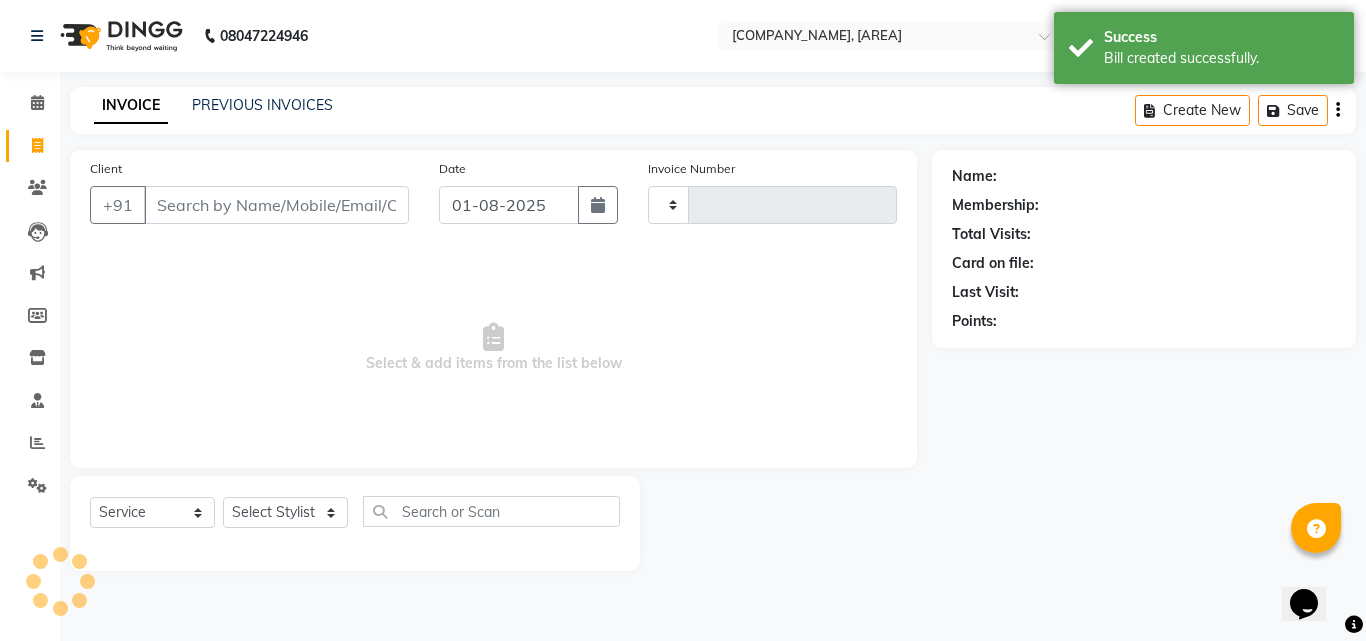type on "1022" 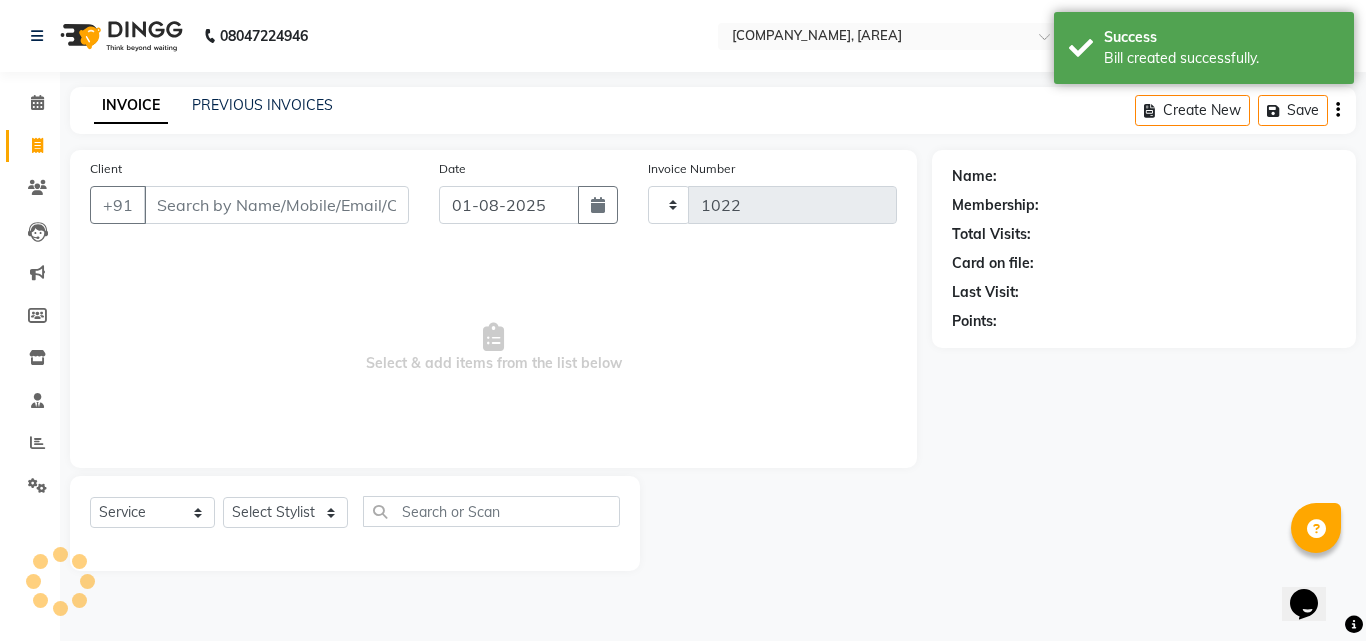 select on "5506" 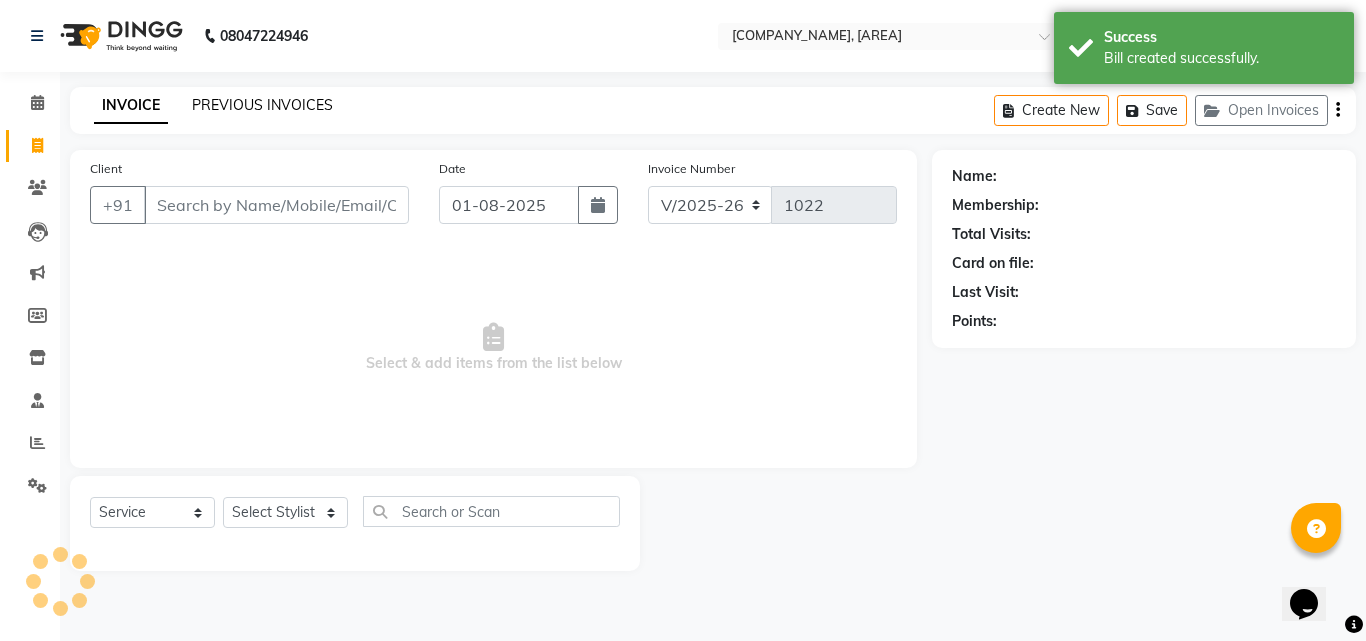 click on "PREVIOUS INVOICES" 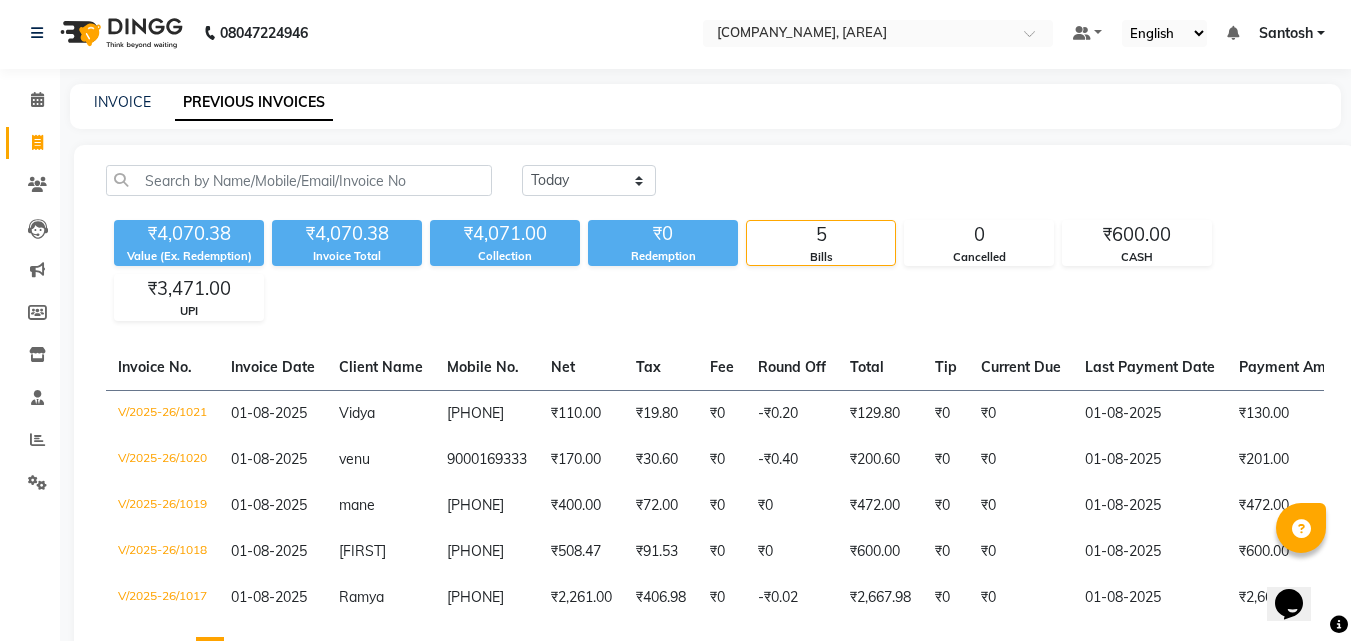 scroll, scrollTop: 0, scrollLeft: 0, axis: both 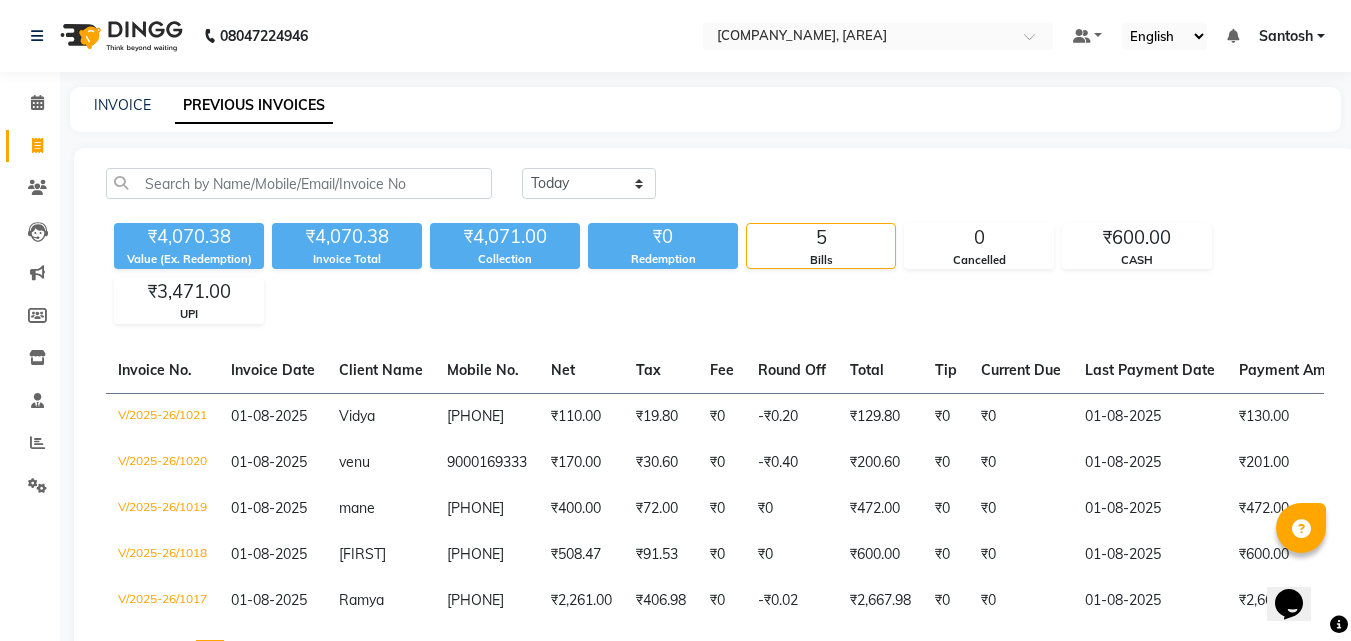 click on "INVOICE" 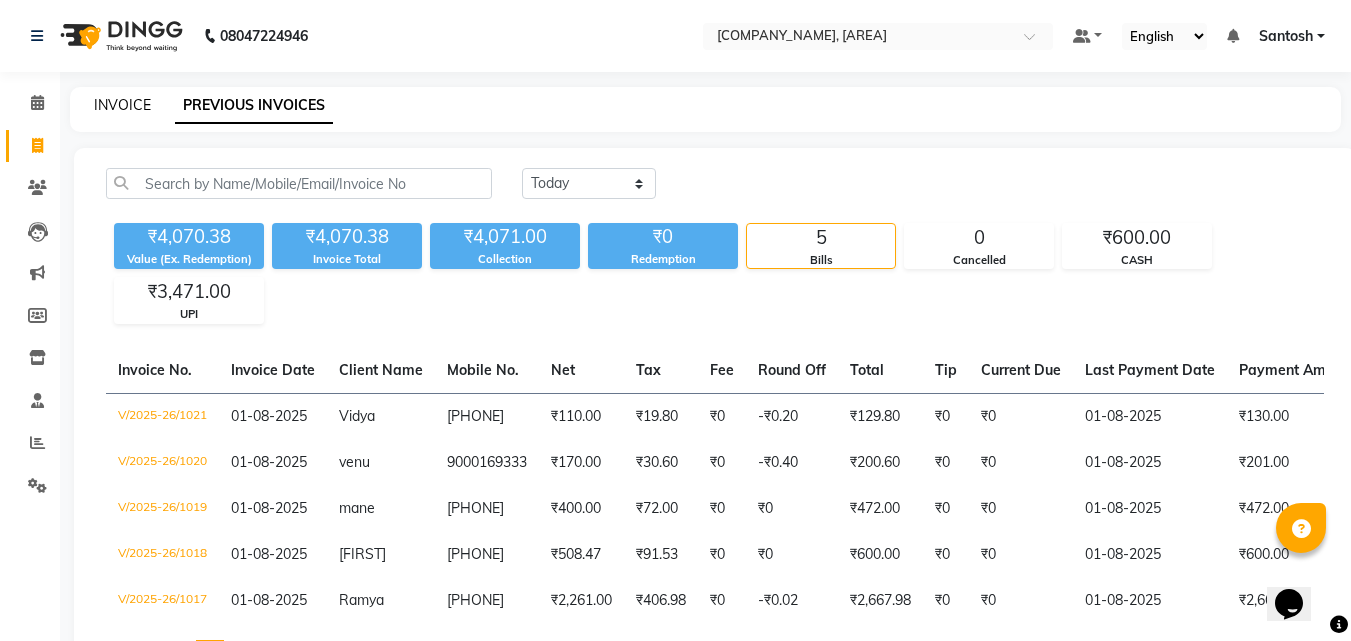 click on "INVOICE" 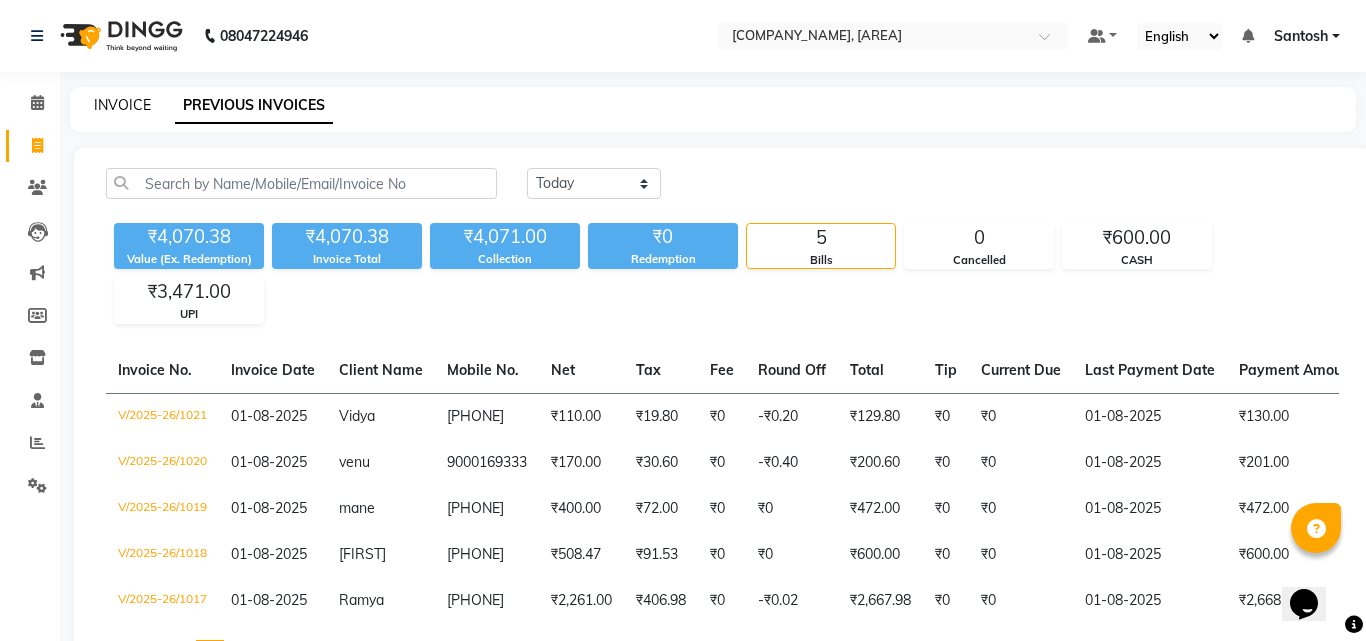 select on "5506" 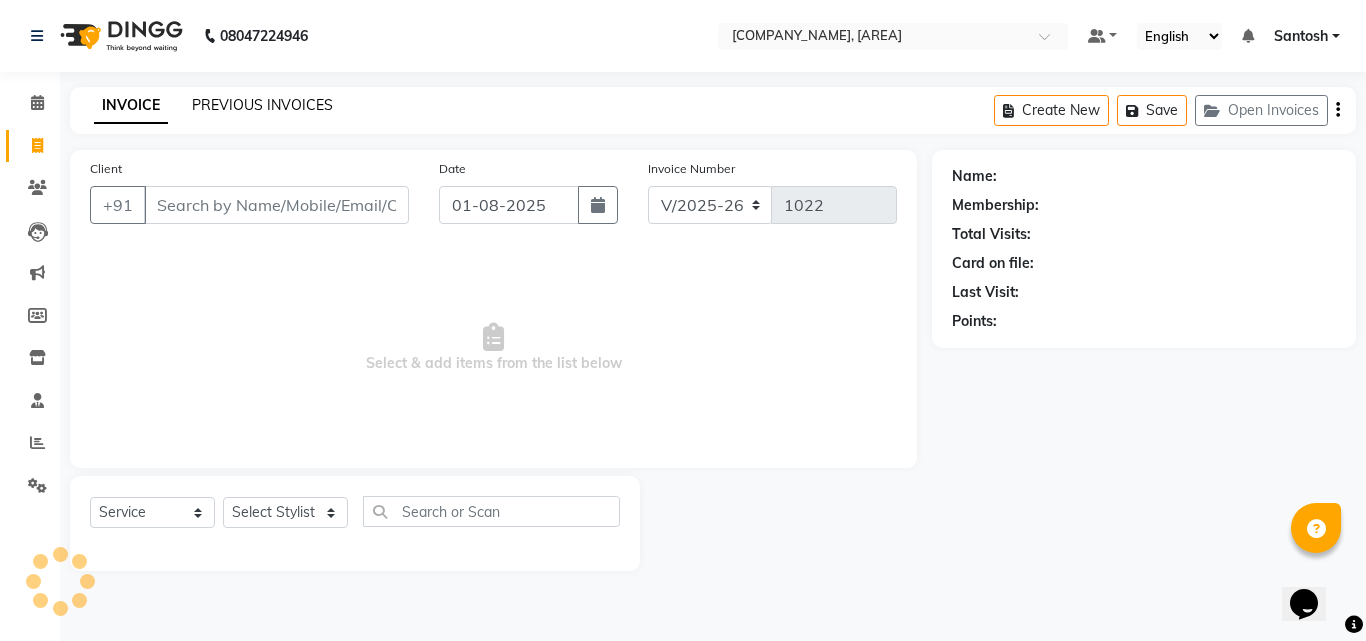 click on "PREVIOUS INVOICES" 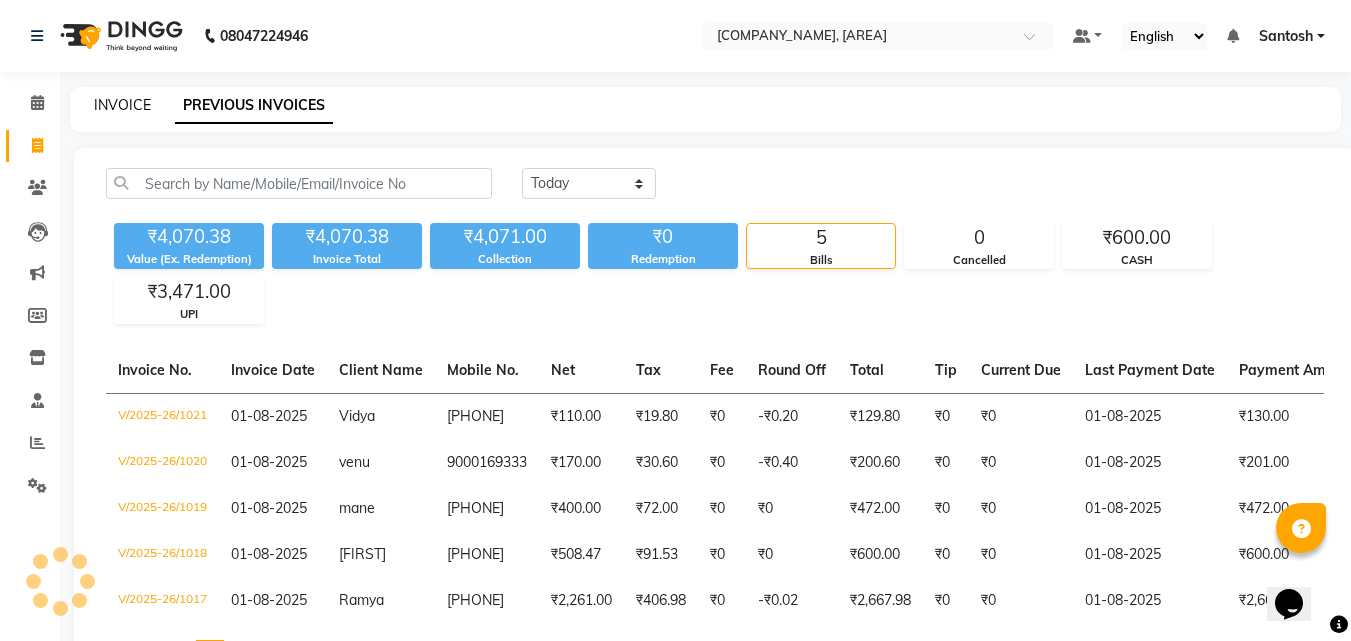 click on "INVOICE" 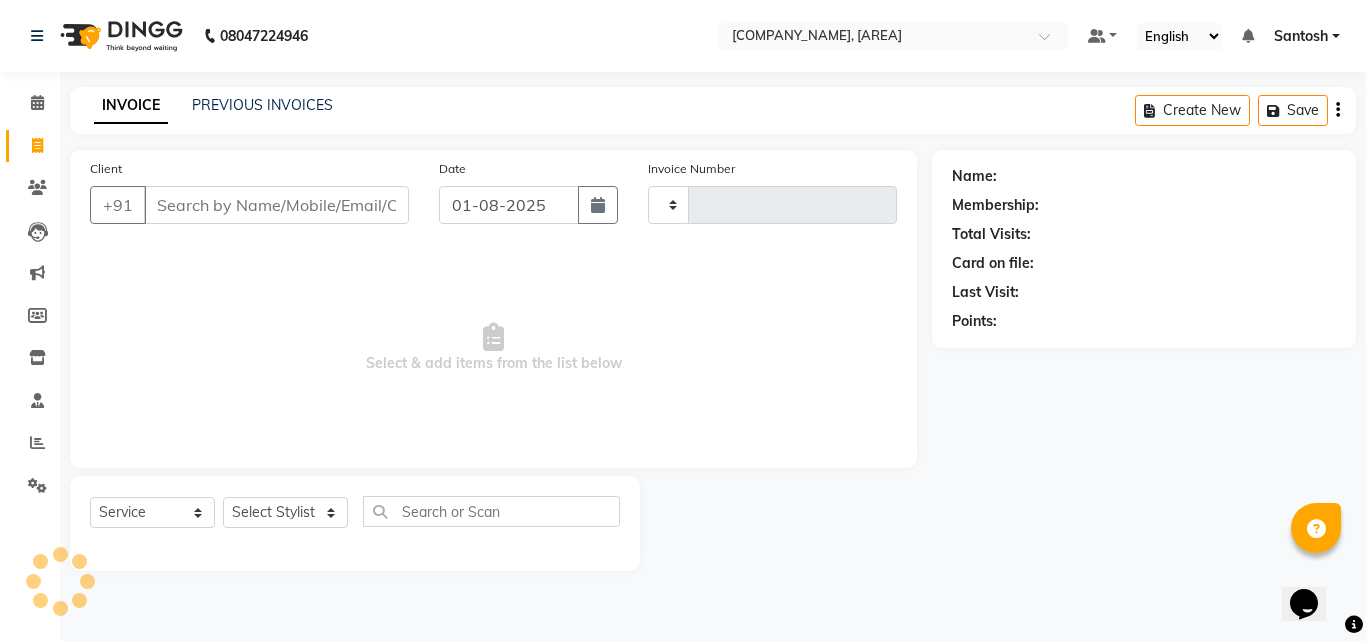 type on "1022" 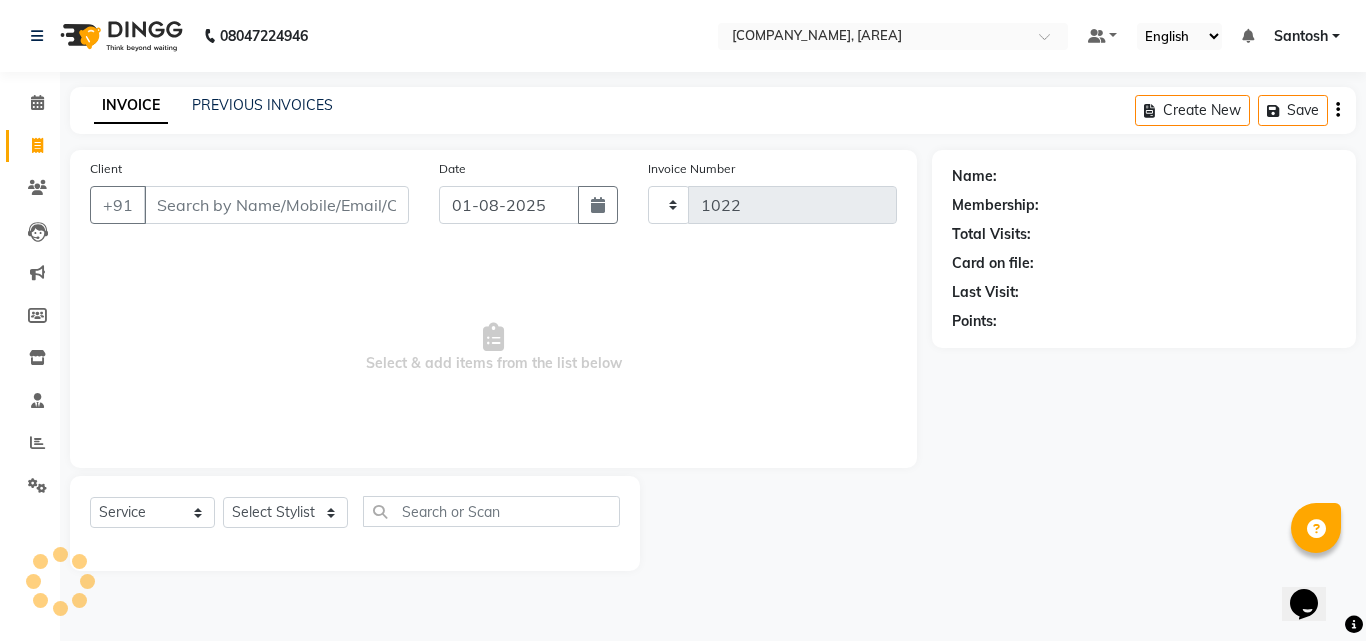 select on "5506" 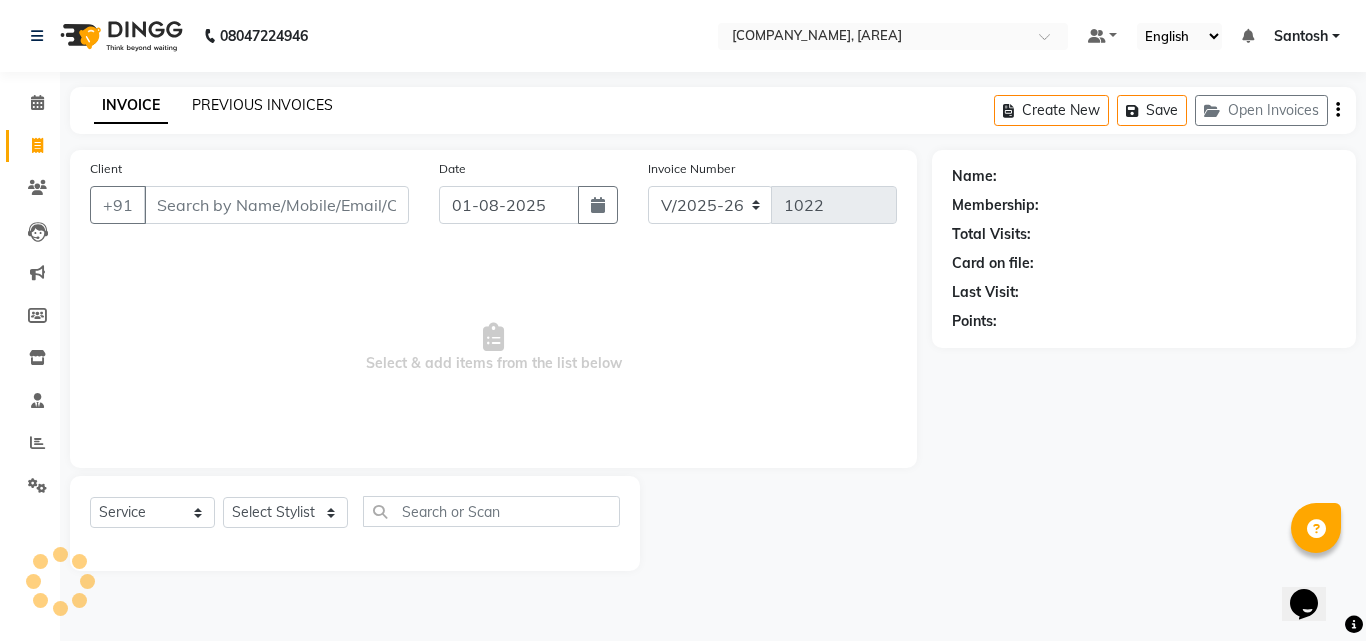 click on "PREVIOUS INVOICES" 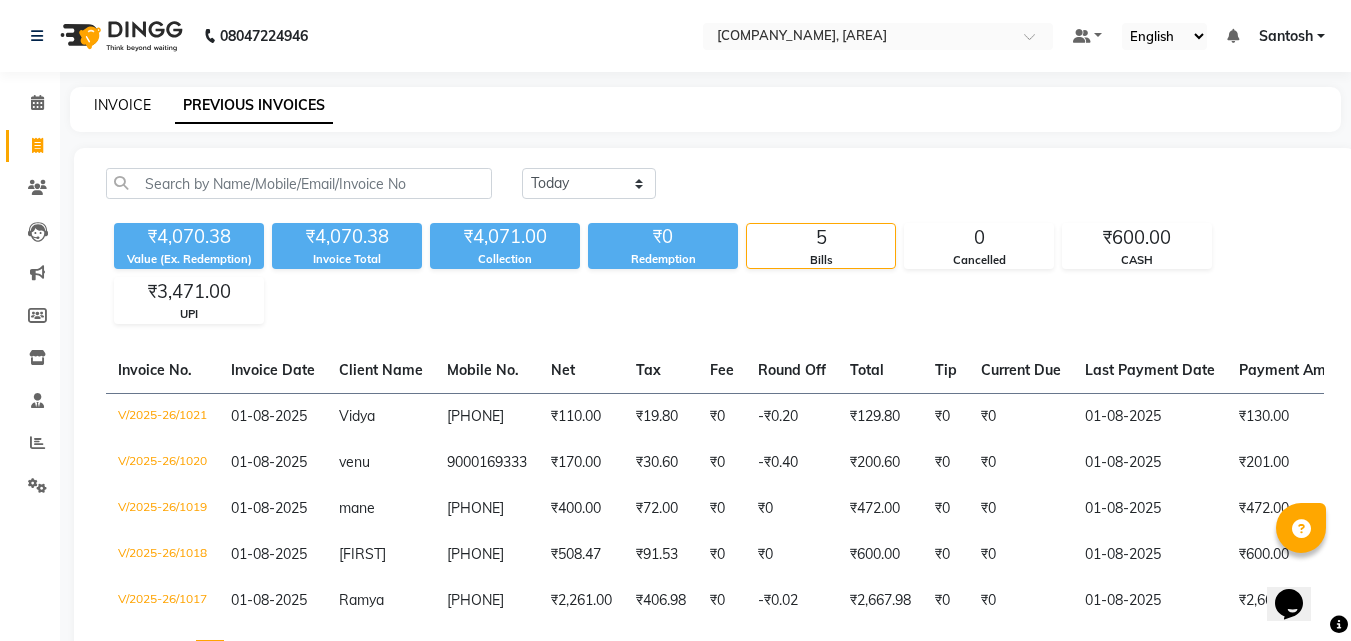 click on "INVOICE" 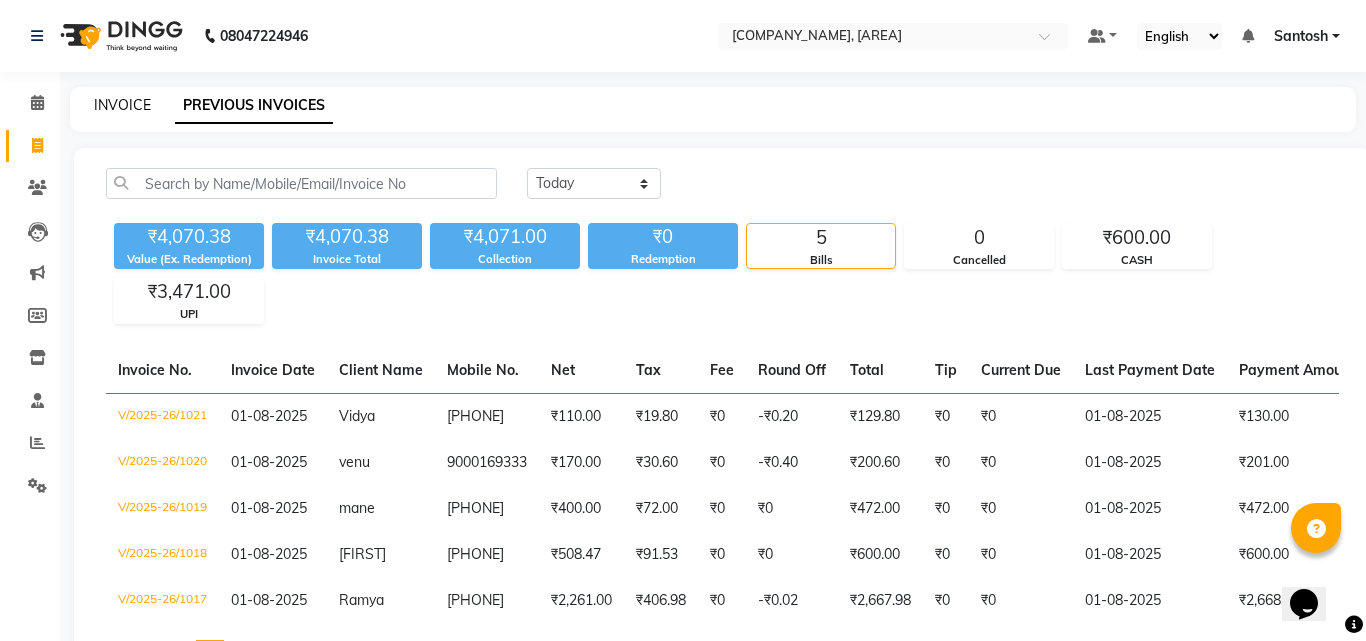 select on "5506" 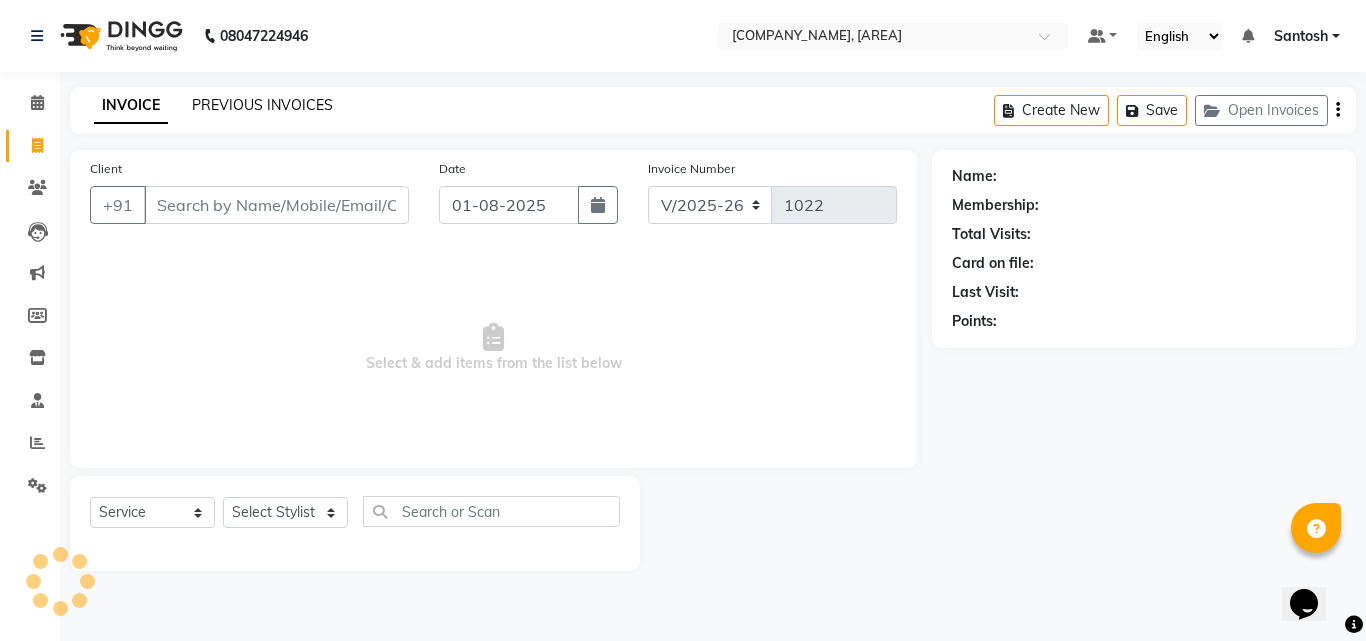 click on "PREVIOUS INVOICES" 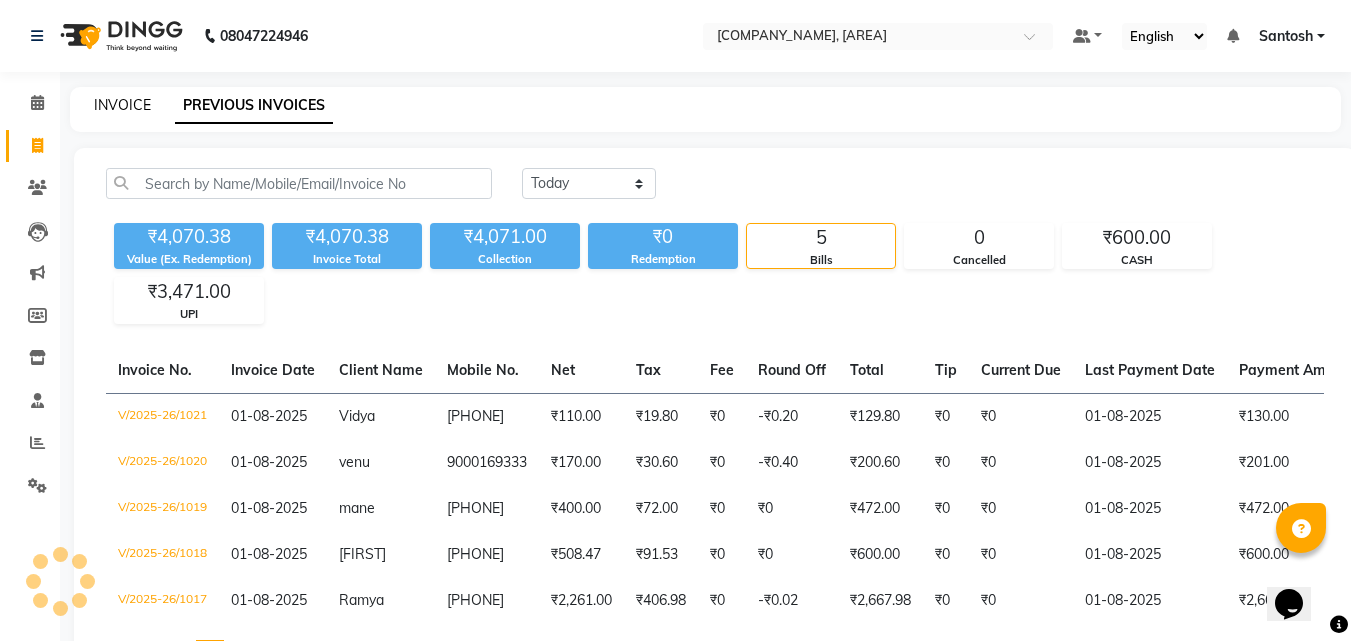 click on "INVOICE" 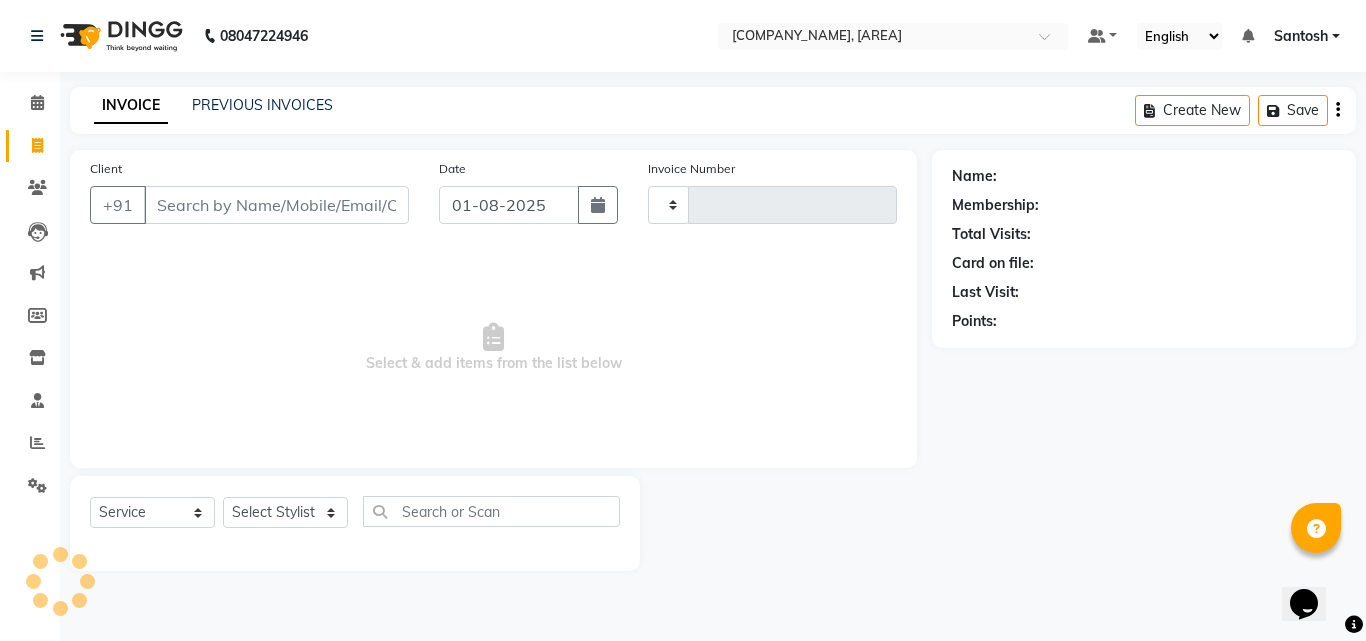 type on "1022" 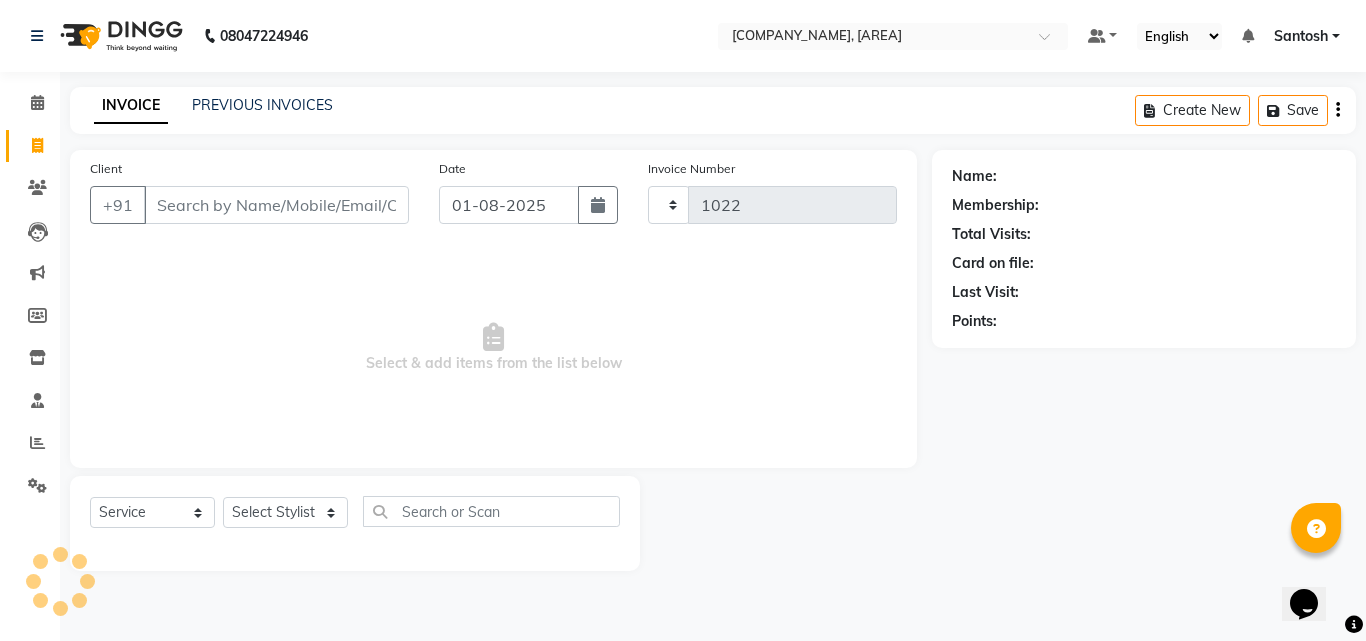 select on "5506" 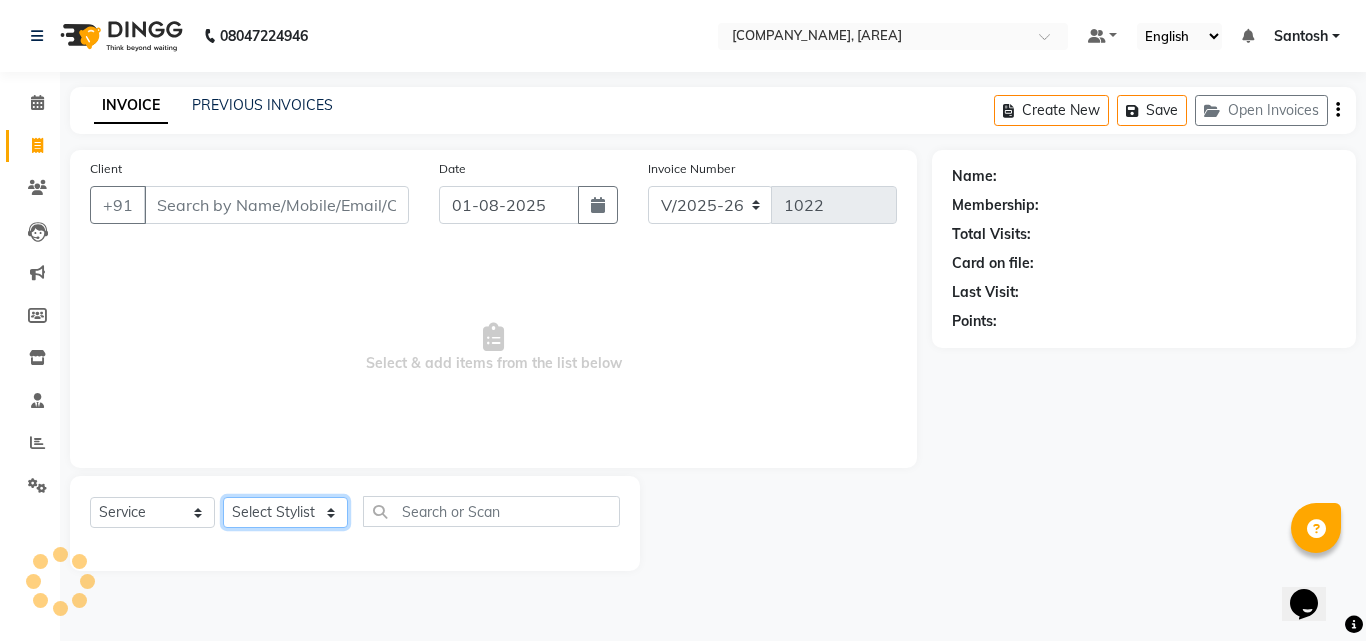 click on "Select Stylist [FIRST] [FIRST] [FIRST] Manager  [FIRST] [FIRST] [FIRST] [FIRST]  [FIRST] [FIRST] [FIRST]" 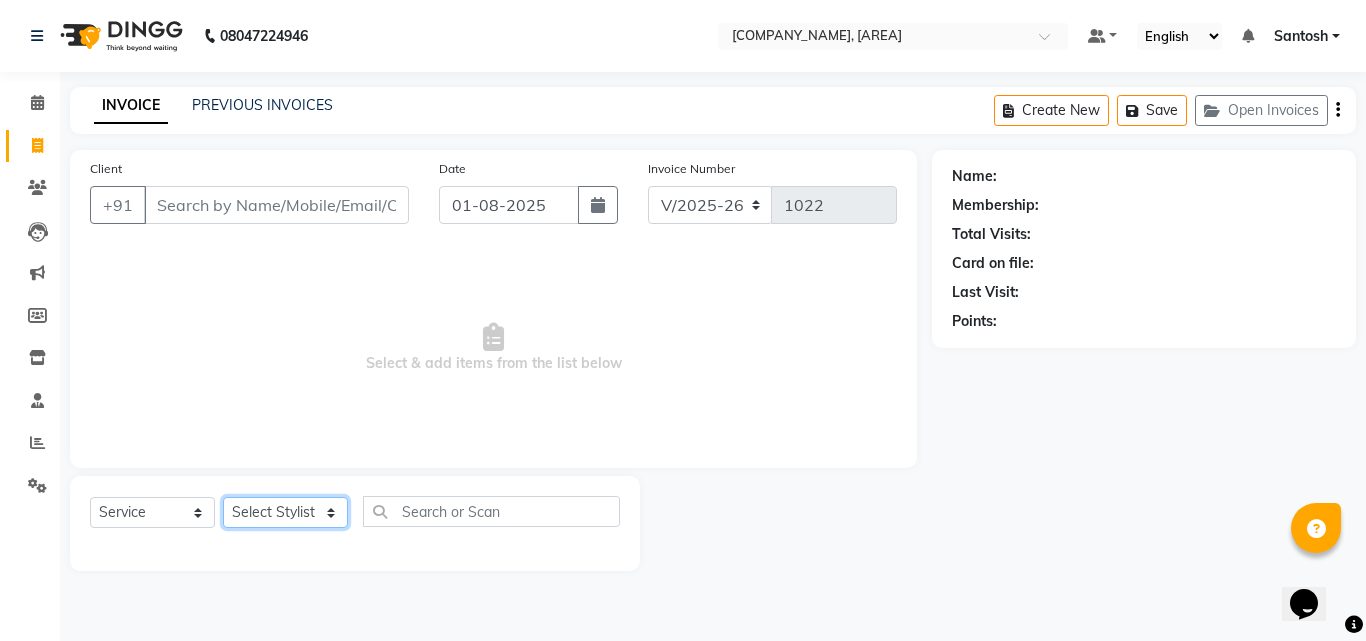 select on "76778" 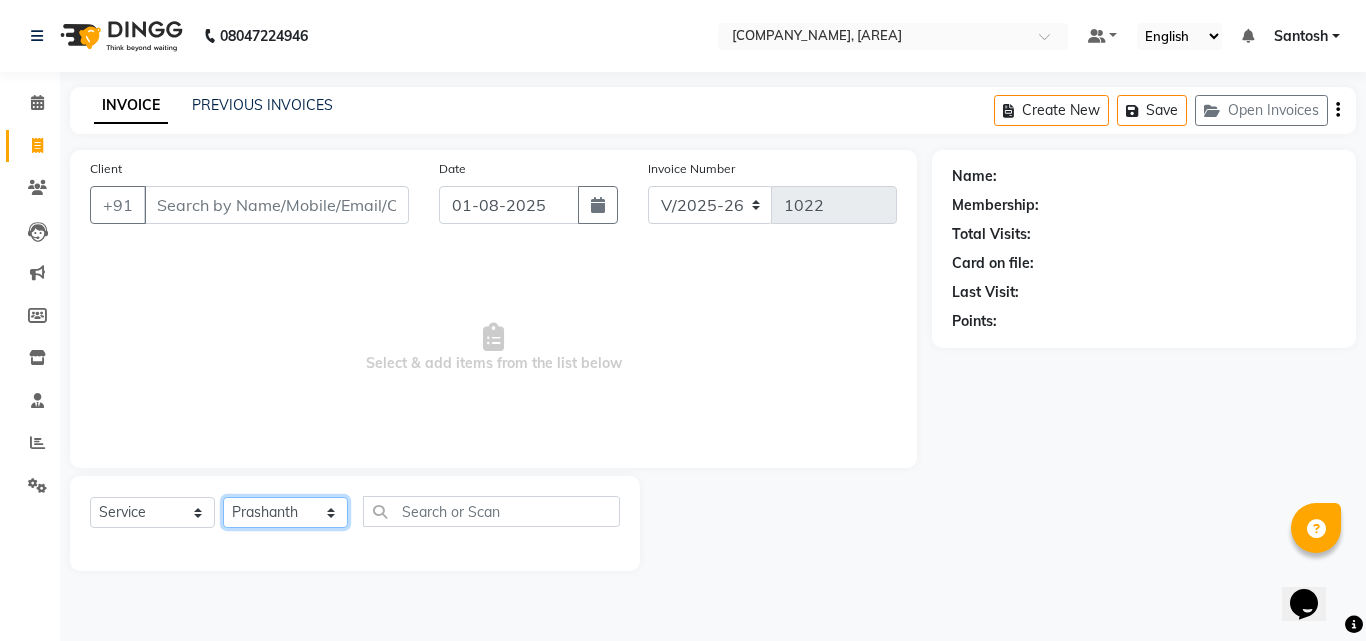 click on "Select Stylist [FIRST] [FIRST] [FIRST] Manager  [FIRST] [FIRST] [FIRST] [FIRST]  [FIRST] [FIRST] [FIRST]" 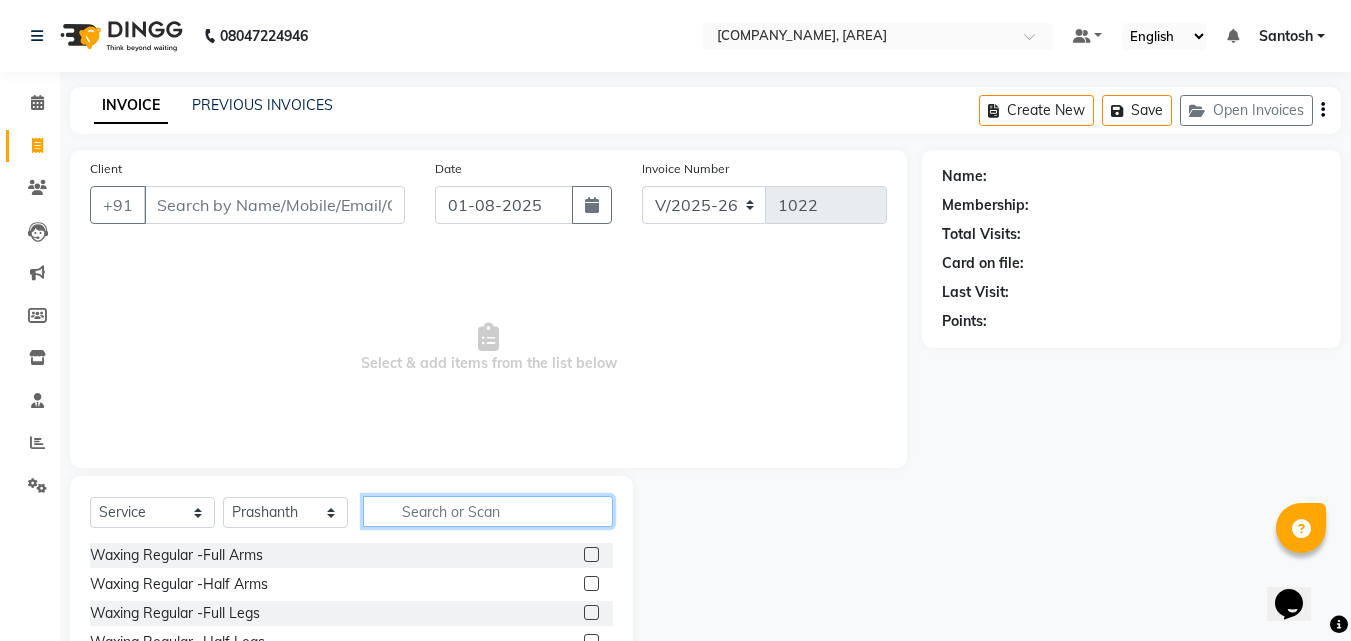 click 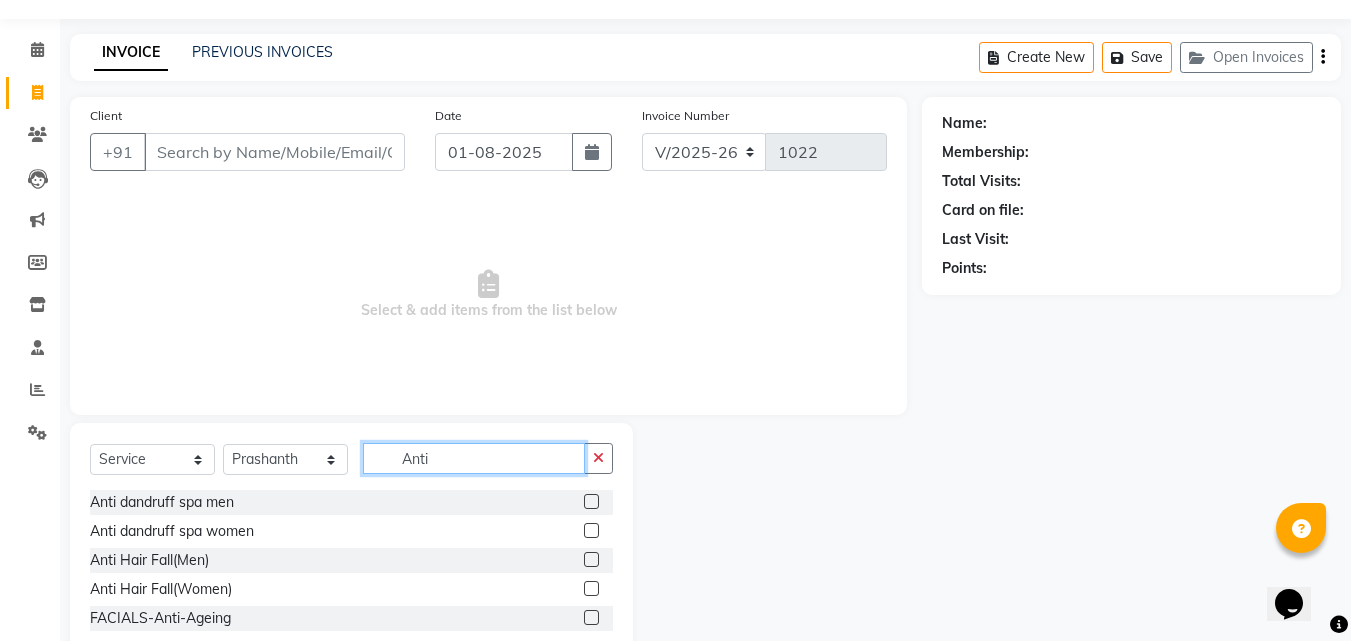 scroll, scrollTop: 100, scrollLeft: 0, axis: vertical 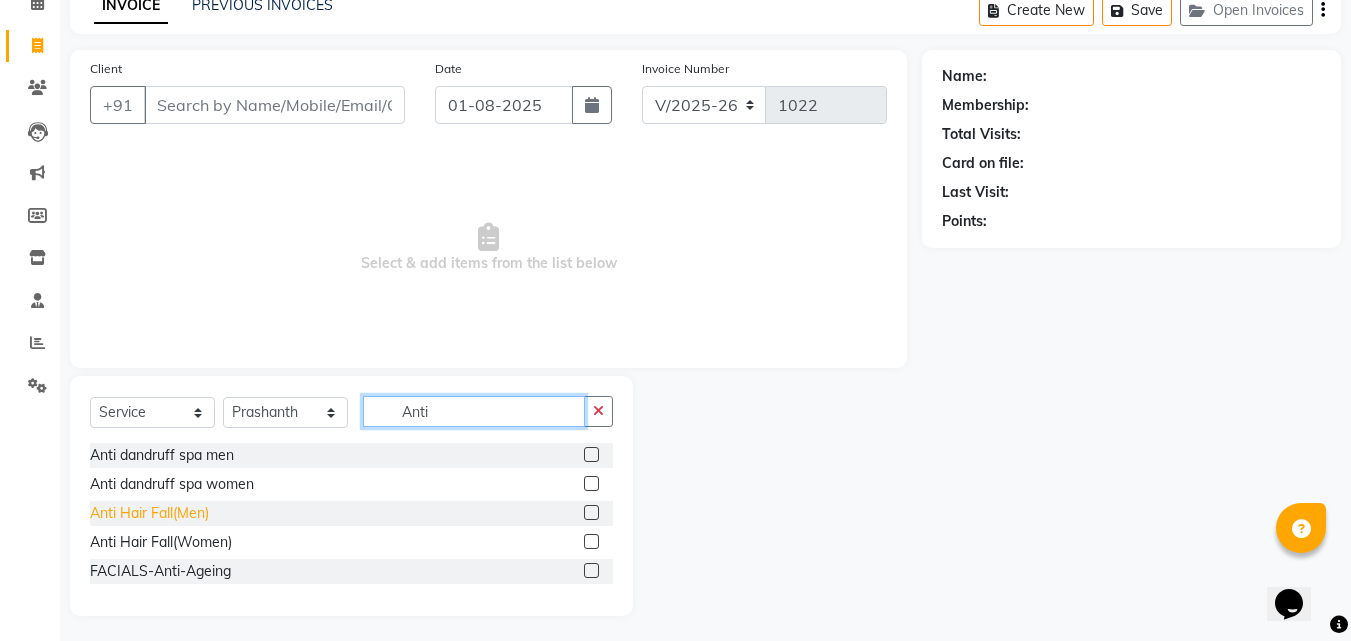 type on "Anti" 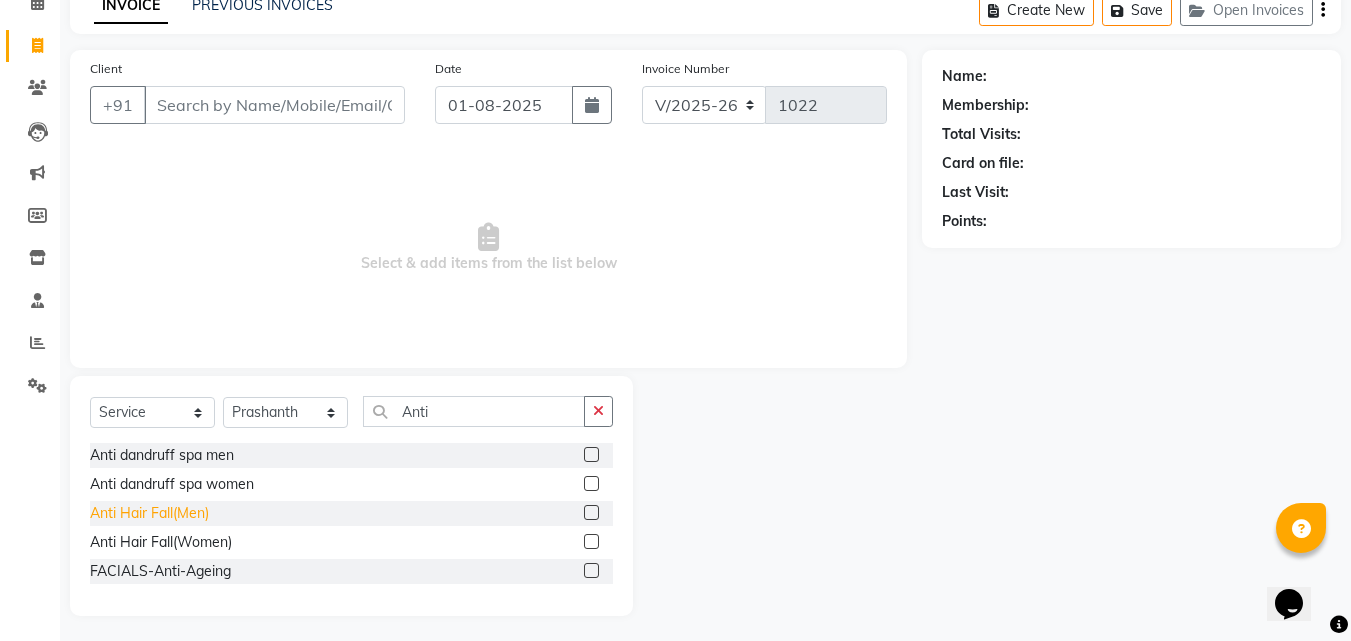 click on "Anti Hair Fall(Men)" 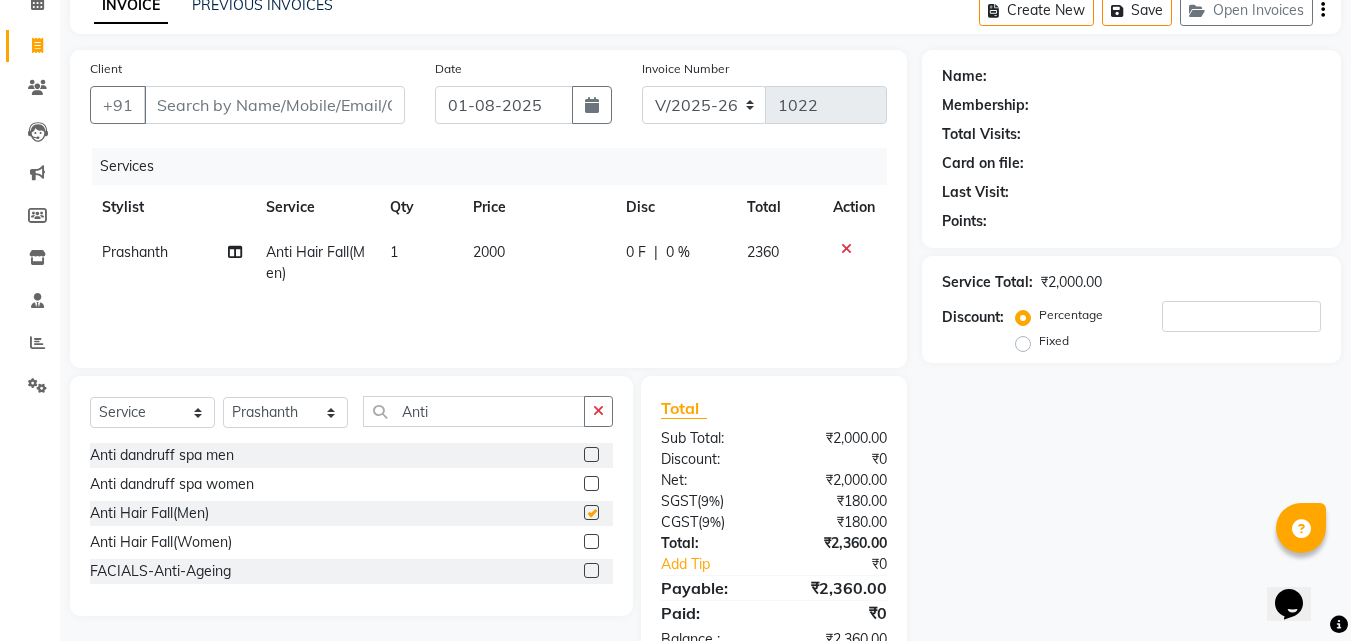 checkbox on "false" 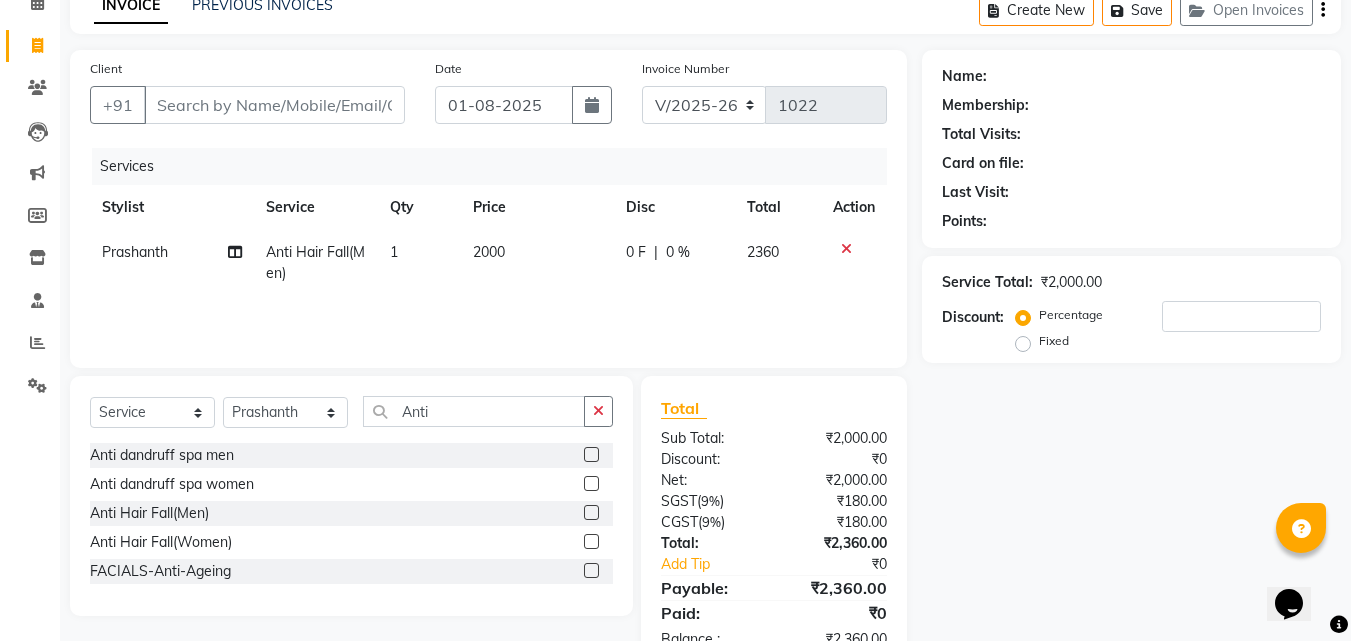 click on "2000" 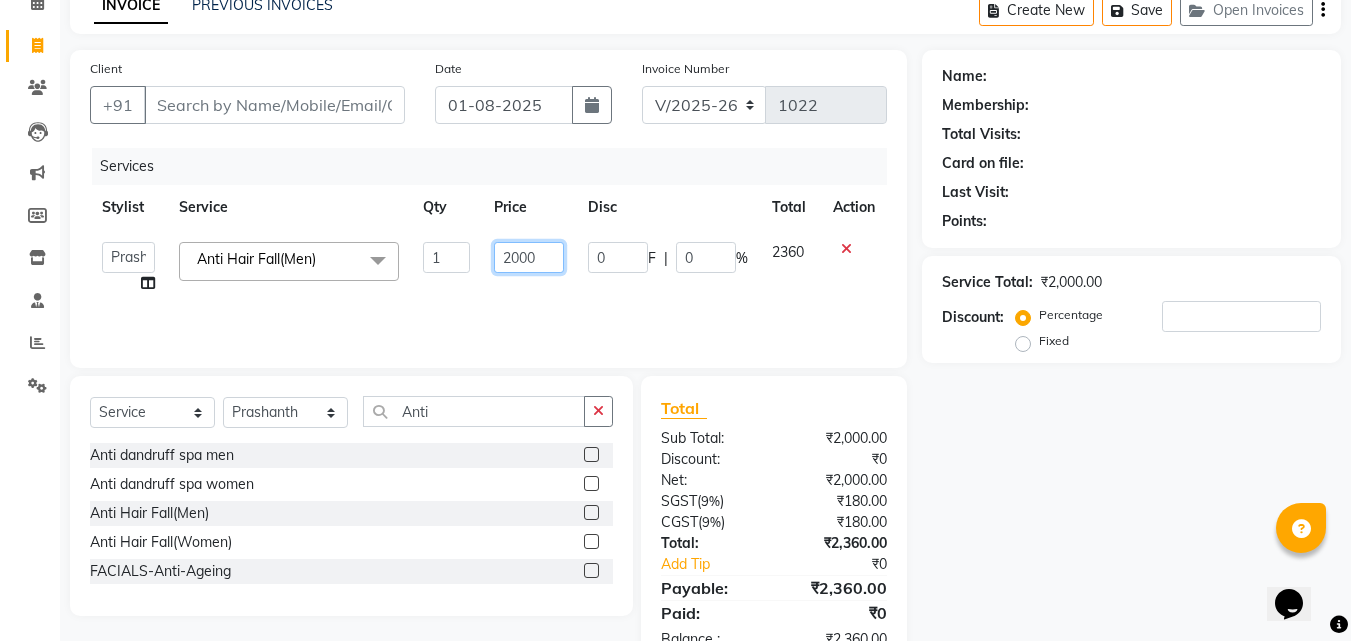click on "2000" 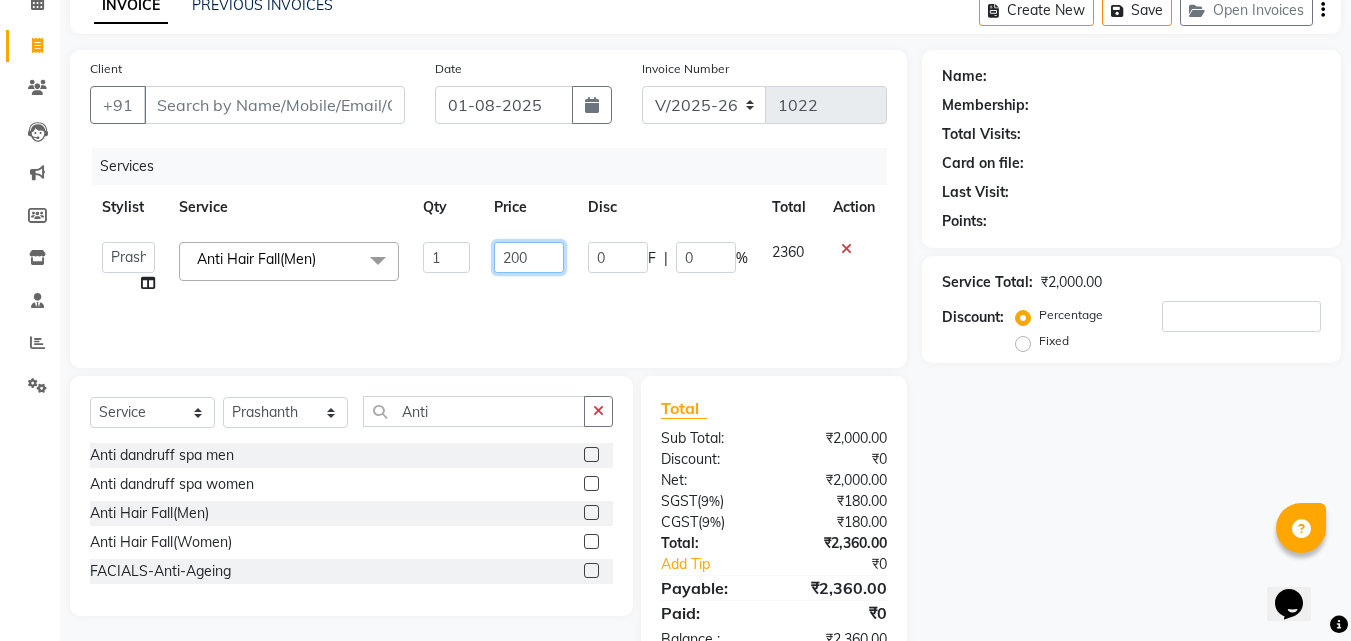 type on "2500" 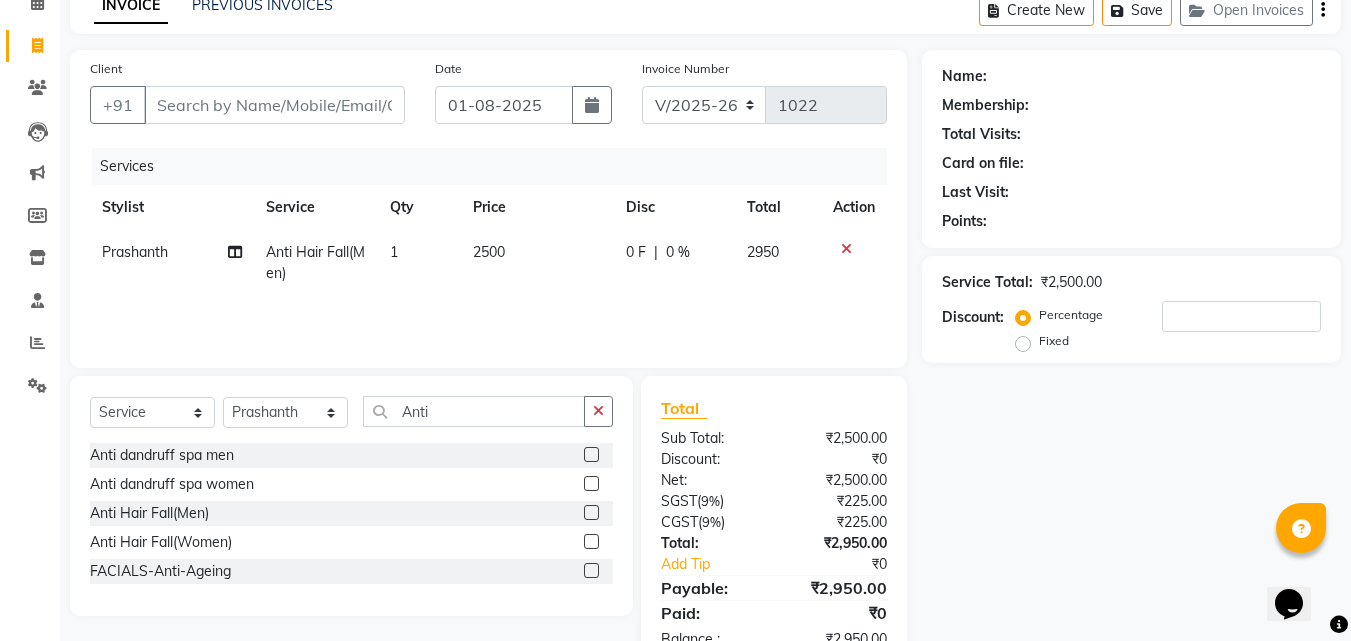drag, startPoint x: 1079, startPoint y: 527, endPoint x: 625, endPoint y: 433, distance: 463.62915 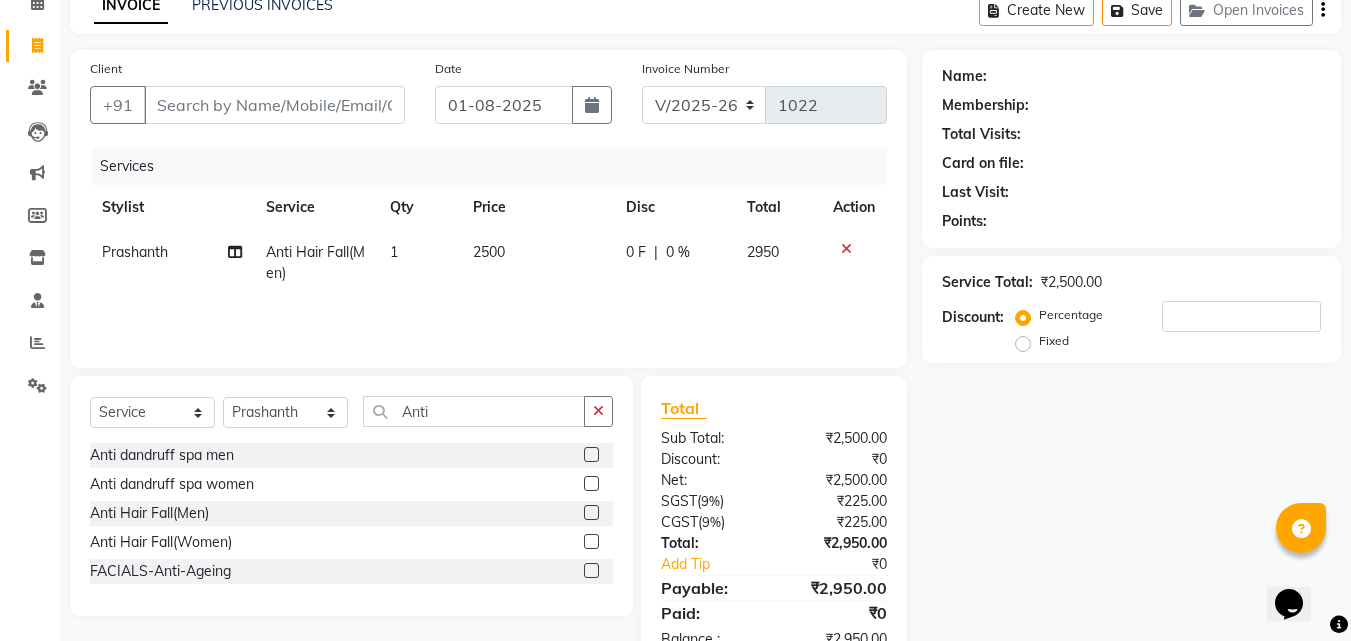 click on "Prashanth" 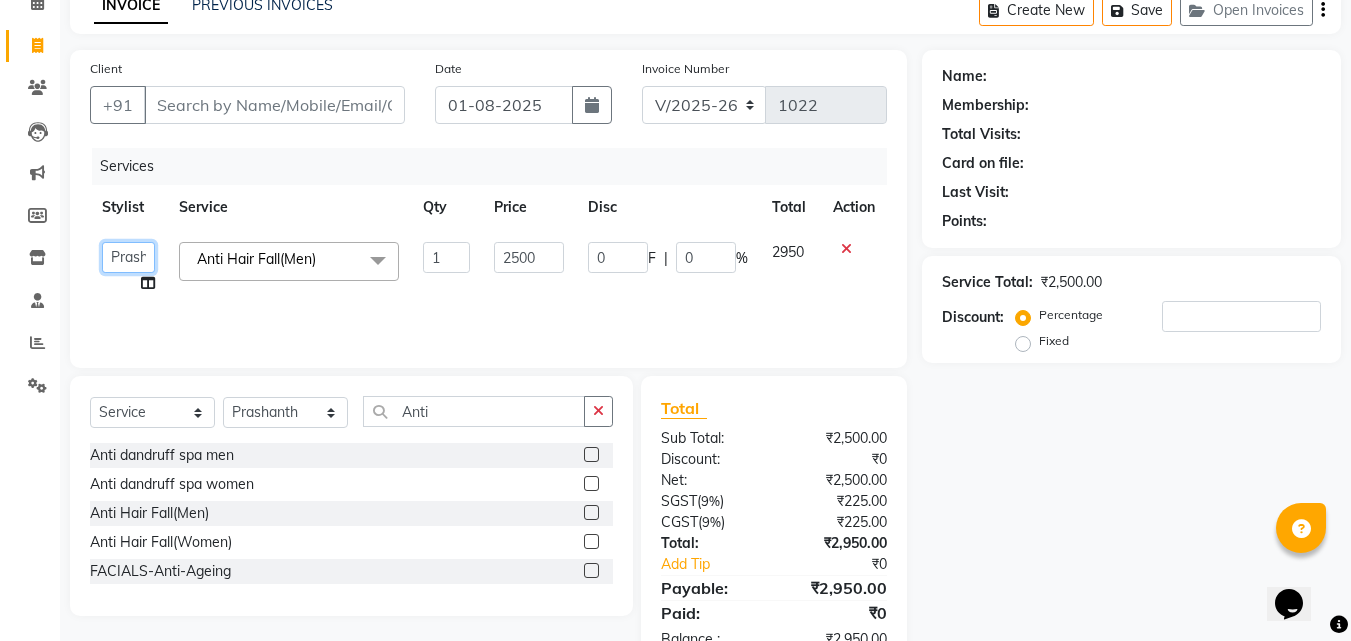 click on "[FIRST]   [FIRST]   [FIRST]   Manager    [FIRST]   [FIRST]   [FIRST]   [FIRST]    [FIRST]   [FIRST]   [FIRST]" 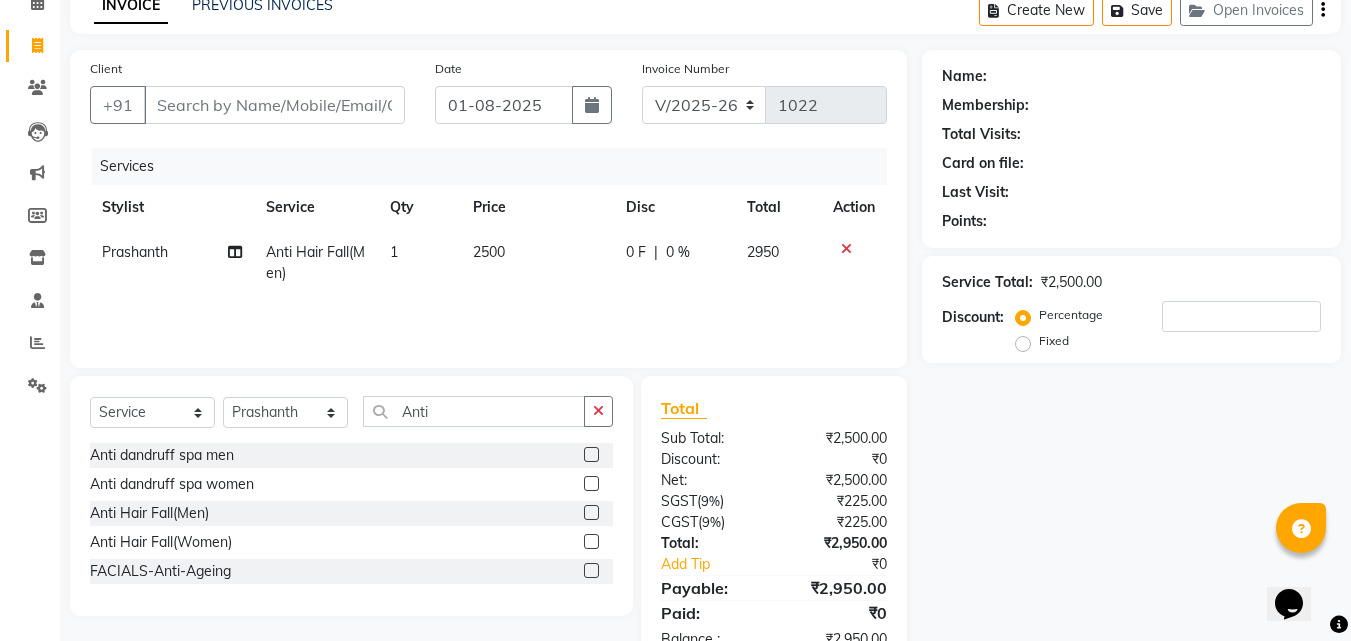 click on "Name: Membership: Total Visits: Card on file: Last Visit:  Points:  Service Total:  ₹2,500.00  Discount:  Percentage   Fixed" 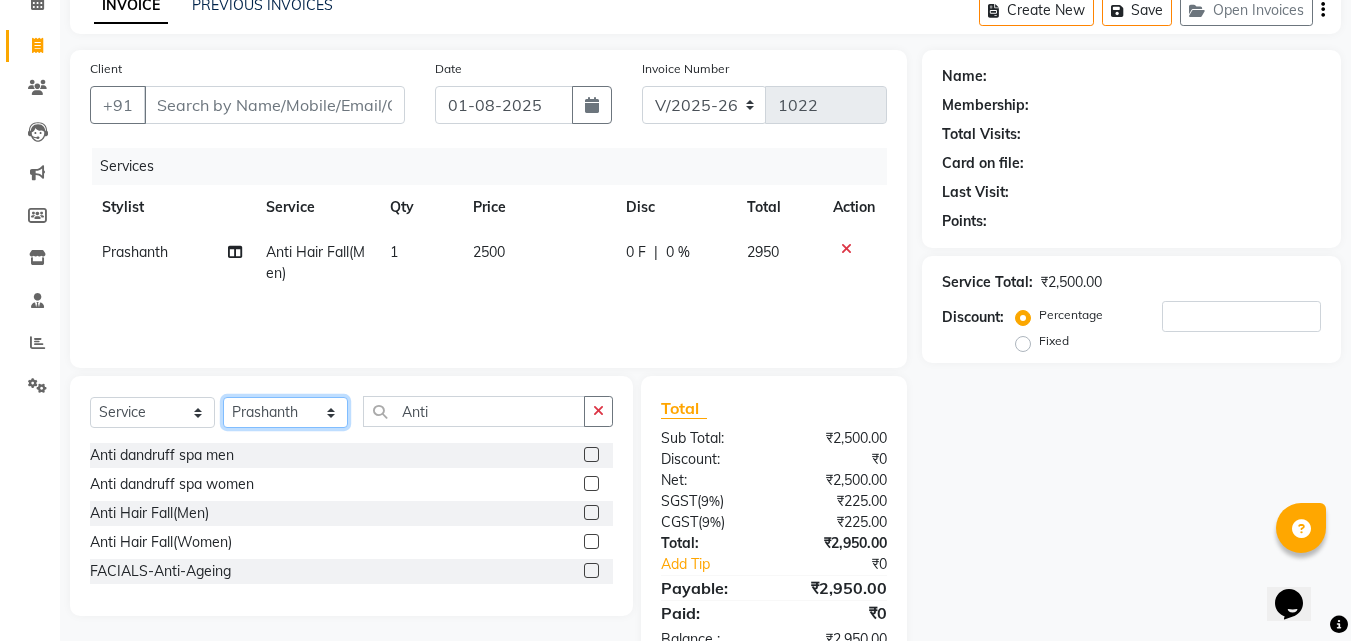 click on "Select Stylist [FIRST] [FIRST] [FIRST] Manager  [FIRST] [FIRST] [FIRST] [FIRST]  [FIRST] [FIRST] [FIRST]" 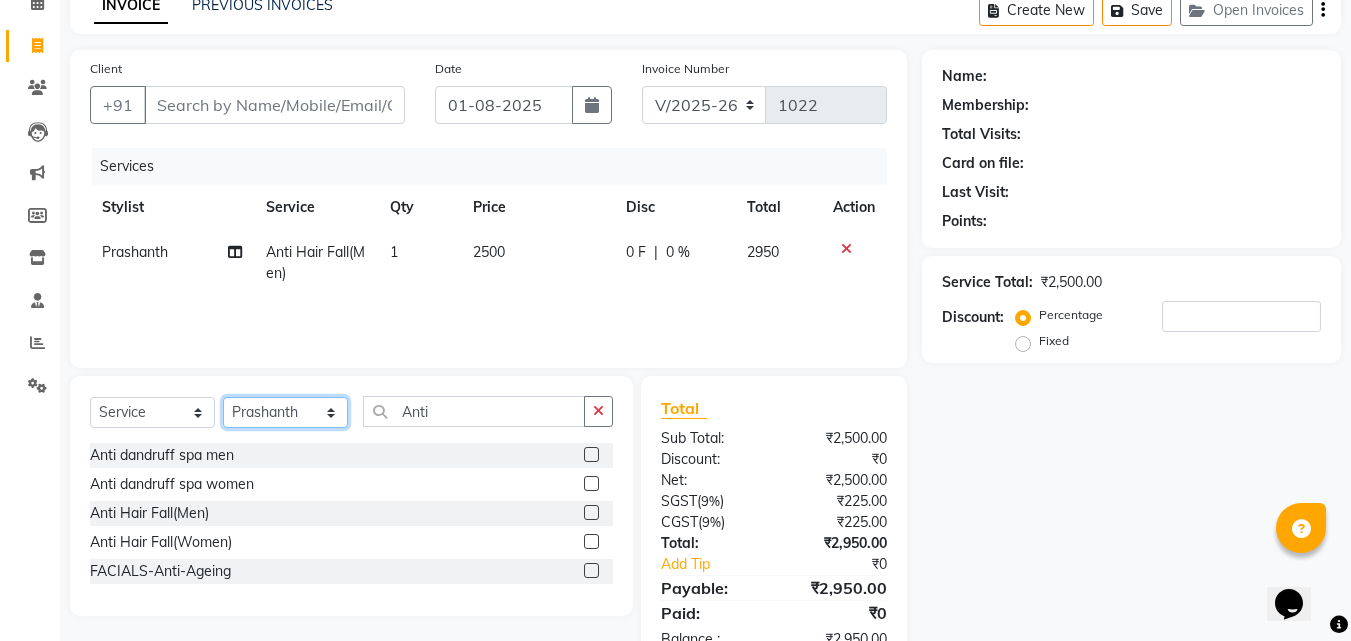 select on "65084" 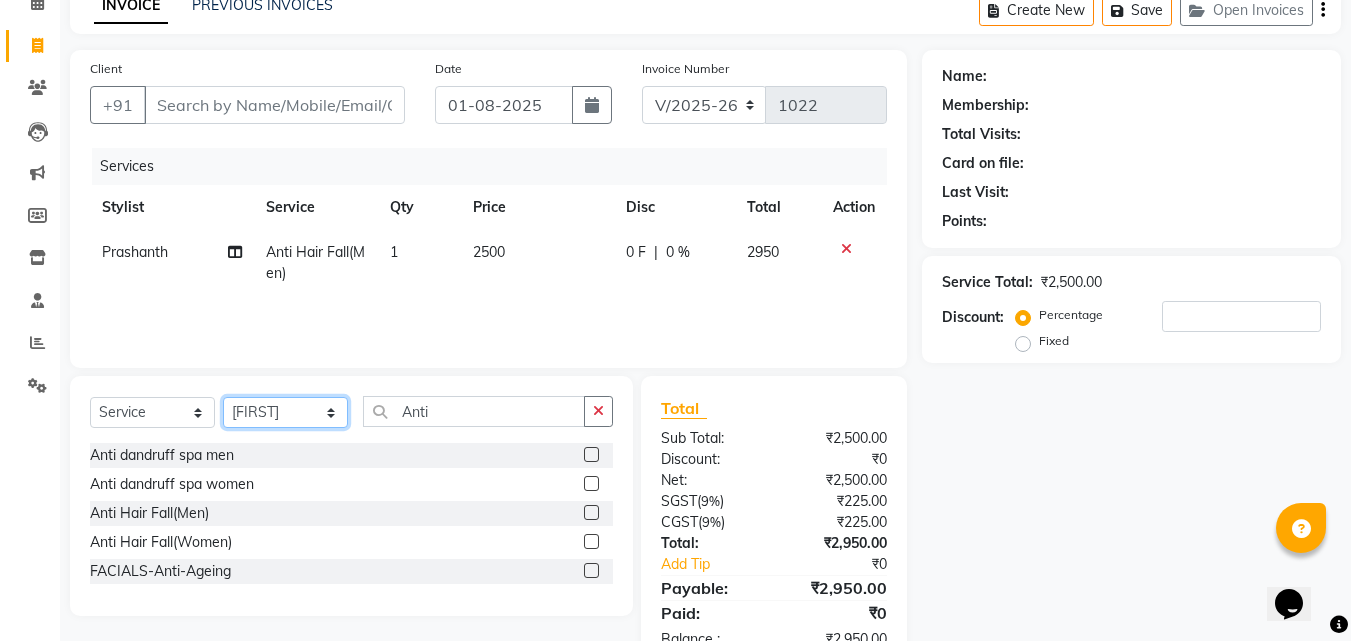 click on "Select Stylist [FIRST] [FIRST] [FIRST] Manager  [FIRST] [FIRST] [FIRST] [FIRST]  [FIRST] [FIRST] [FIRST]" 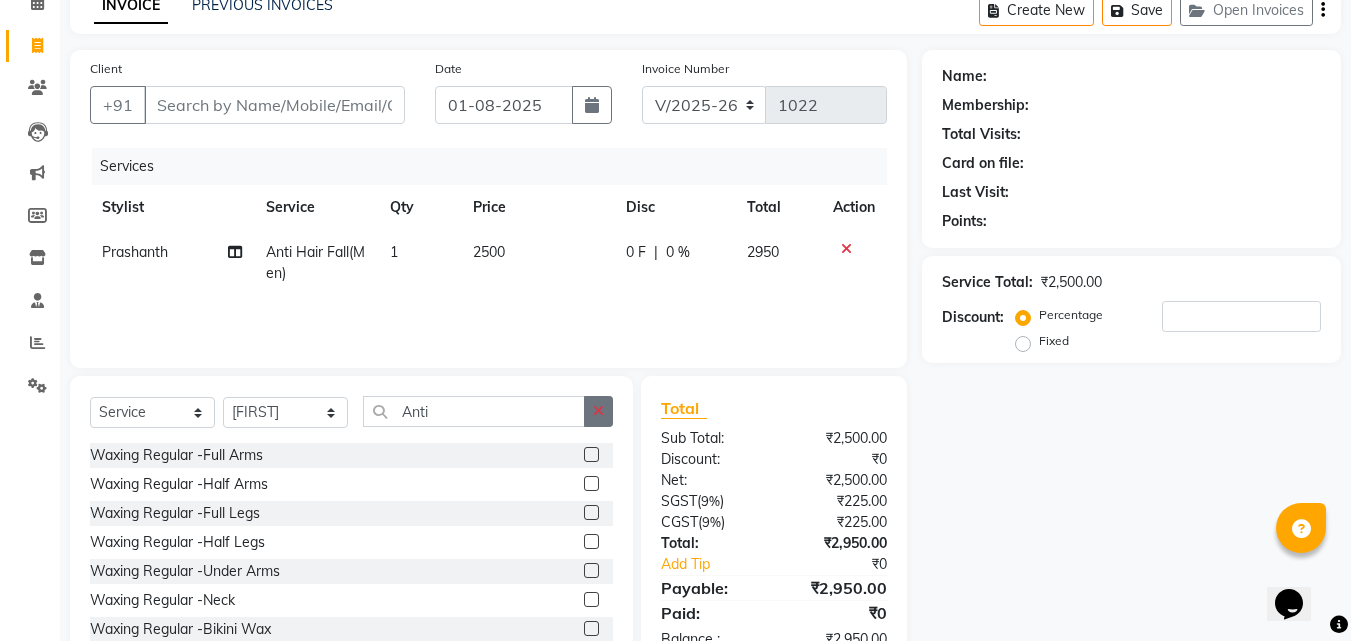 click 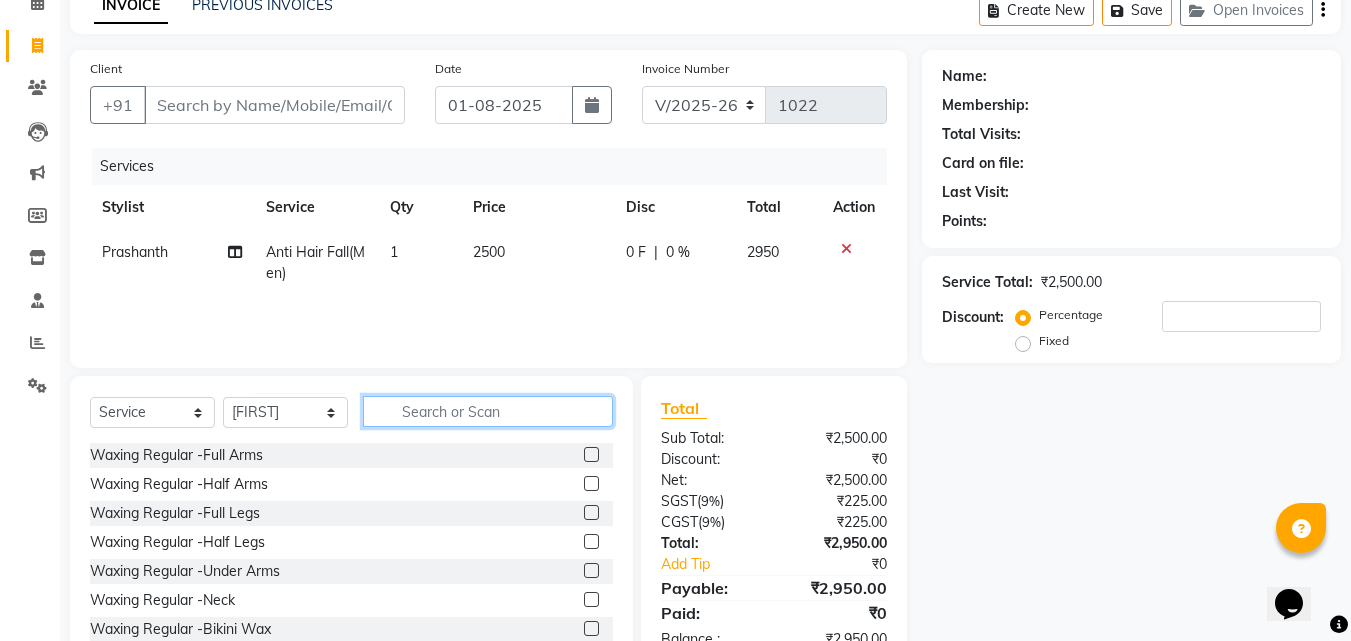 click 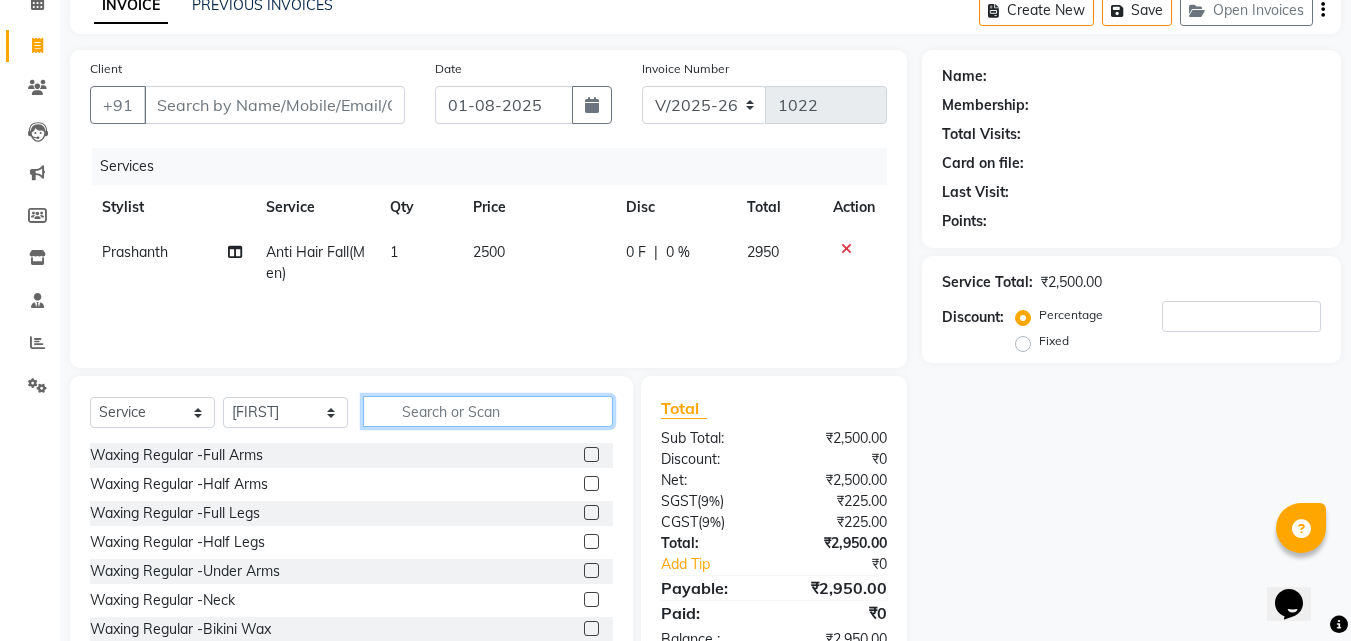 click 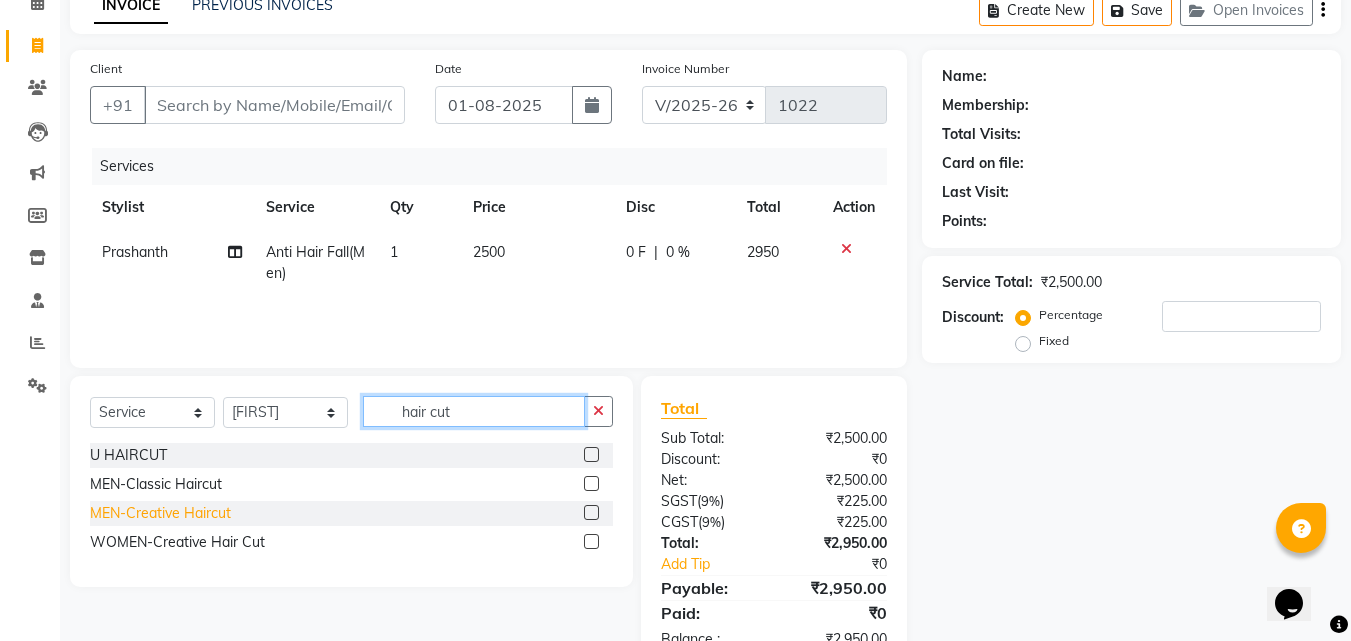 type on "hair cut" 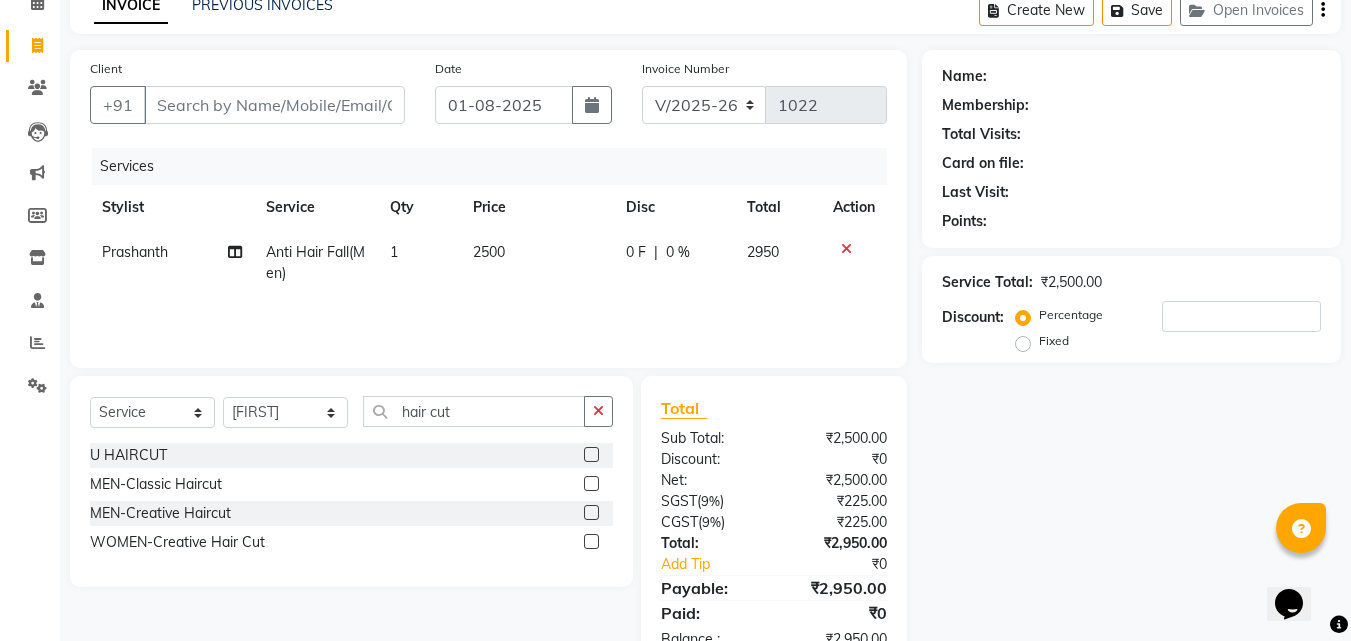 drag, startPoint x: 193, startPoint y: 510, endPoint x: 574, endPoint y: 394, distance: 398.2675 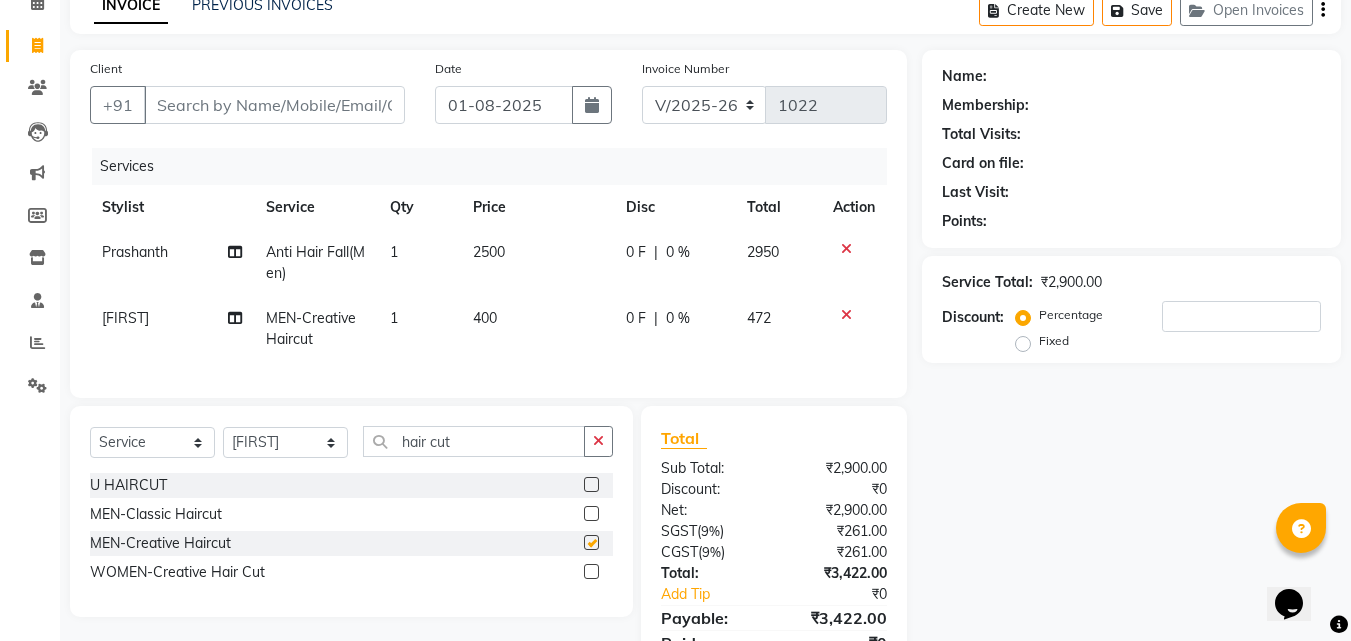 checkbox on "false" 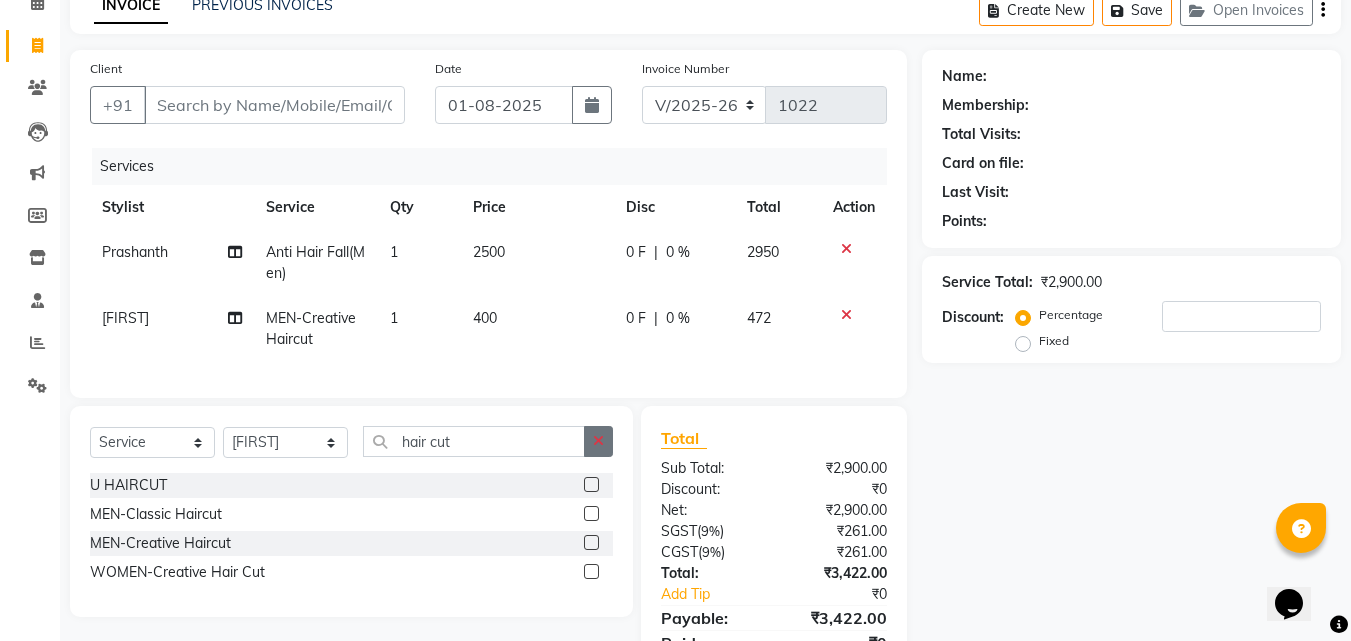 click 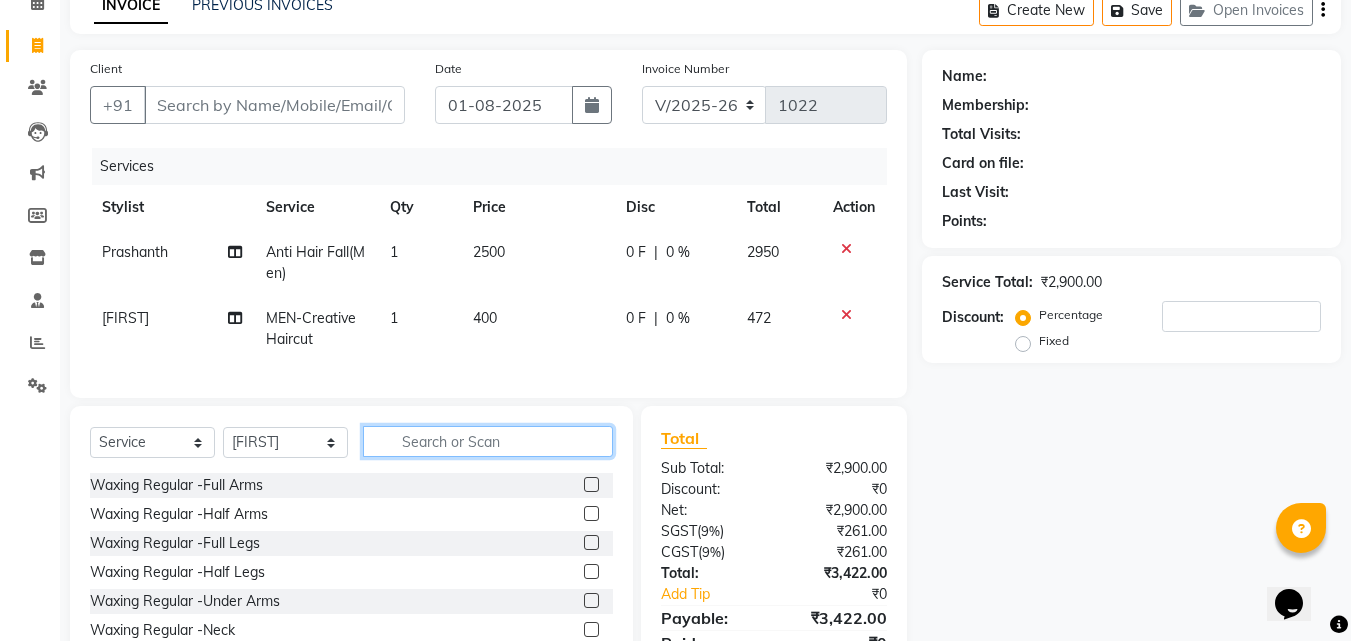 click 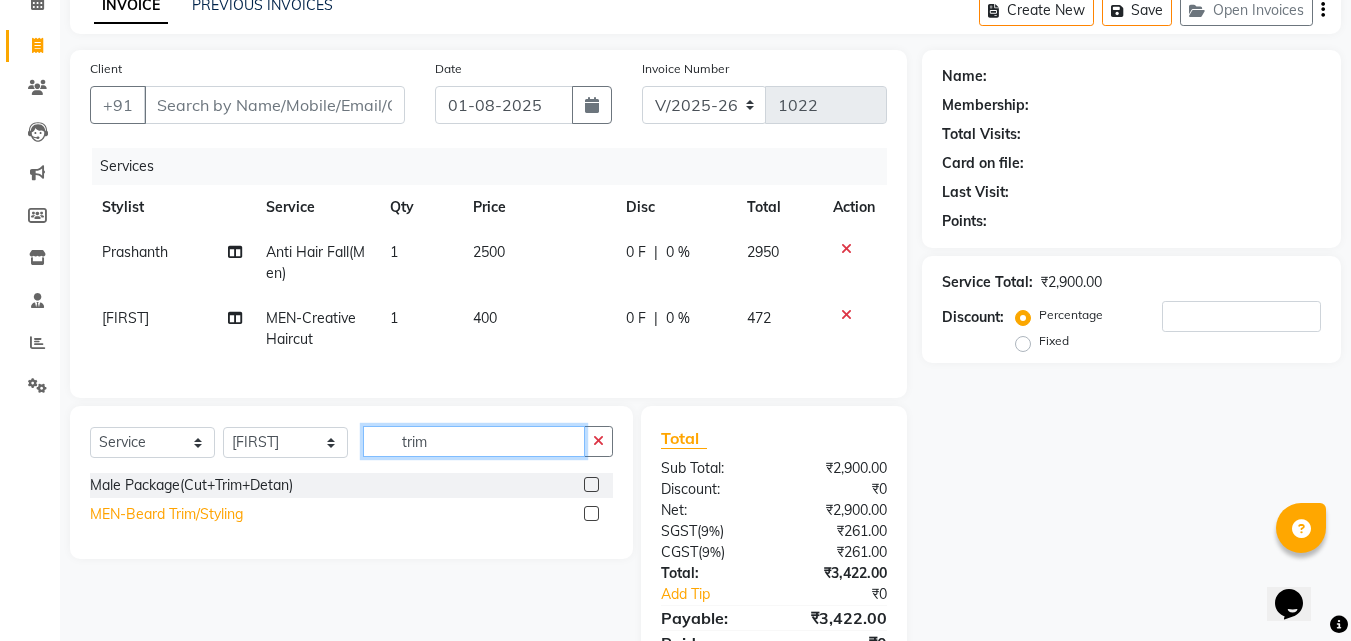 type on "trim" 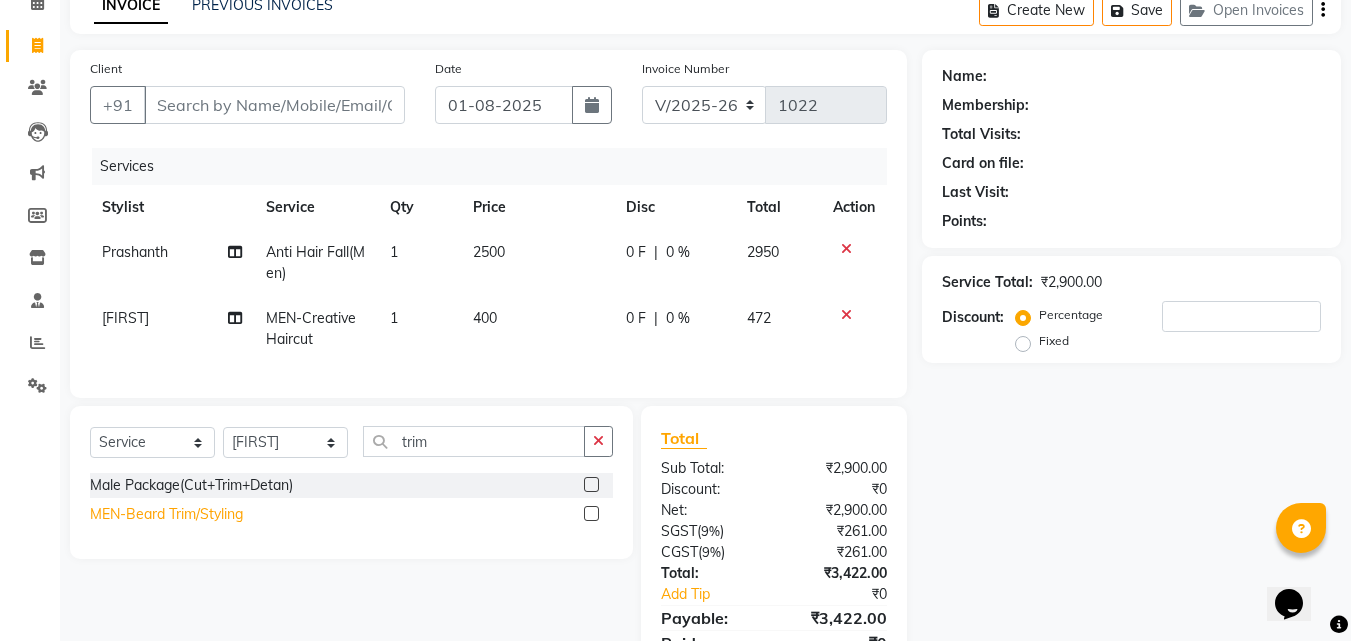 click on "MEN-Beard Trim/Styling" 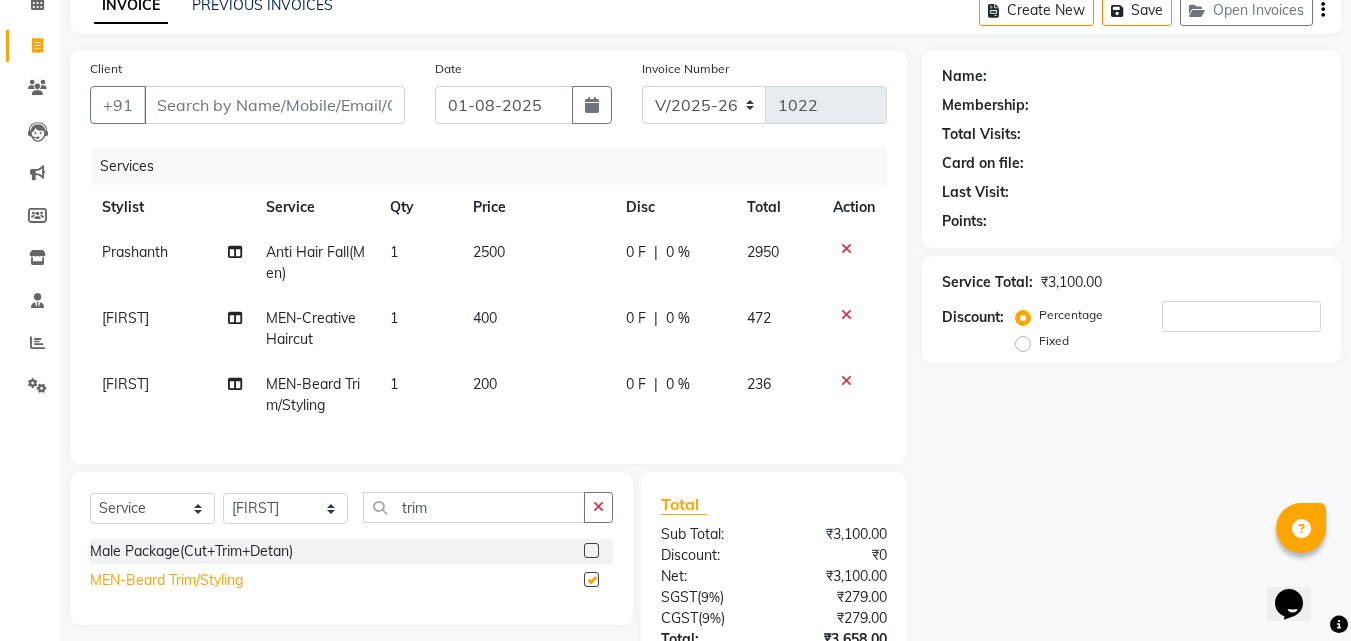 checkbox on "false" 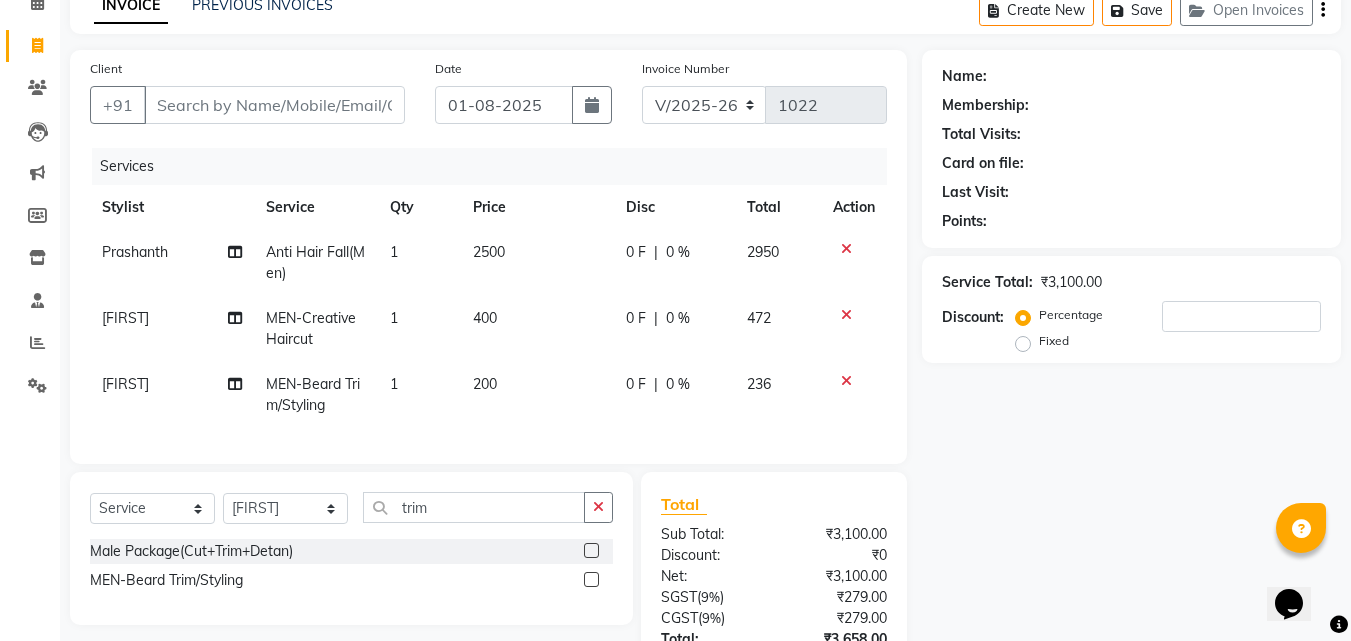 drag, startPoint x: 606, startPoint y: 526, endPoint x: 583, endPoint y: 524, distance: 23.086792 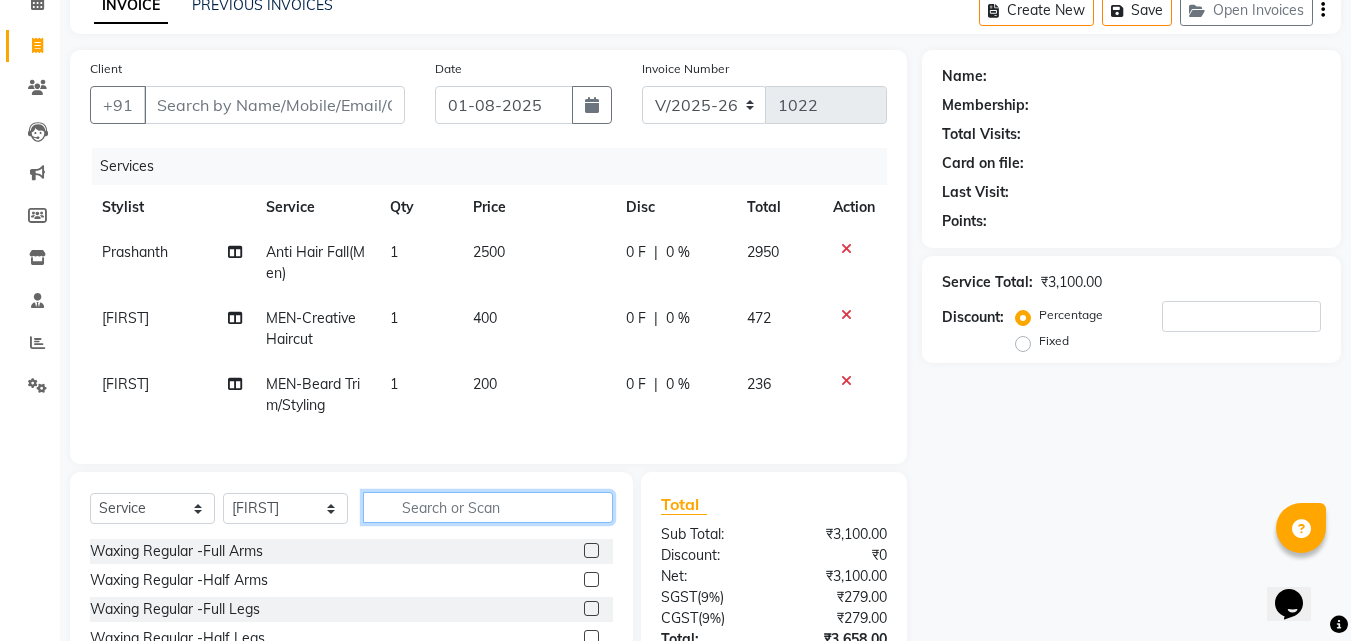click 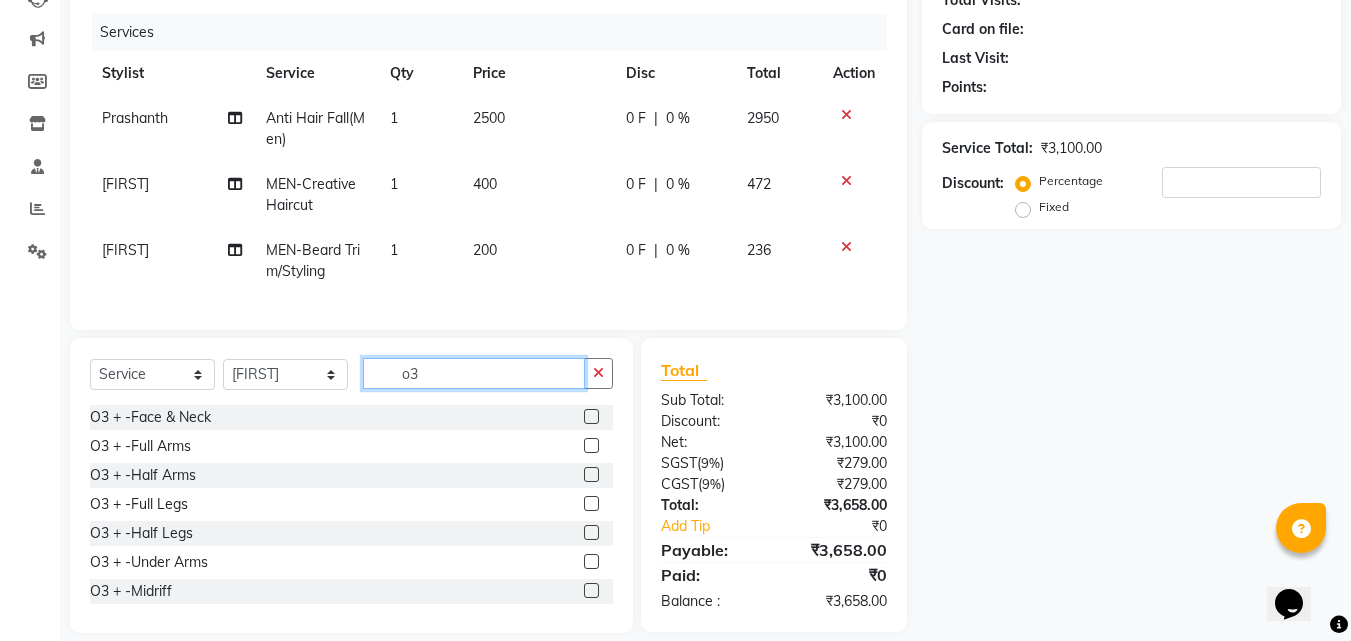 scroll, scrollTop: 271, scrollLeft: 0, axis: vertical 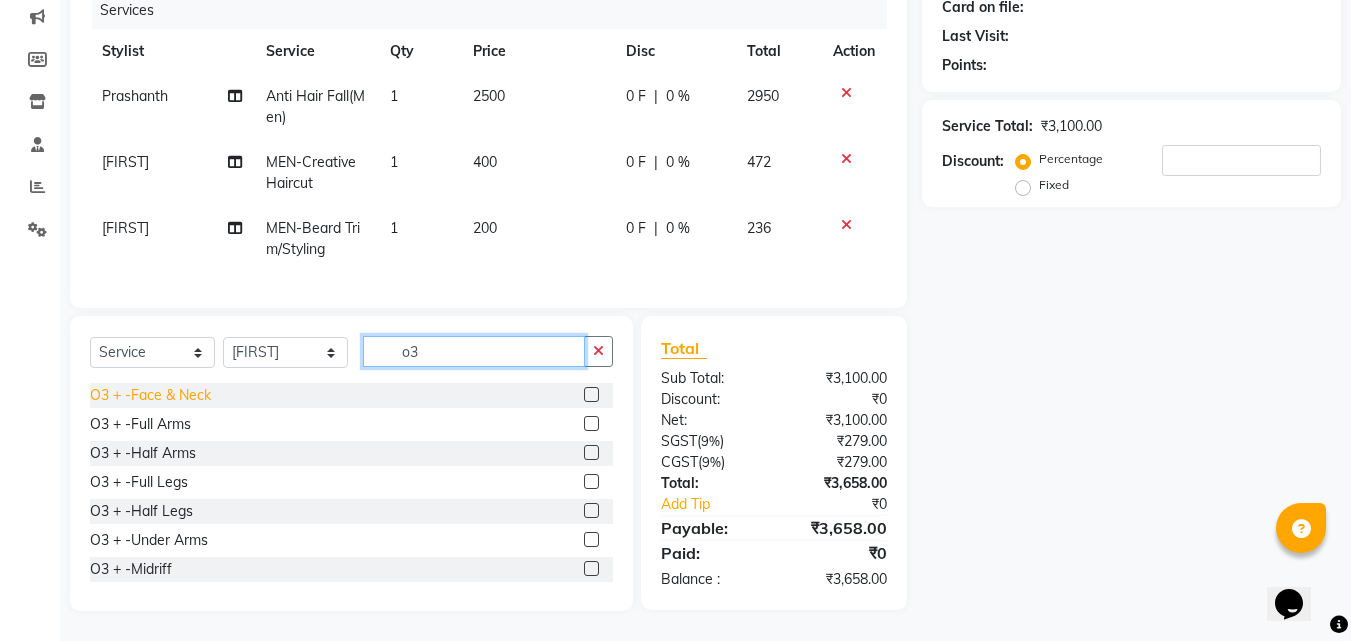 type on "o3" 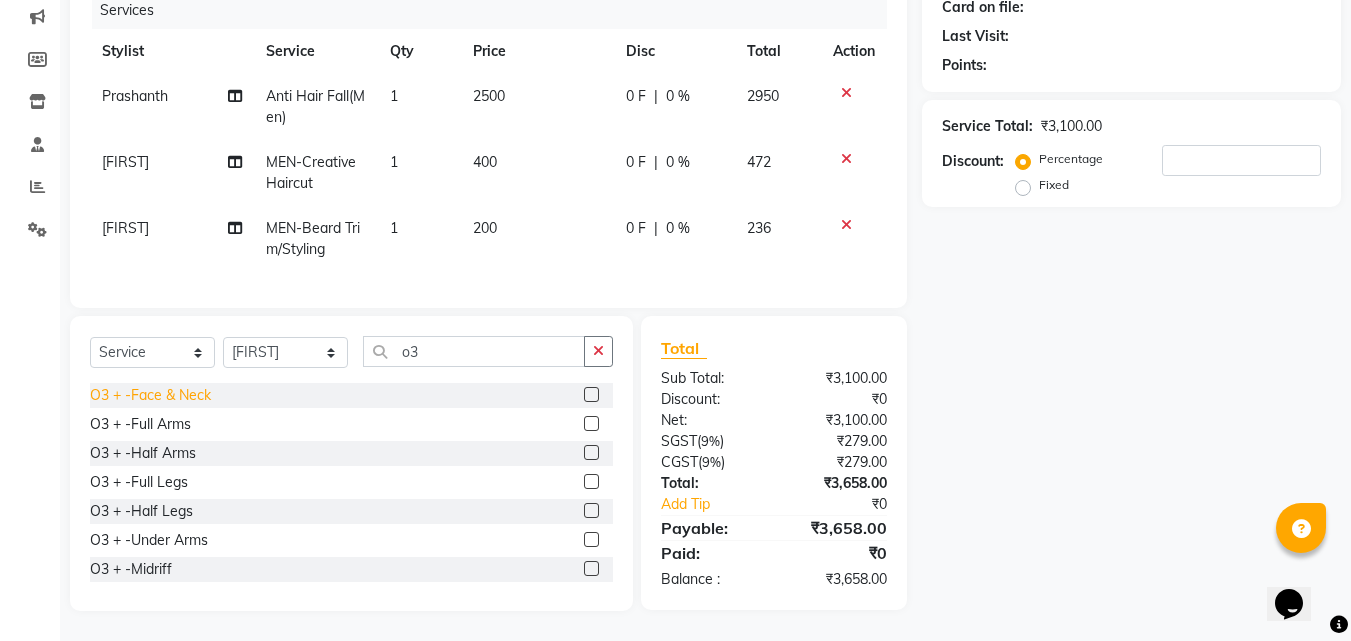 click on "O3 + -Face & Neck" 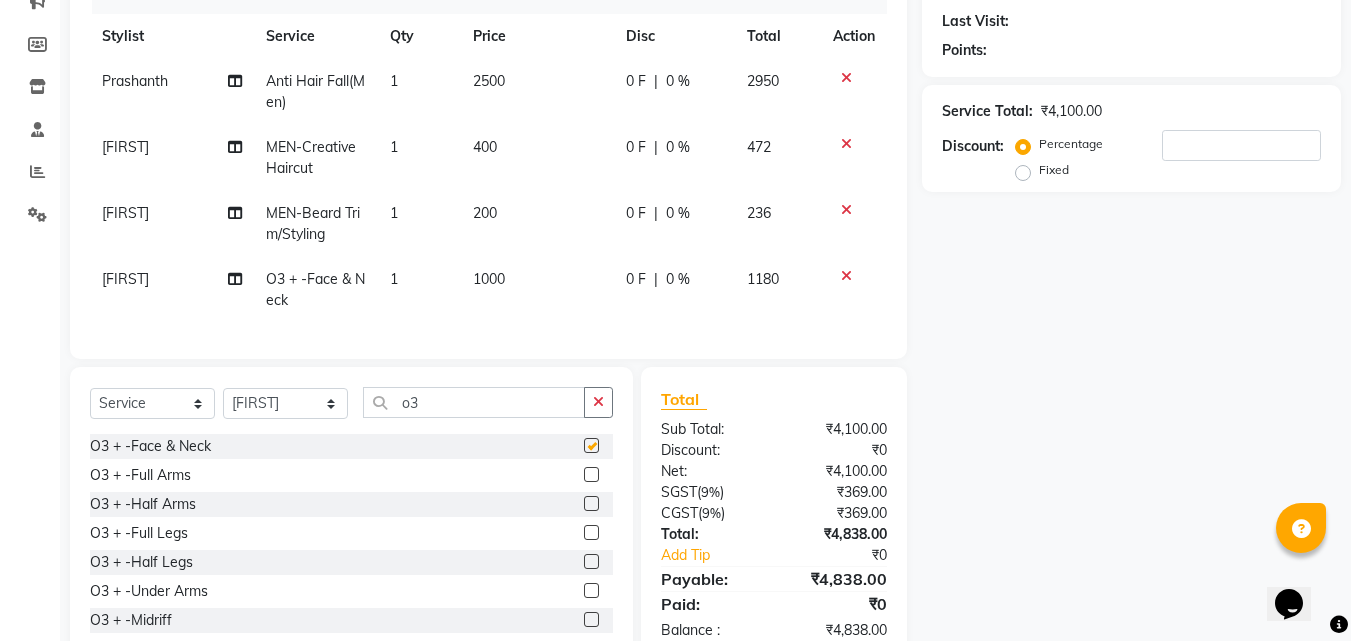checkbox on "false" 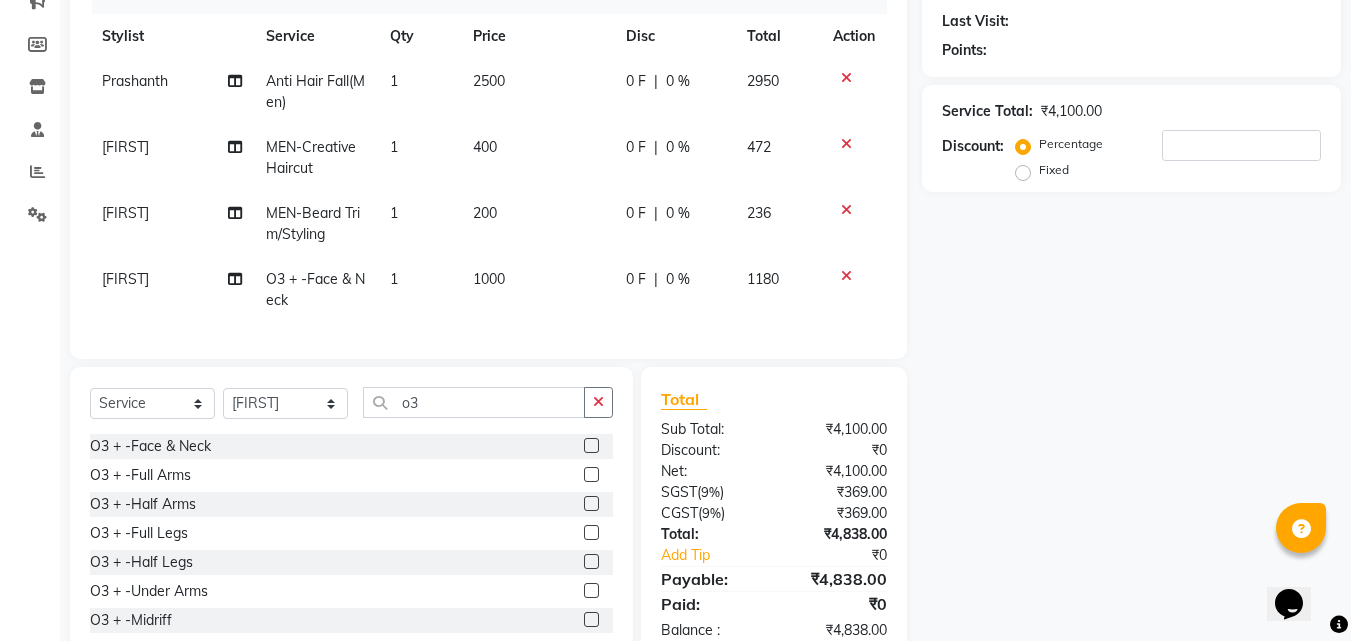 click on "Name: Membership: Total Visits: Card on file: Last Visit:  Points:  Service Total:  ₹4,100.00  Discount:  Percentage   Fixed" 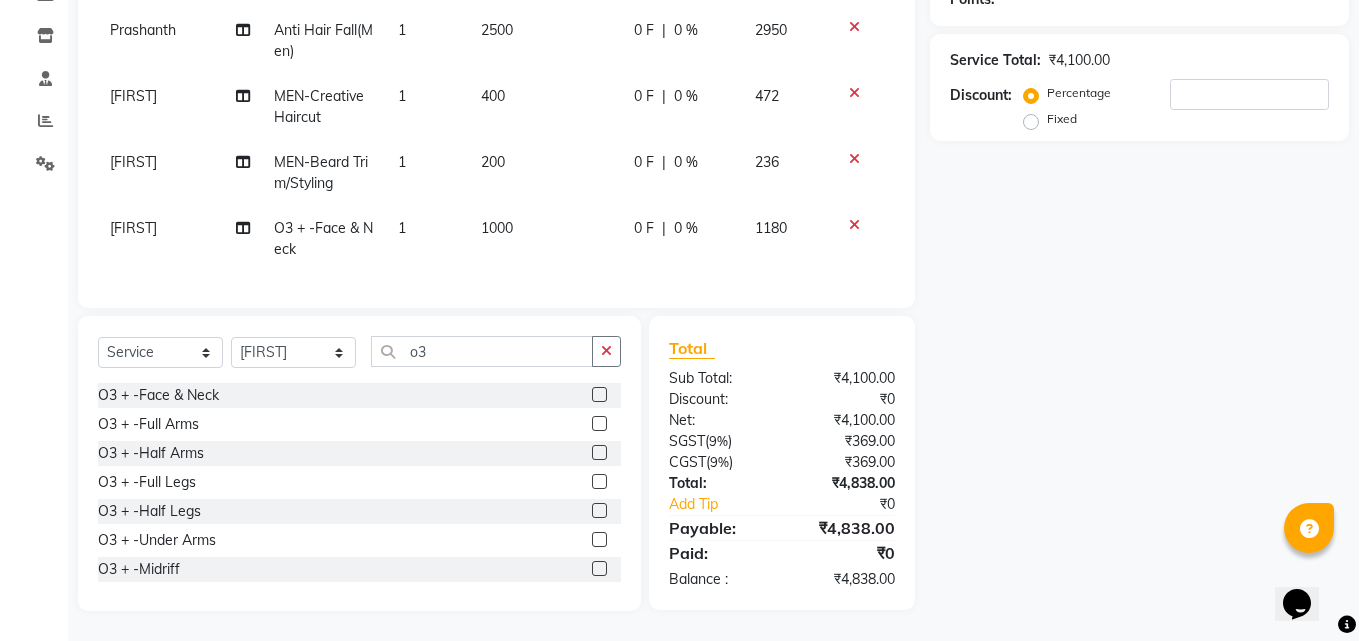 scroll, scrollTop: 0, scrollLeft: 0, axis: both 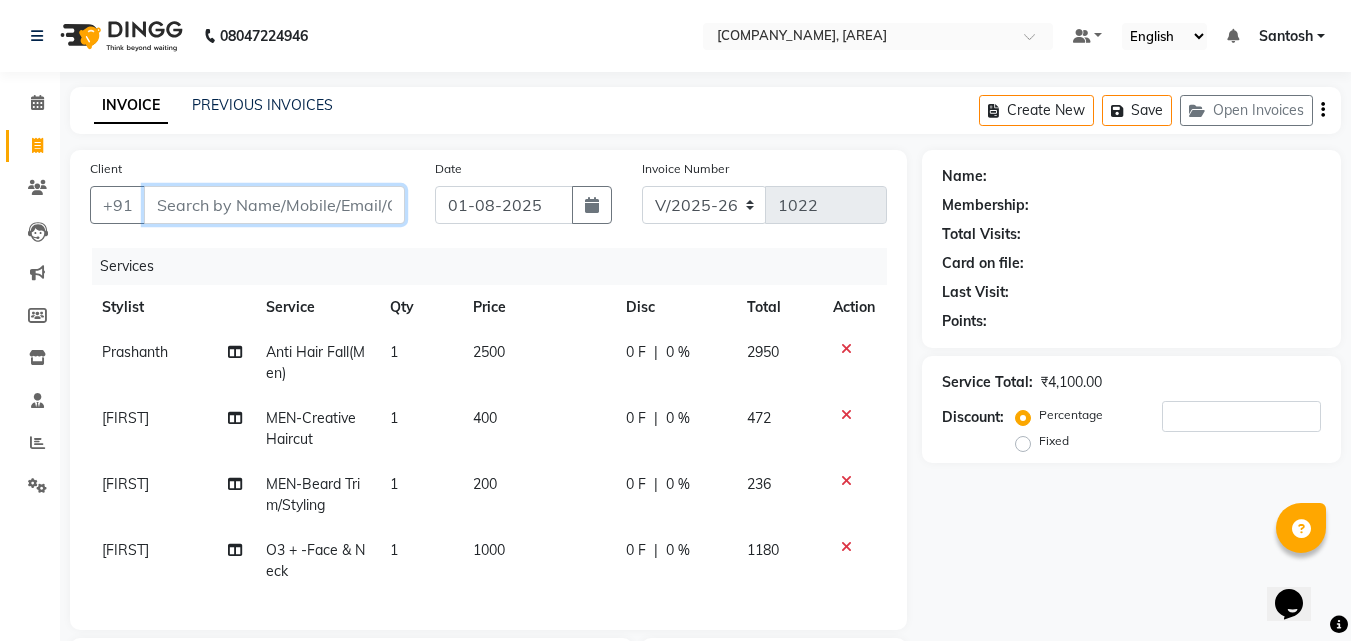 click on "Client" at bounding box center [274, 205] 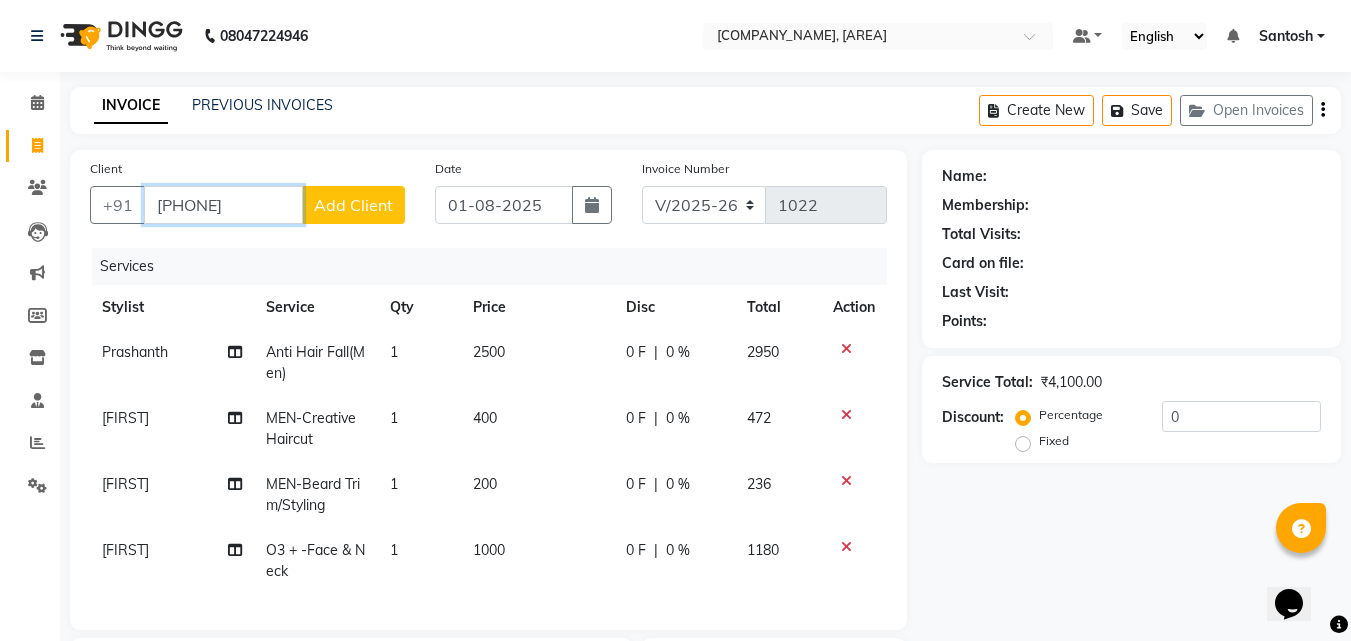 type on "[PHONE]" 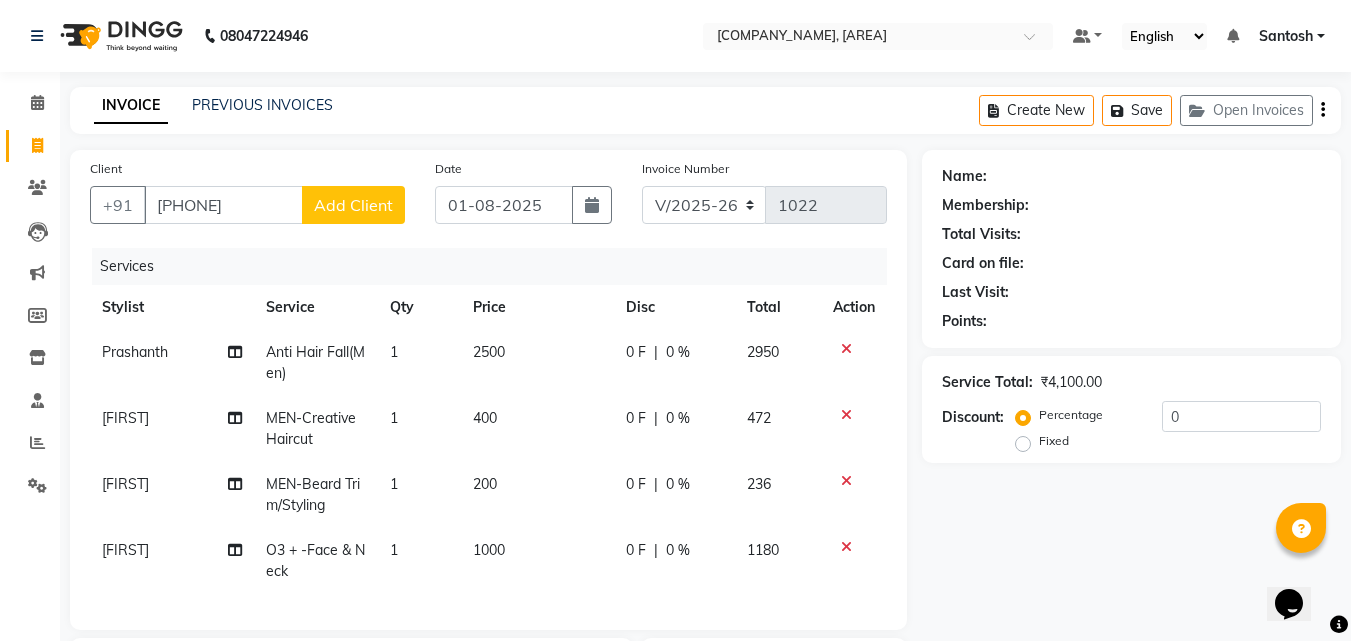click on "Add Client" 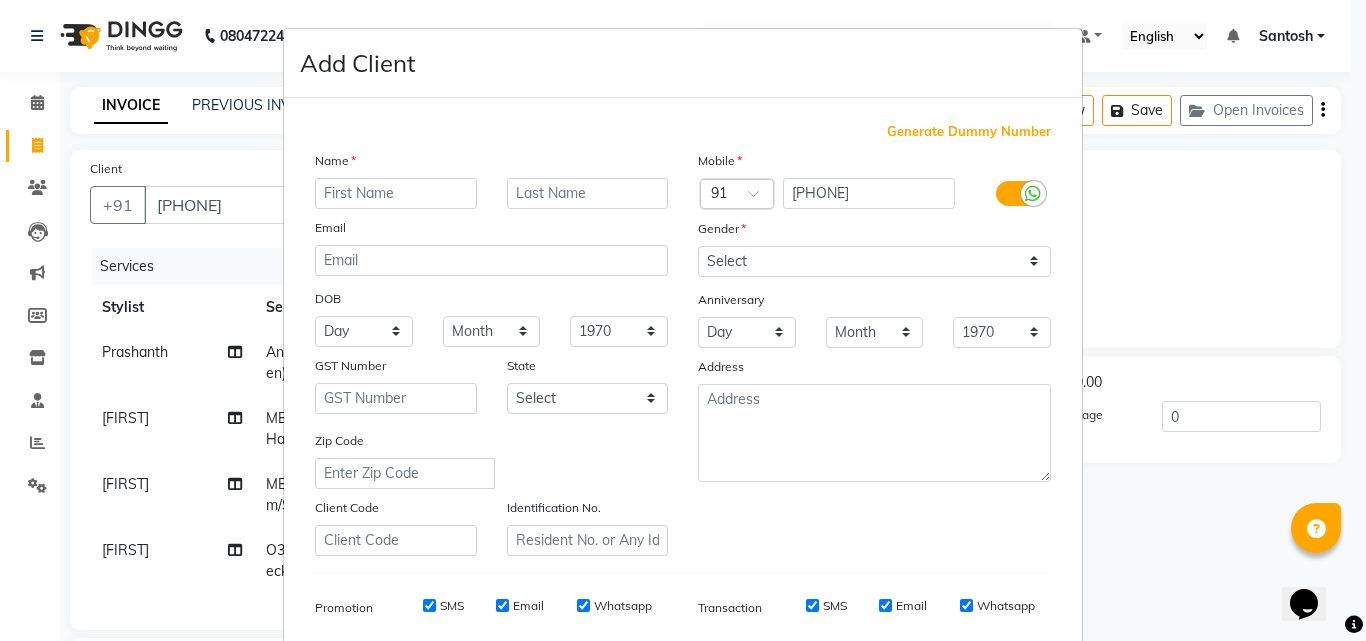 click at bounding box center (396, 193) 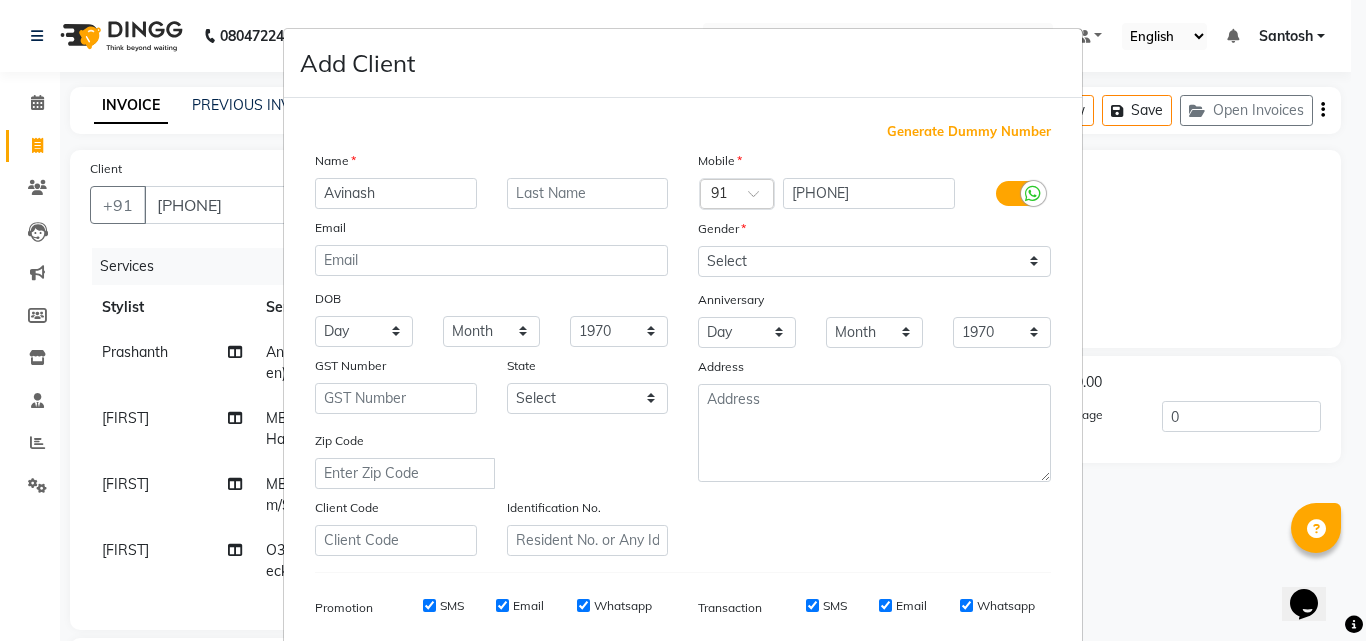 type on "Avinash" 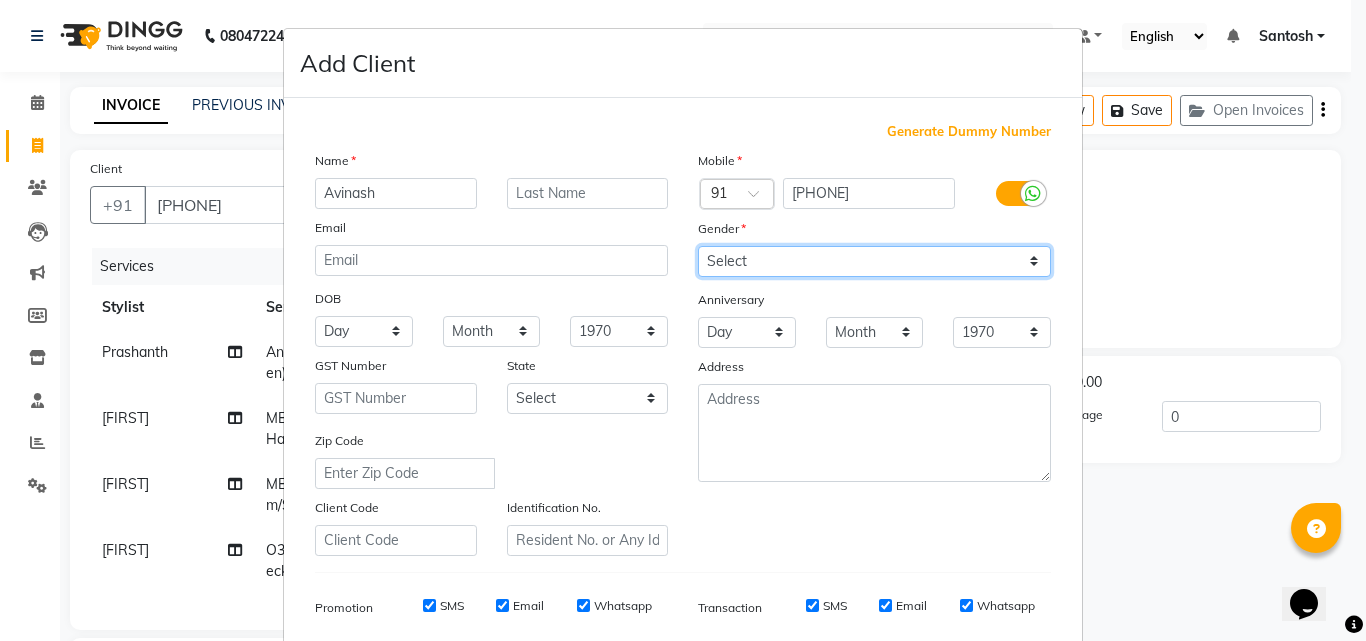 click on "Select Male Female Other Prefer Not To Say" at bounding box center (874, 261) 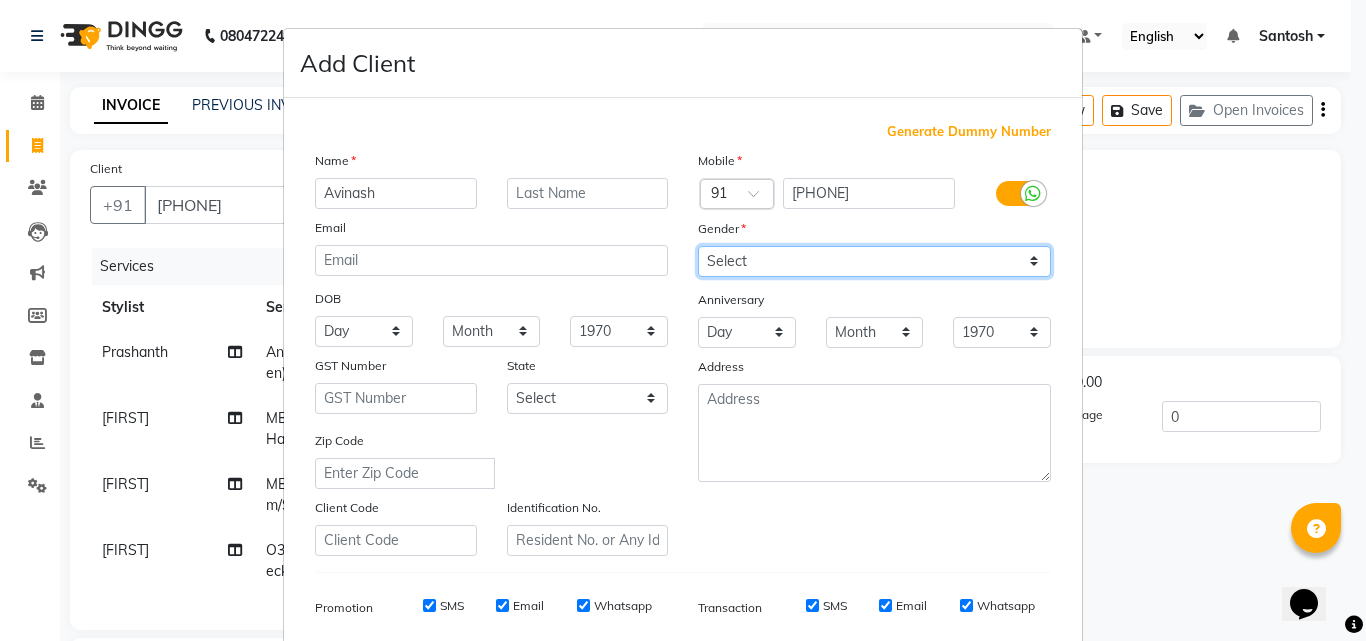 select on "male" 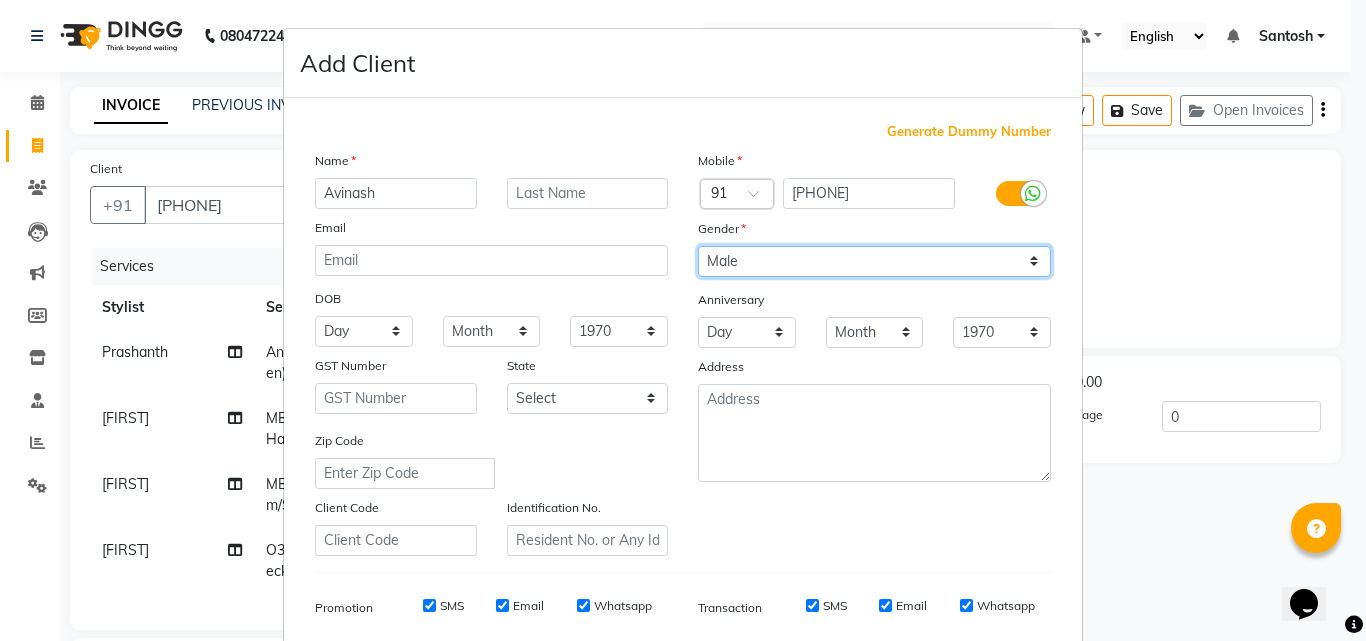 click on "Select Male Female Other Prefer Not To Say" at bounding box center (874, 261) 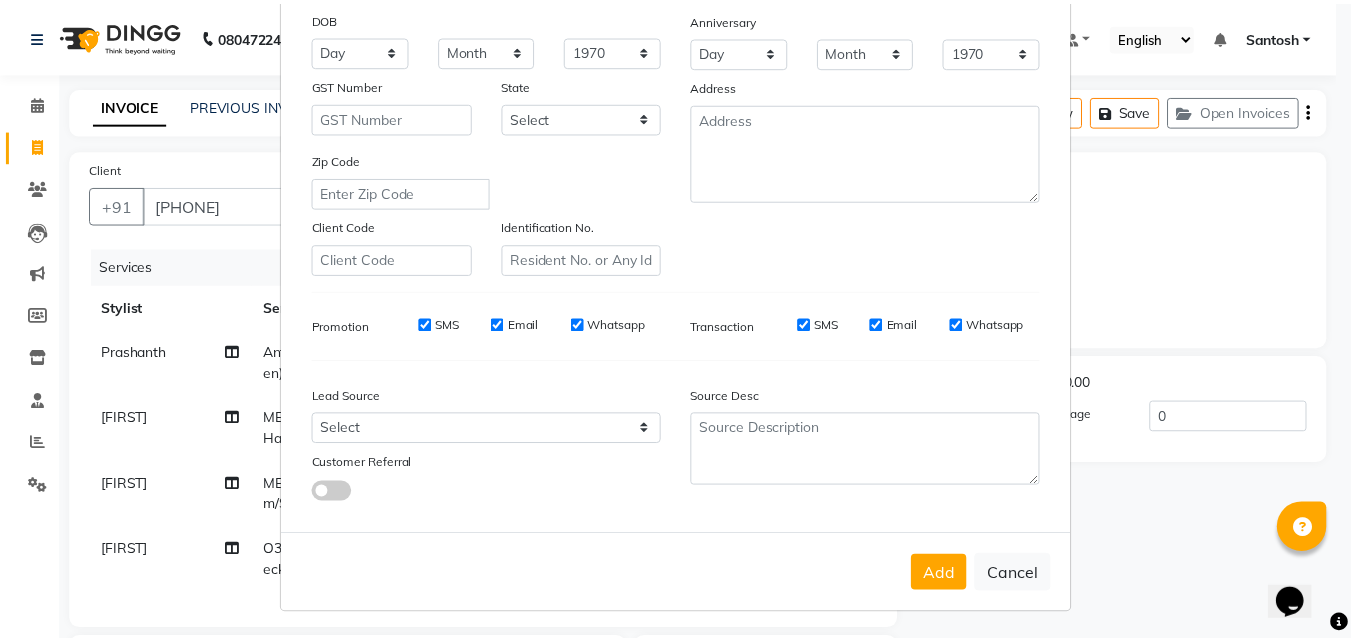 scroll, scrollTop: 282, scrollLeft: 0, axis: vertical 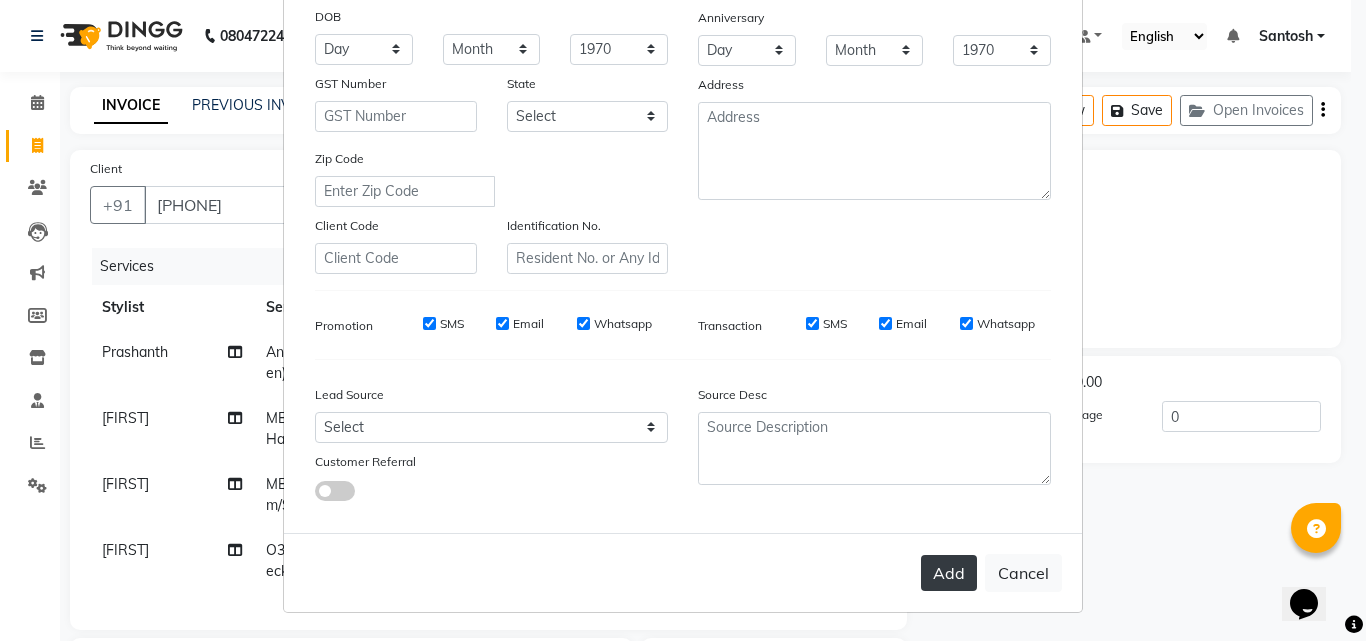 click on "Add" at bounding box center (949, 573) 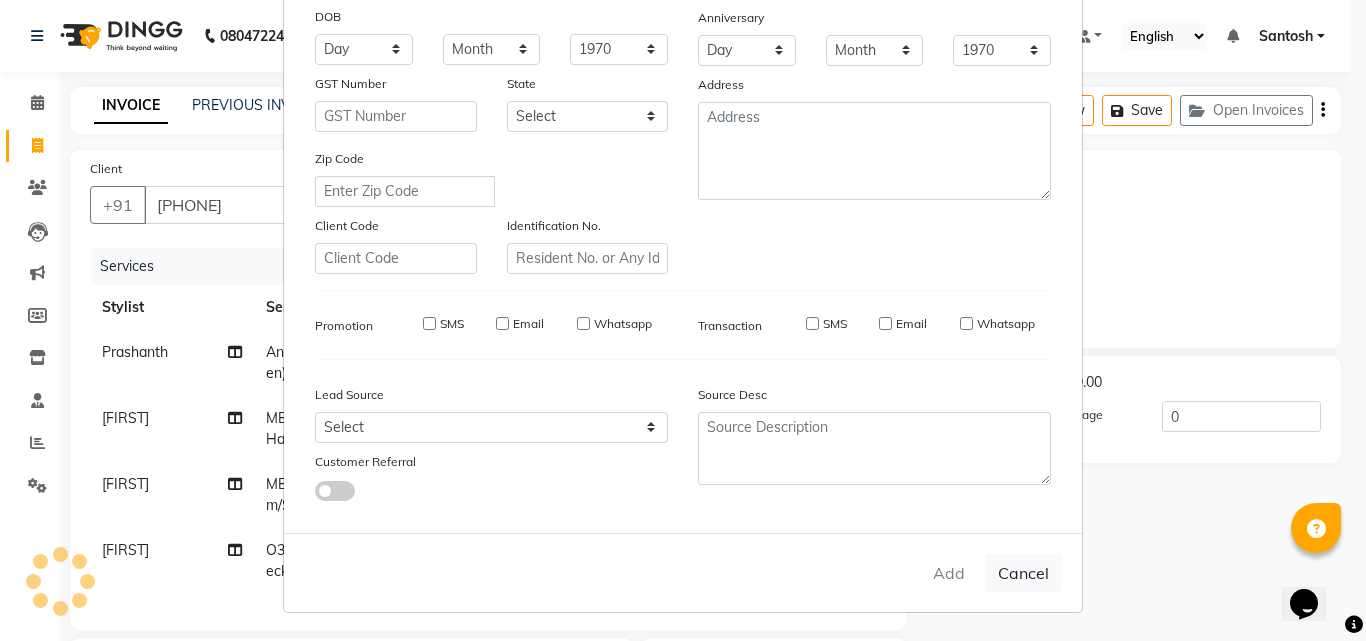 type 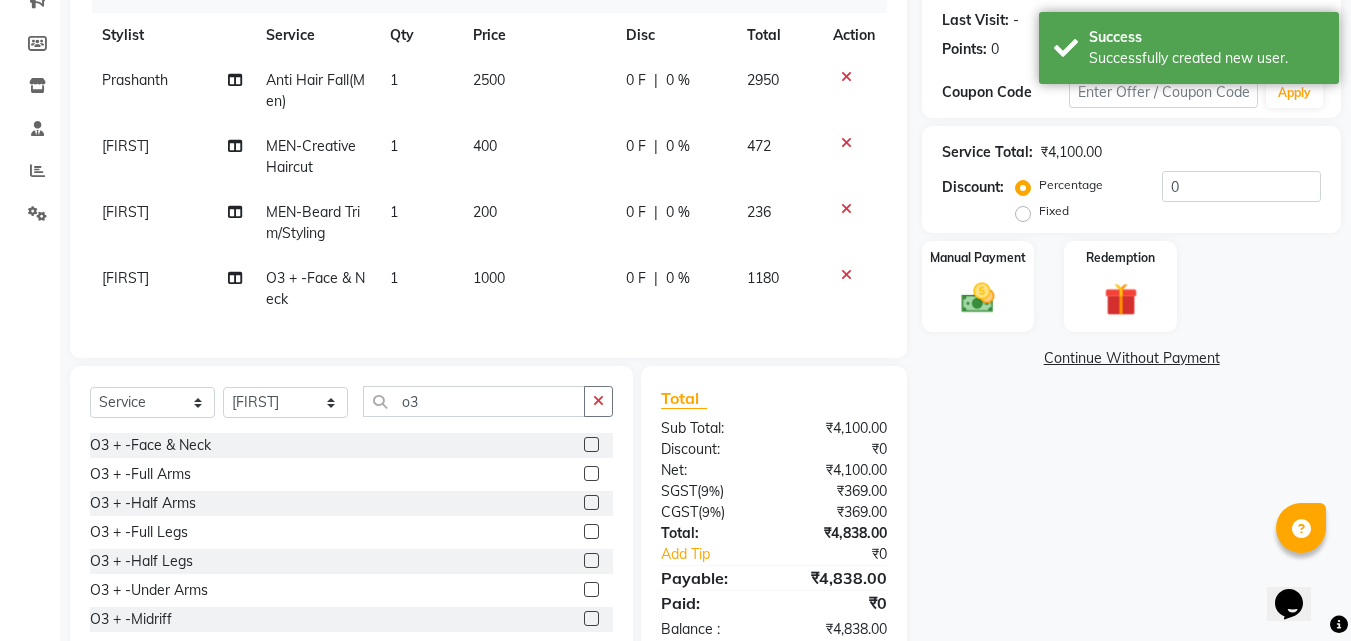 scroll, scrollTop: 237, scrollLeft: 0, axis: vertical 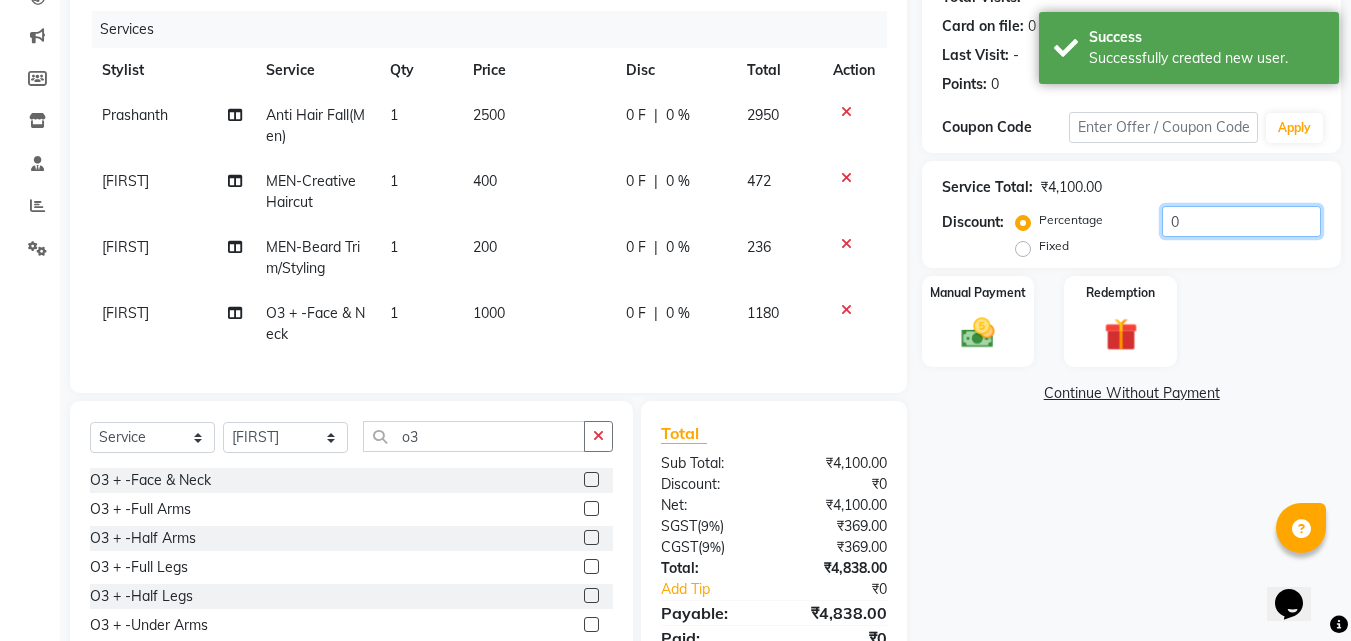 click on "0" 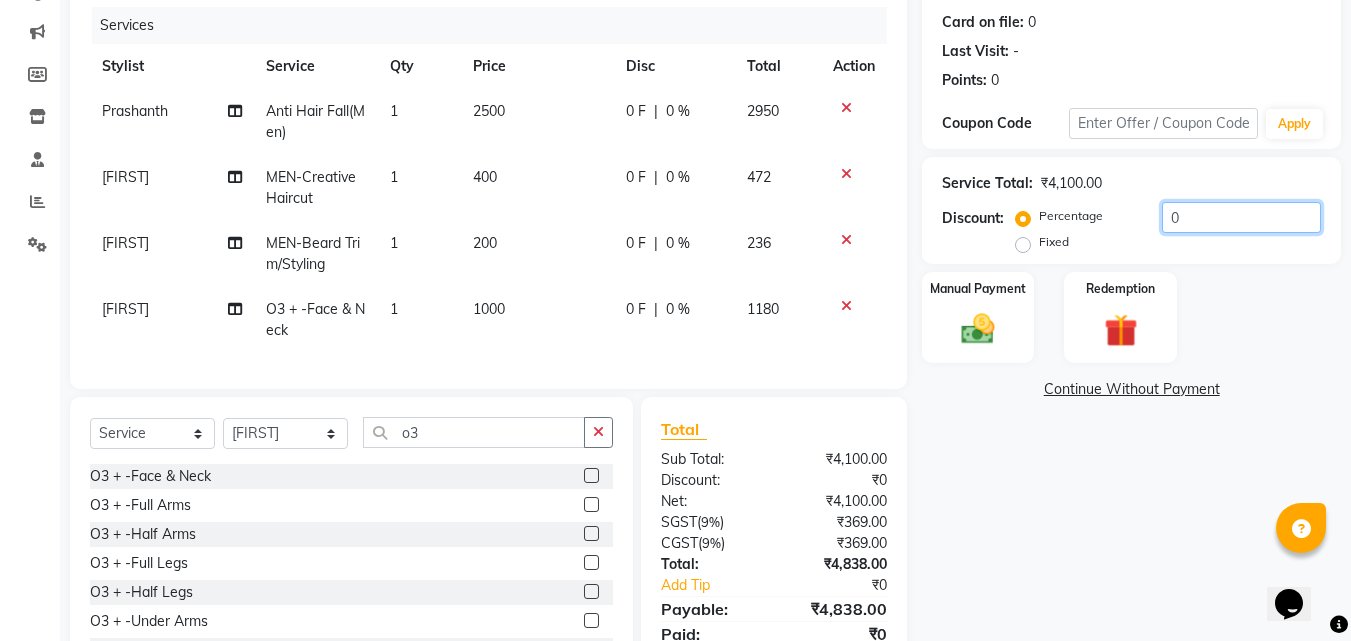 scroll, scrollTop: 337, scrollLeft: 0, axis: vertical 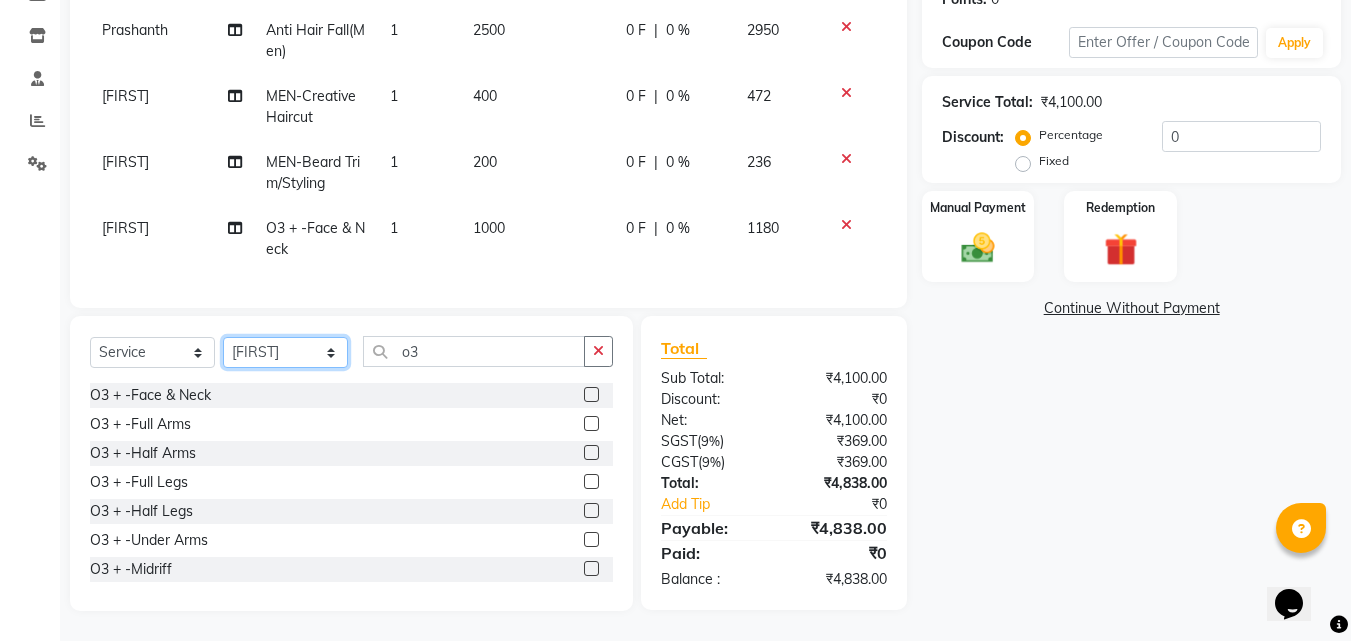 click on "Select Stylist [FIRST] [FIRST] [FIRST] Manager  [FIRST] [FIRST] [FIRST] [FIRST]  [FIRST] [FIRST] [FIRST]" 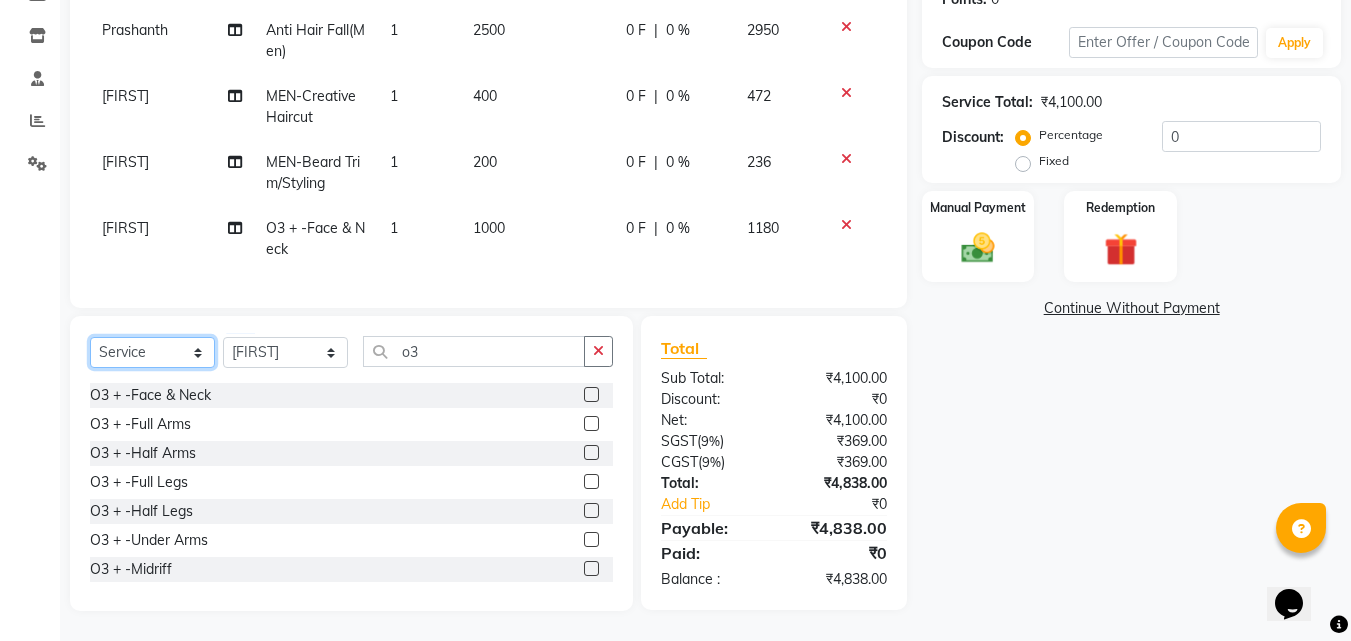 click on "Select  Service  Product  Membership  Package Voucher Prepaid Gift Card" 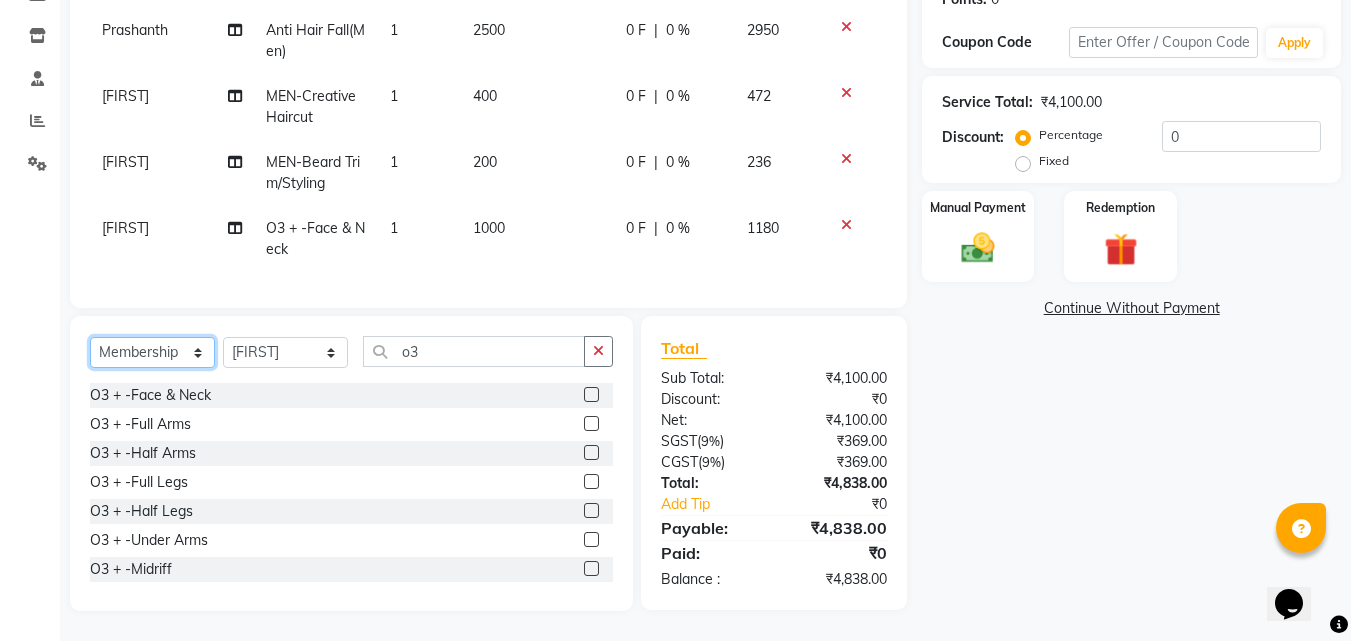 click on "Select  Service  Product  Membership  Package Voucher Prepaid Gift Card" 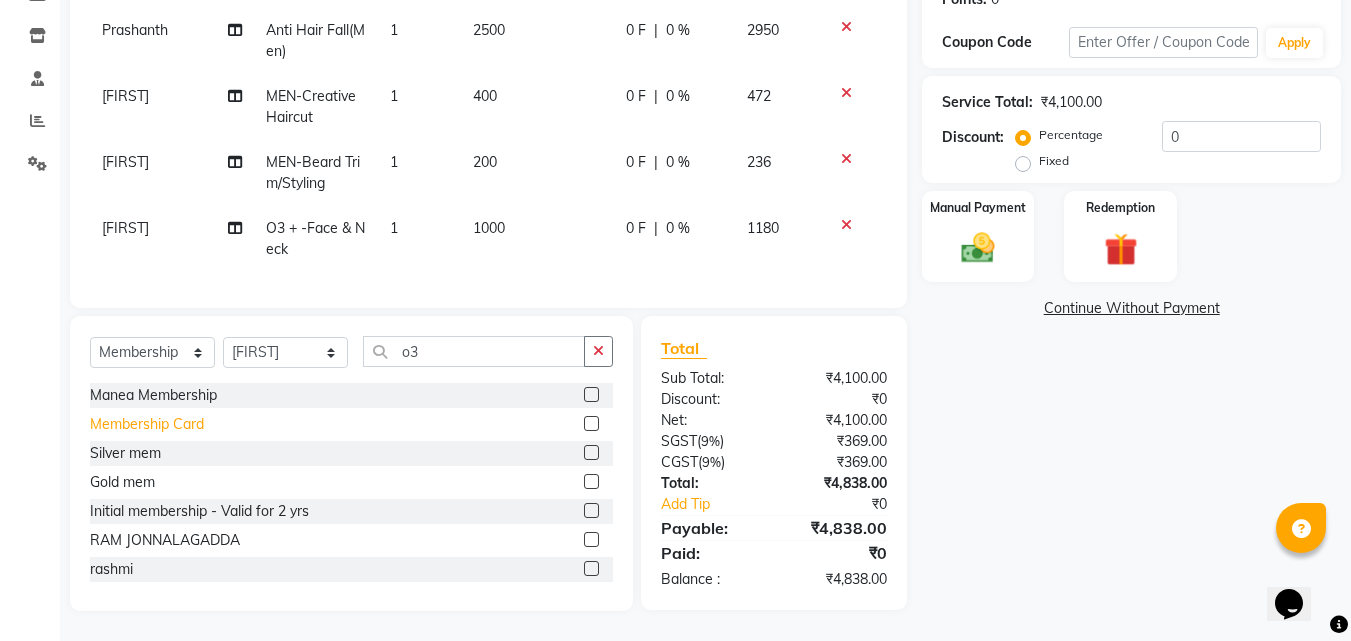 click on "Membership Card" 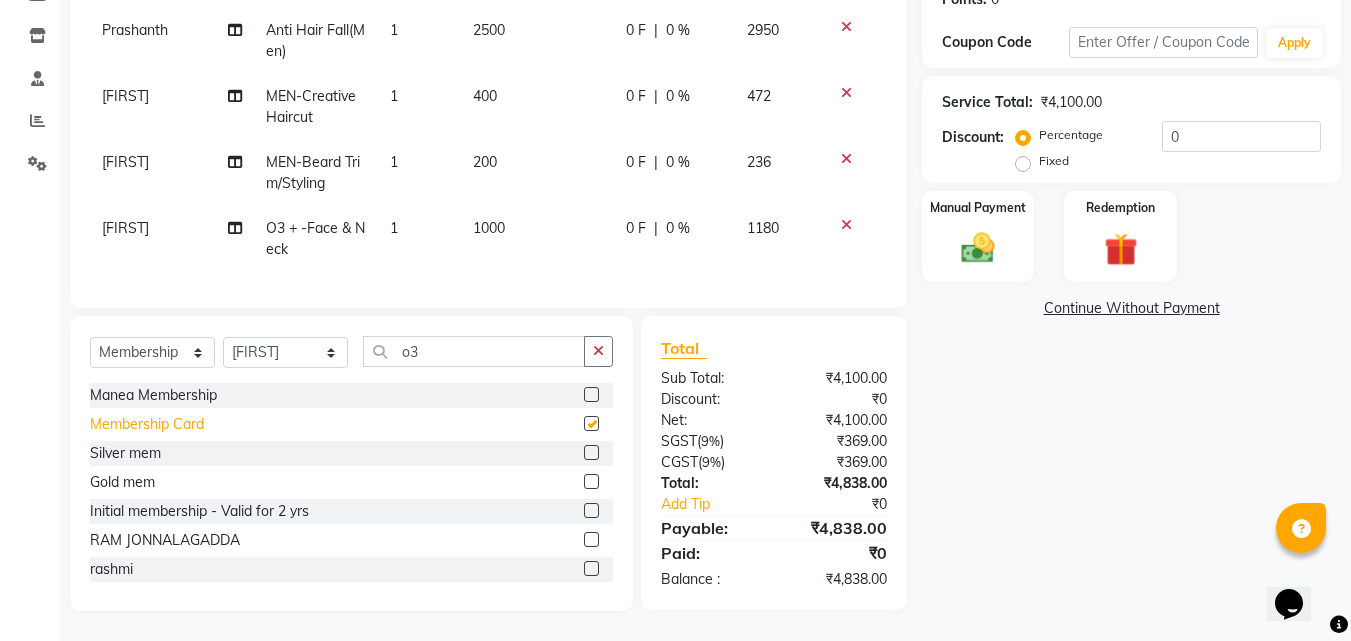 select on "select" 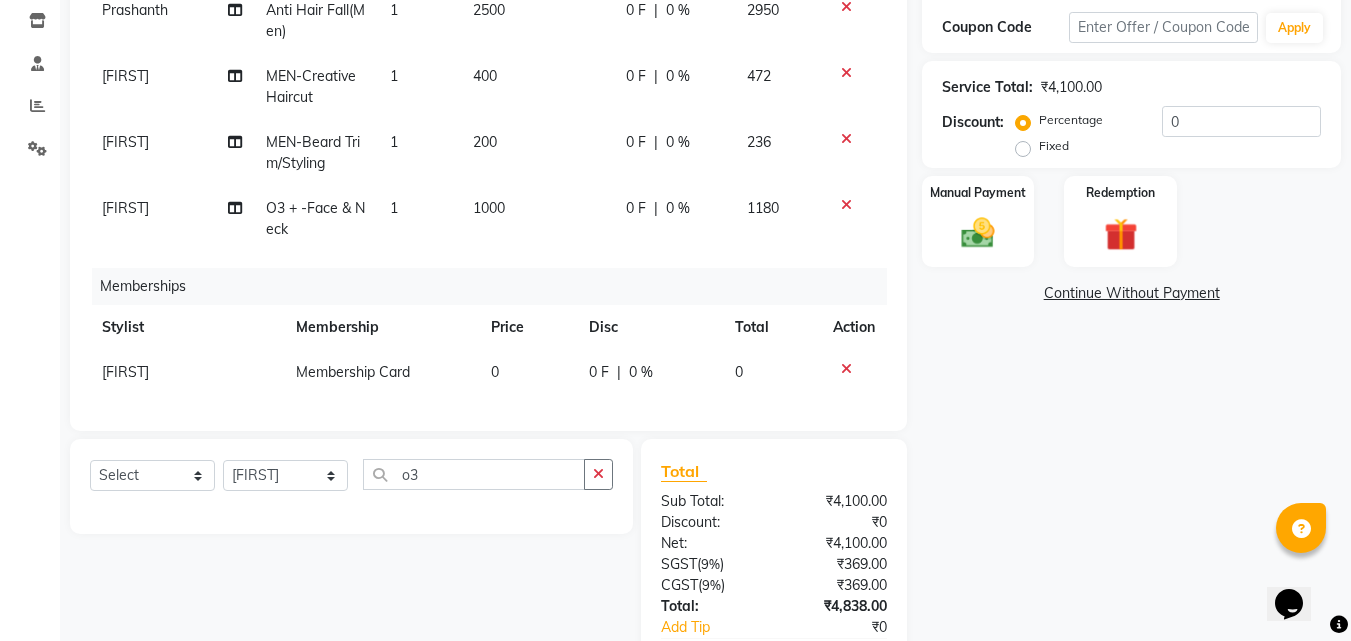 scroll, scrollTop: 20, scrollLeft: 0, axis: vertical 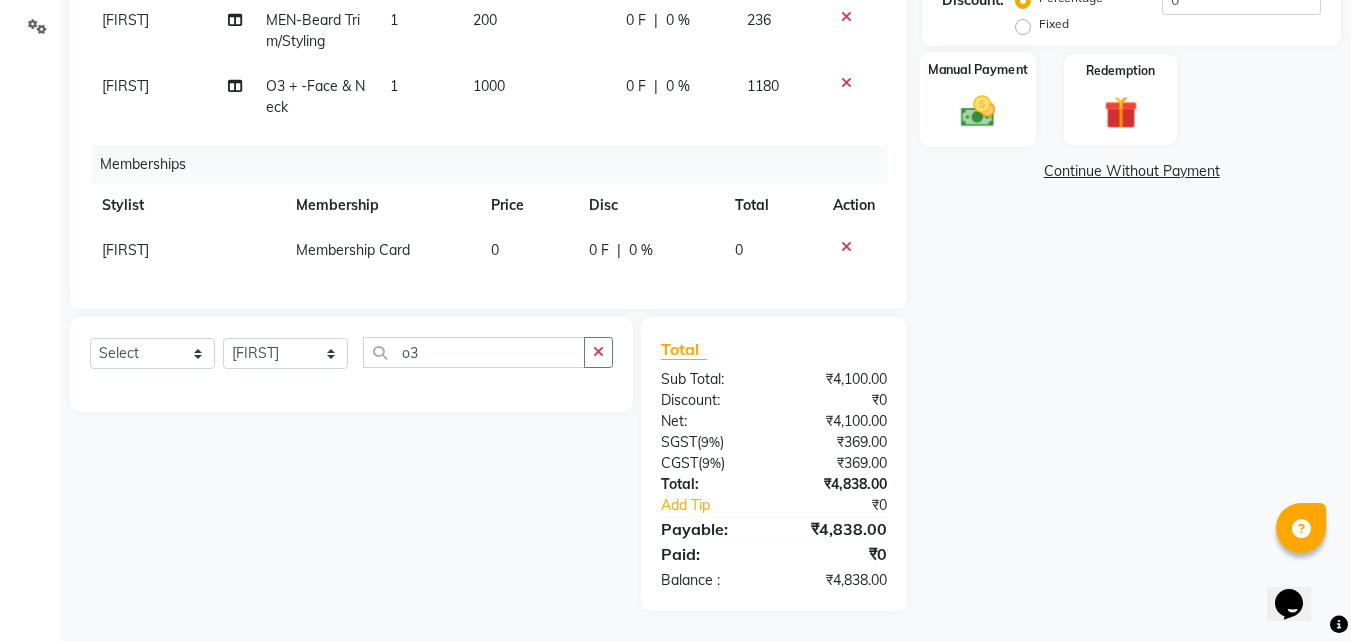 click on "Manual Payment" 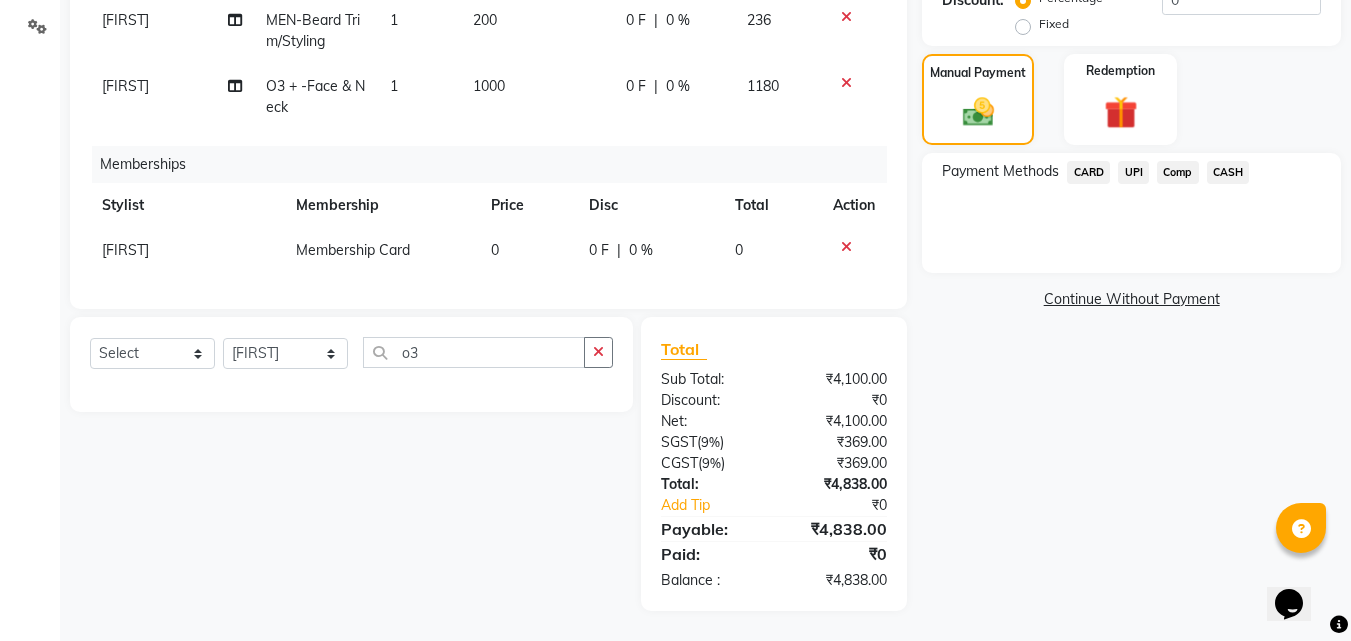 click on "UPI" 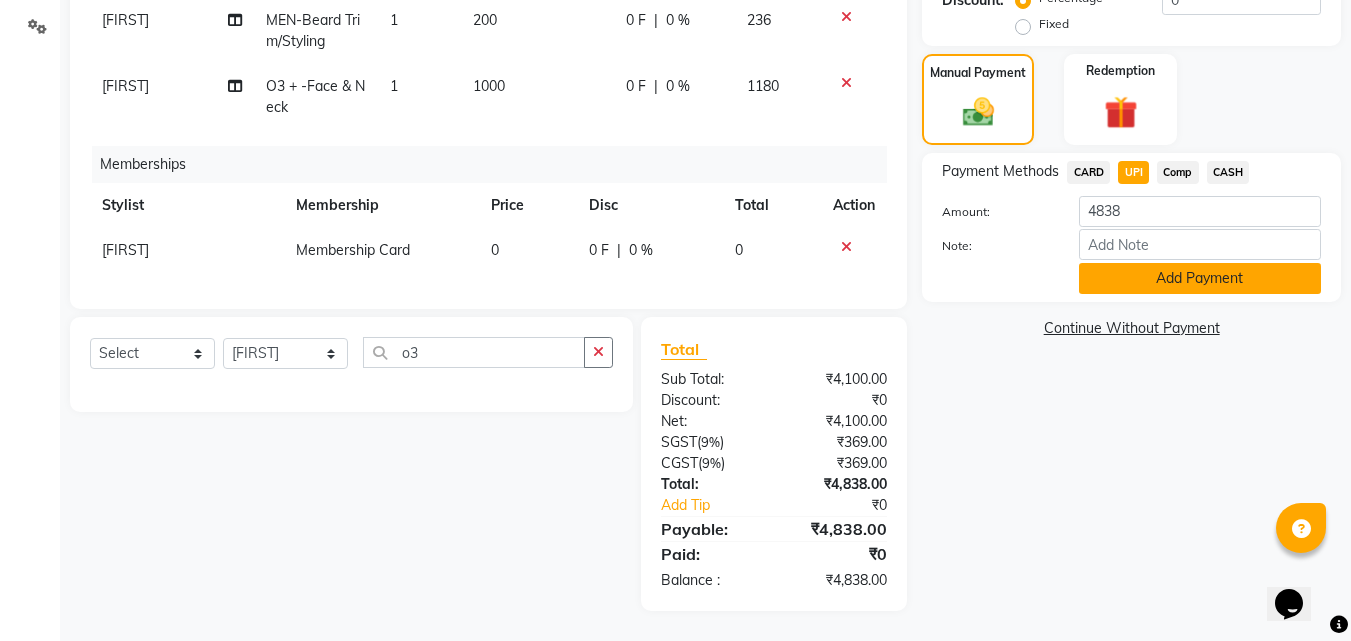 click on "Add Payment" 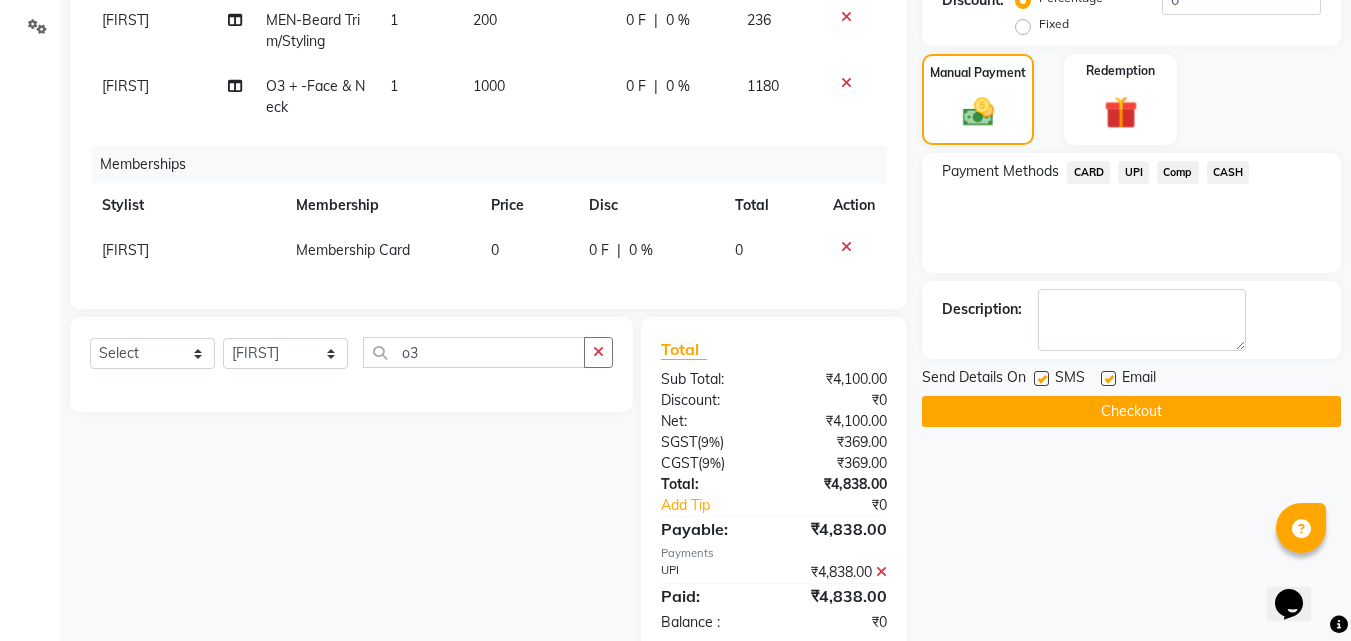 click on "Checkout" 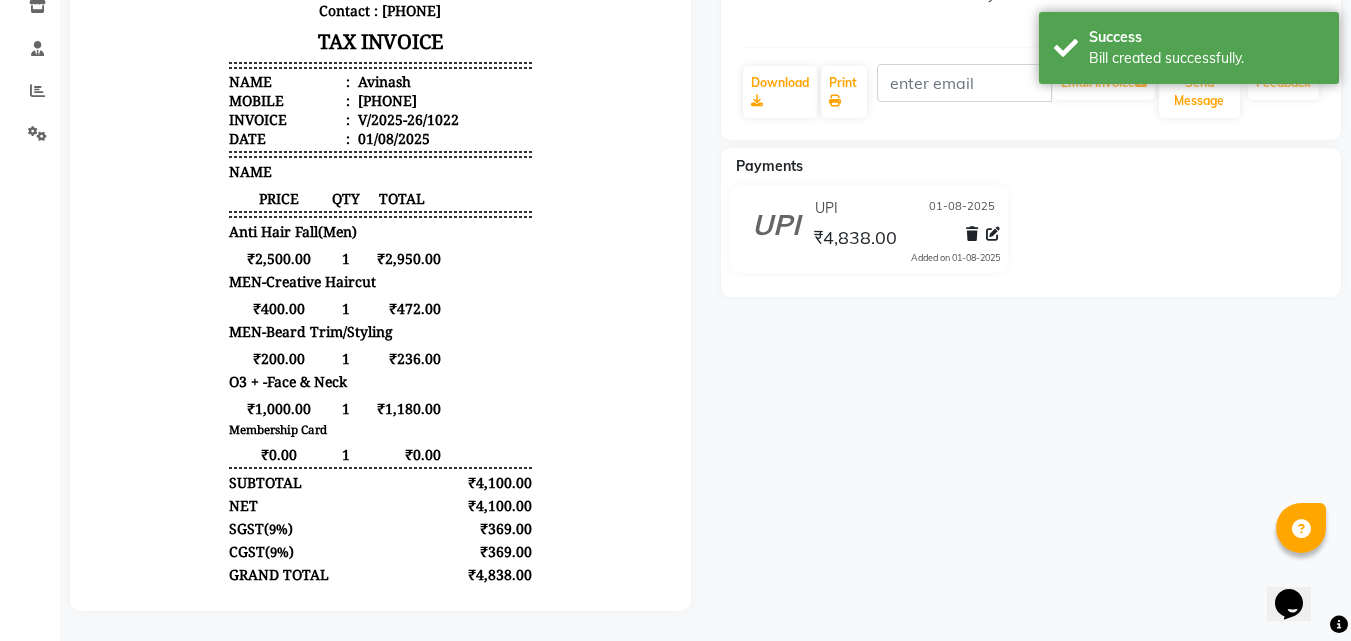 scroll, scrollTop: 0, scrollLeft: 0, axis: both 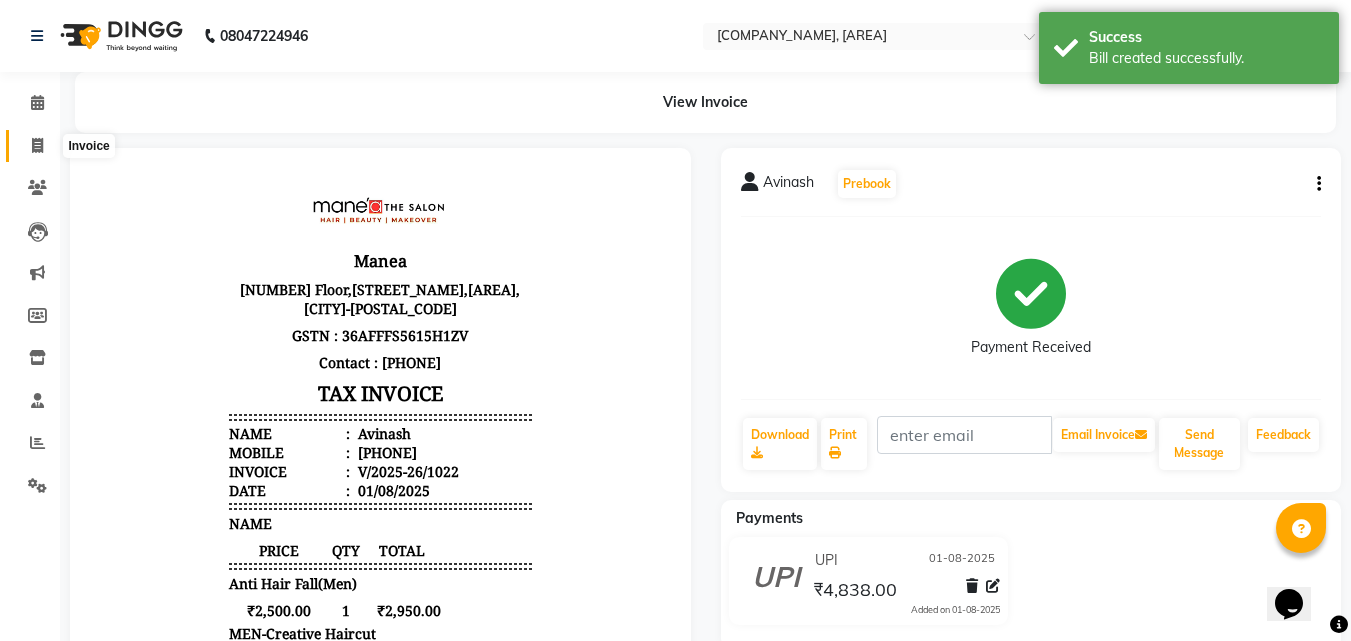 click 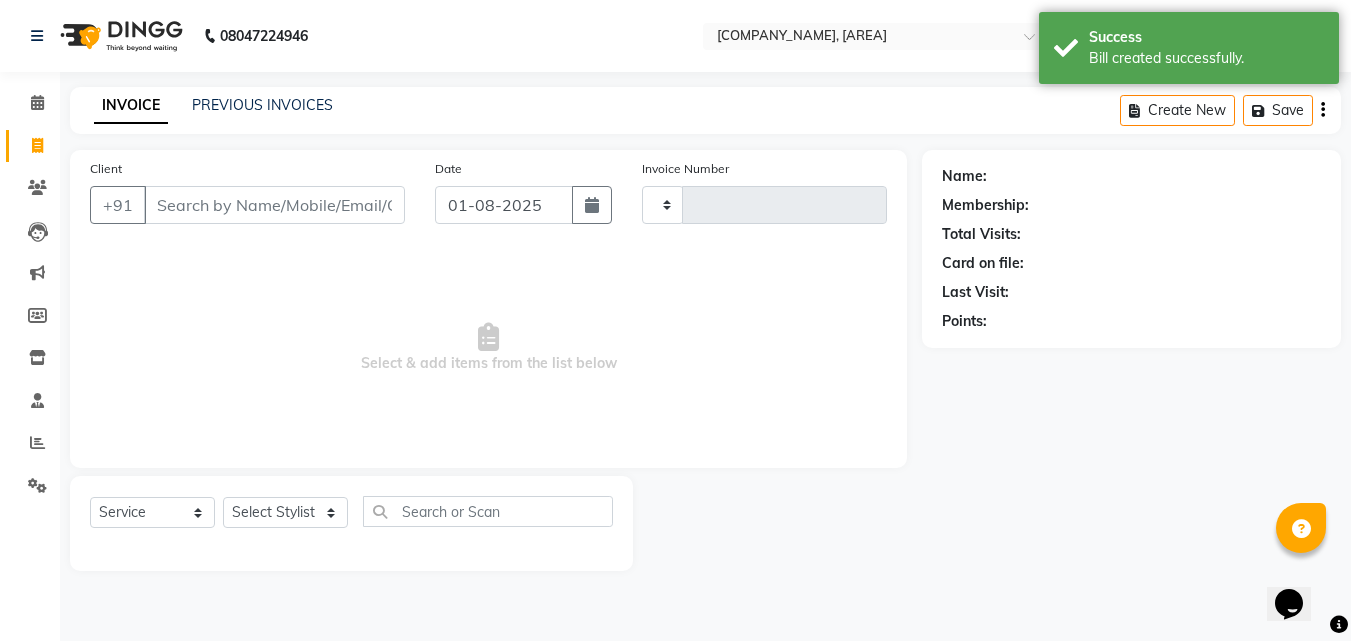type on "1023" 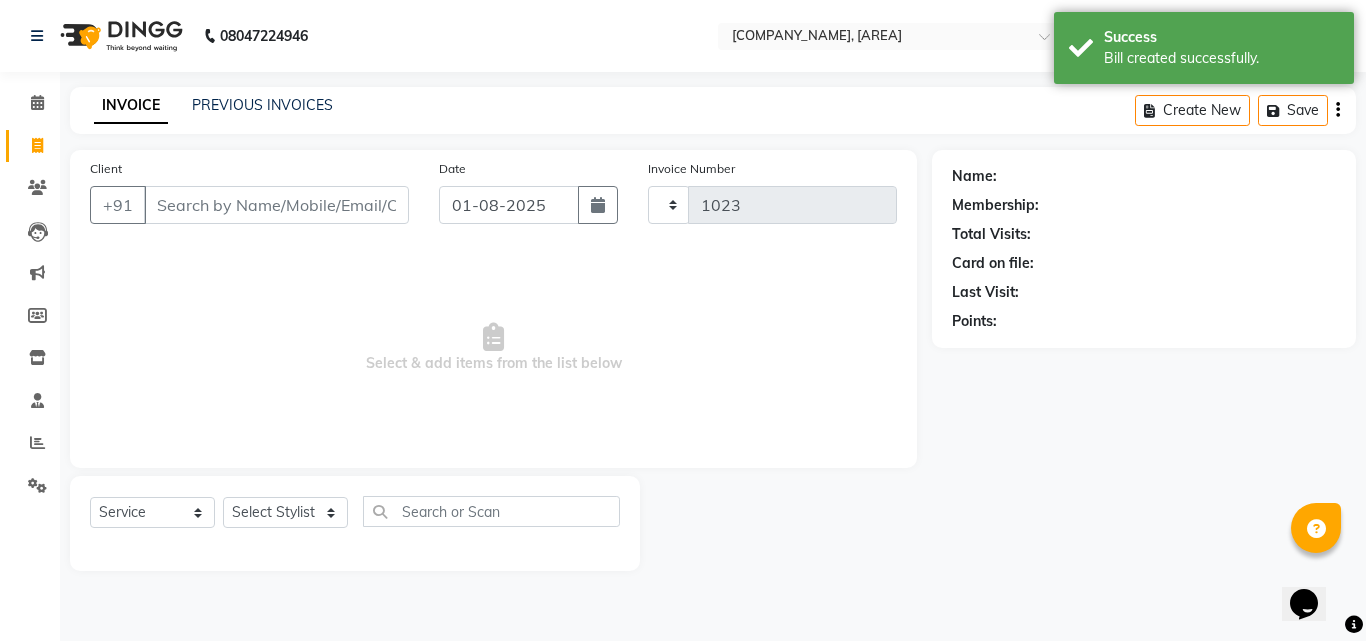 select on "5506" 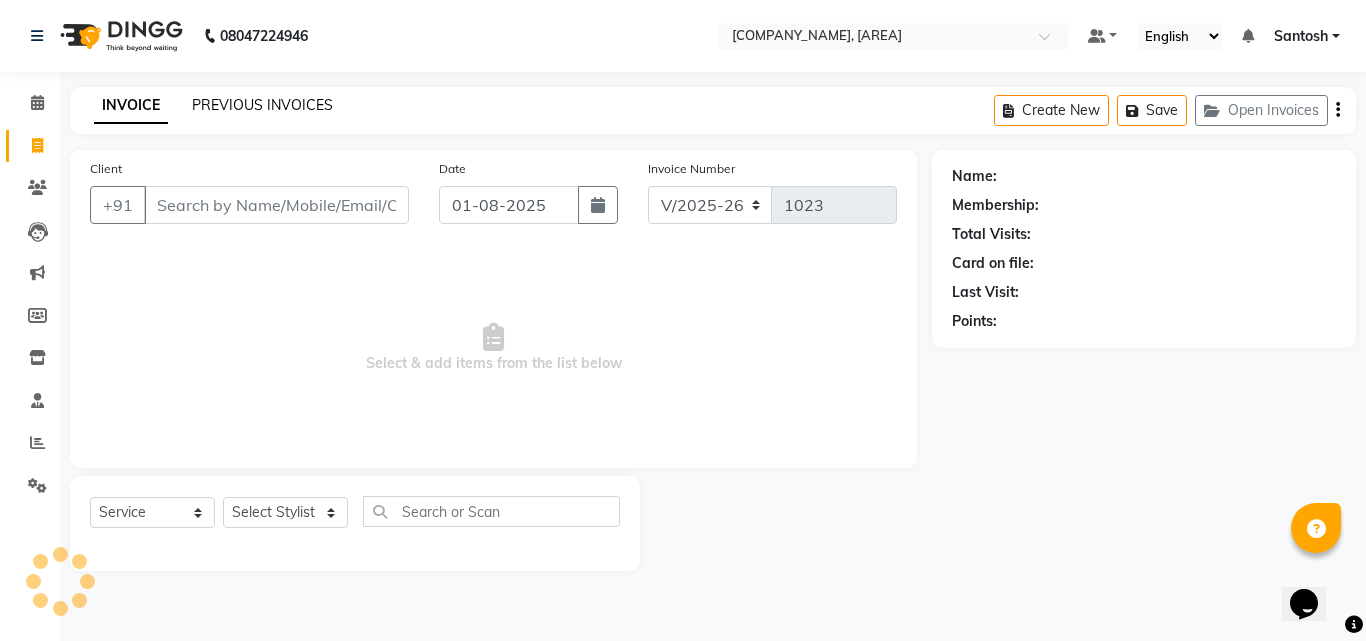 click on "PREVIOUS INVOICES" 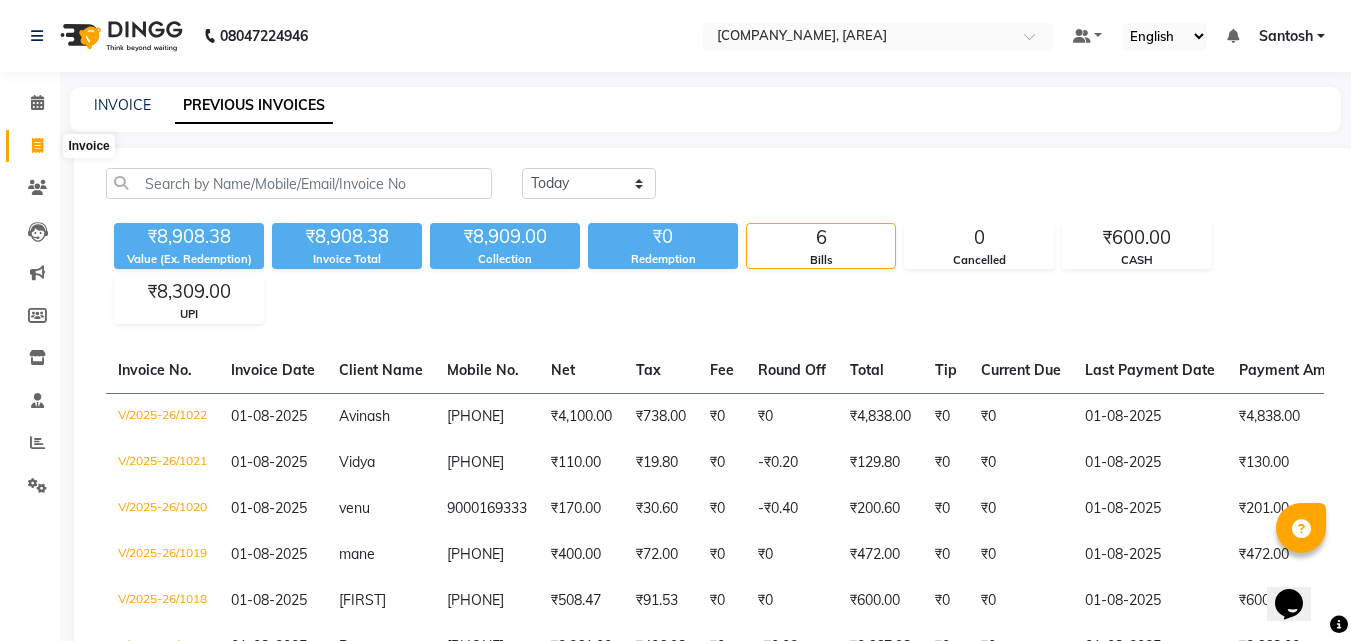 click 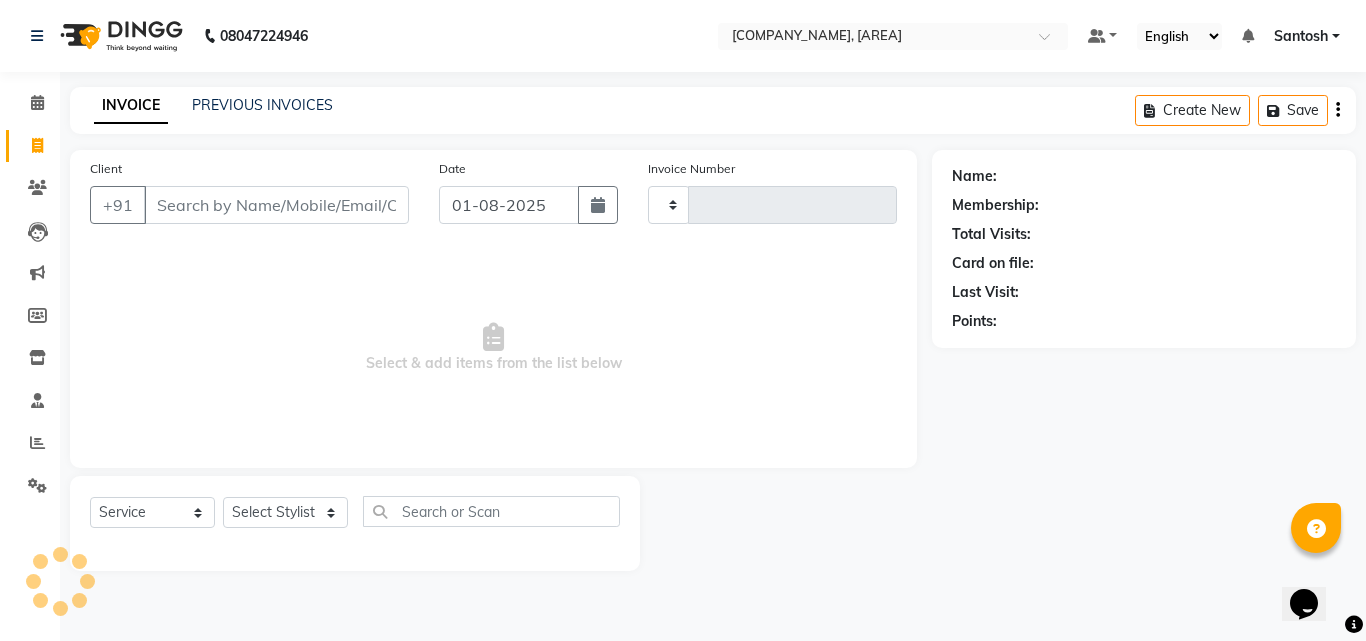 type on "1023" 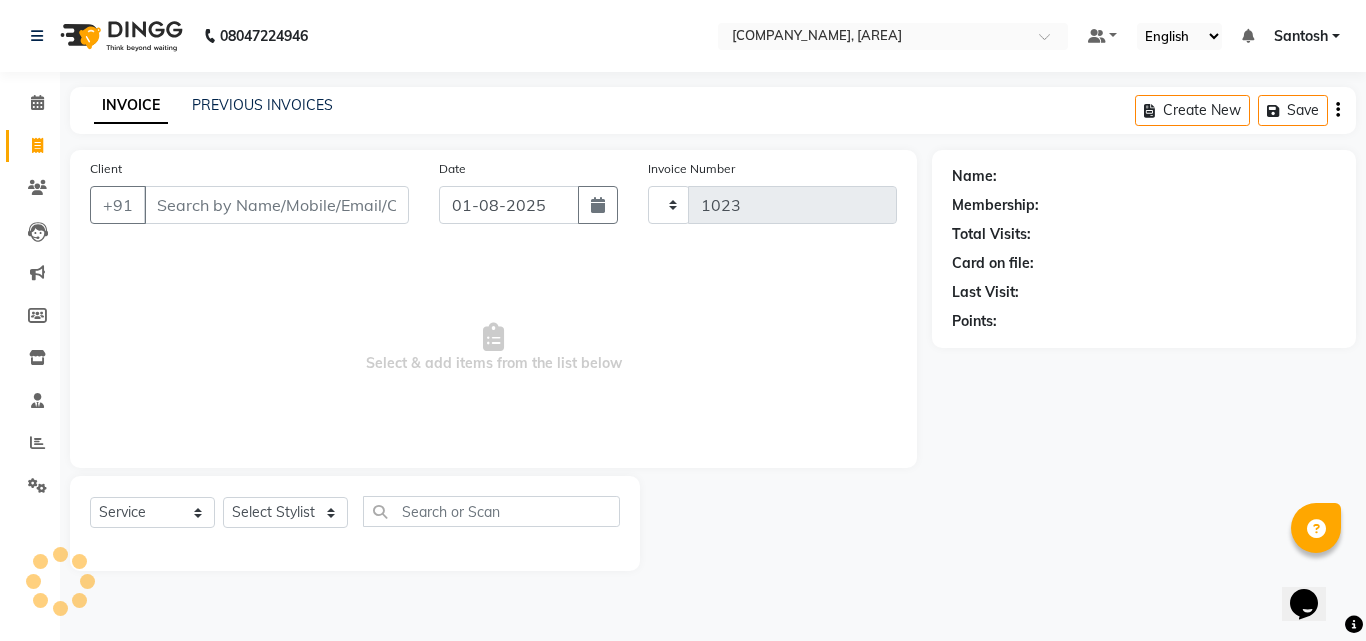 select on "5506" 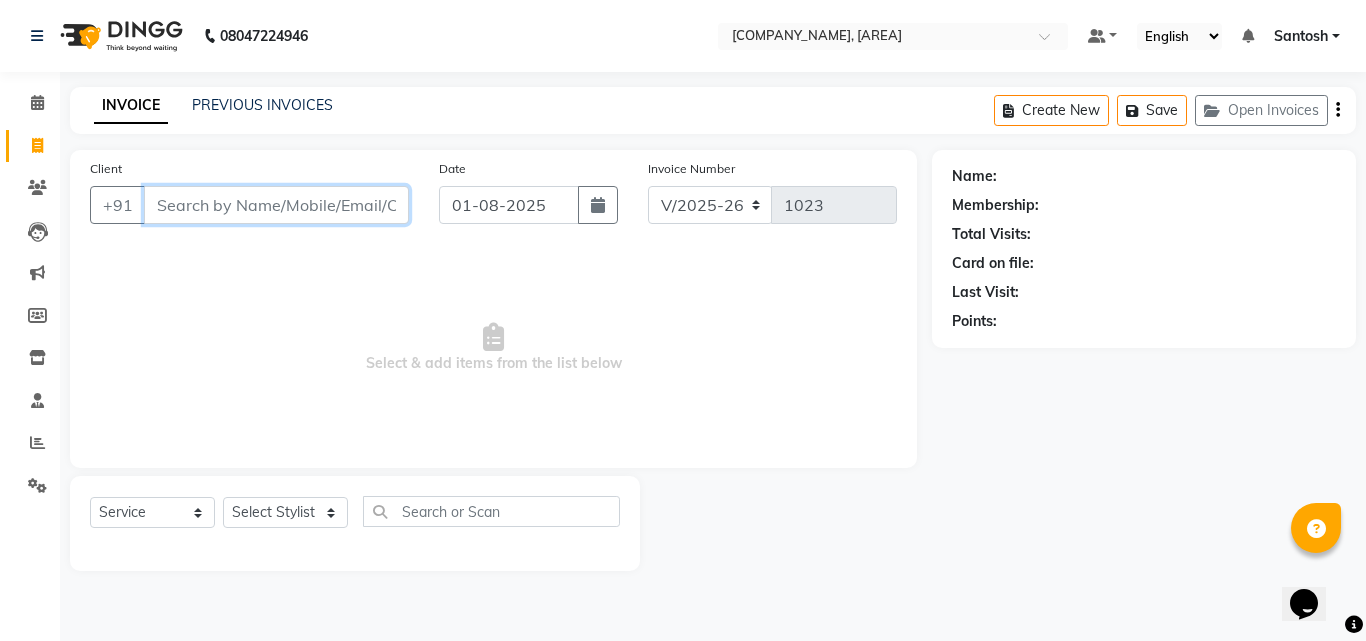 click on "Client" at bounding box center (276, 205) 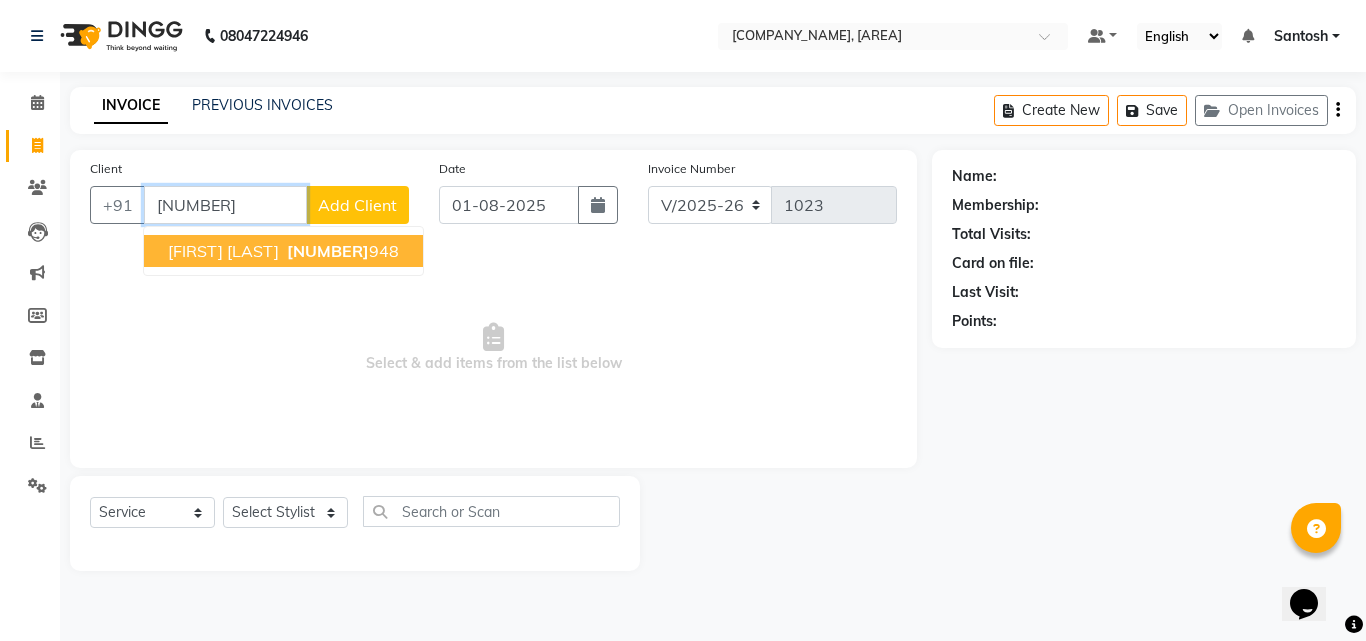 click on "[FIRST] [LAST]" at bounding box center (223, 251) 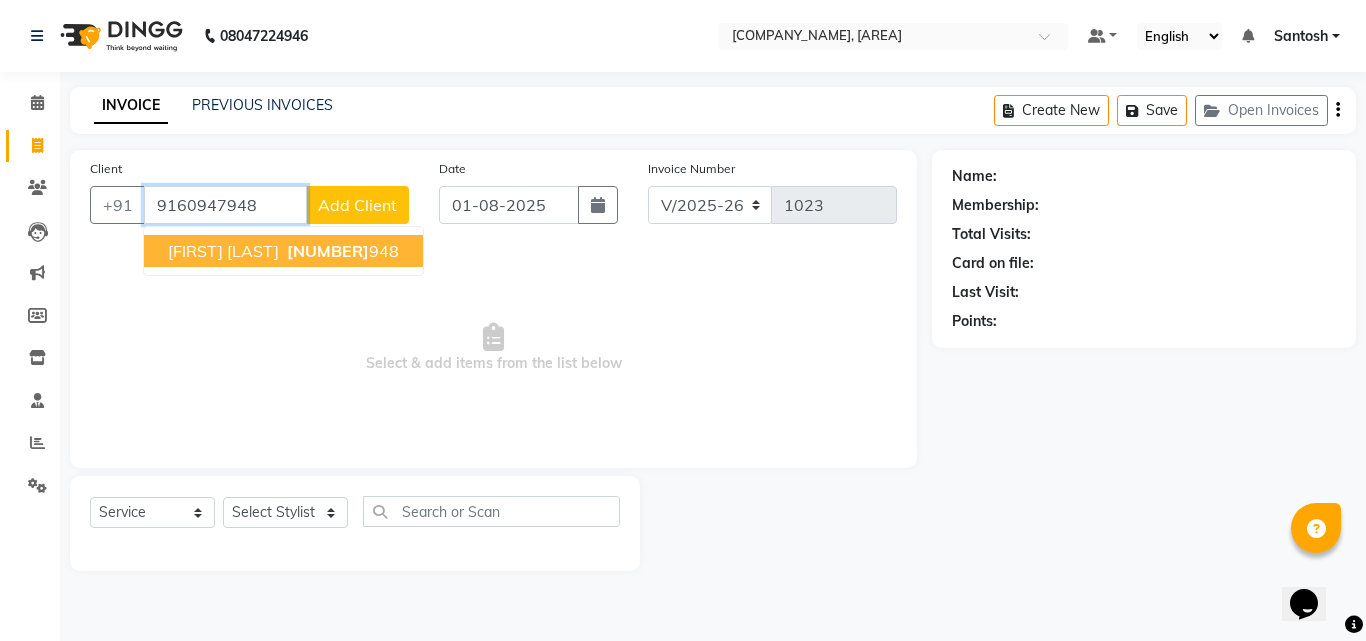 type on "9160947948" 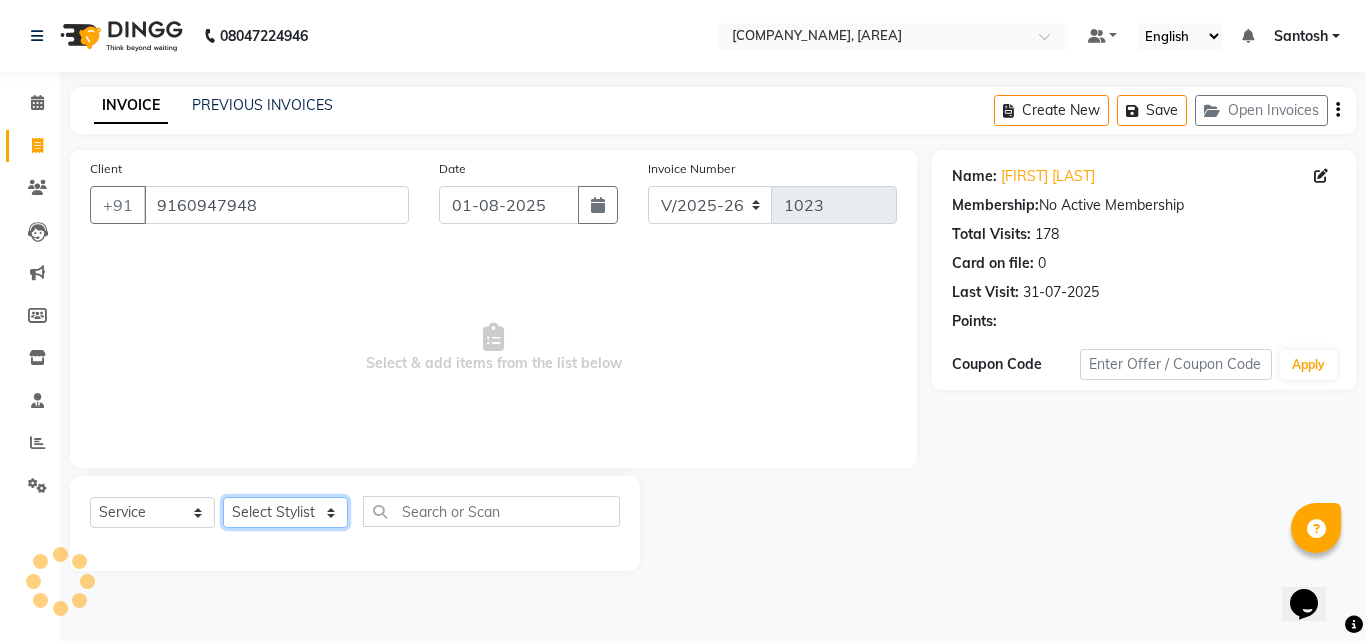 click on "Select Stylist [FIRST] [FIRST] [FIRST] Manager  [FIRST] [FIRST] [FIRST] [FIRST]  [FIRST] [FIRST] [FIRST]" 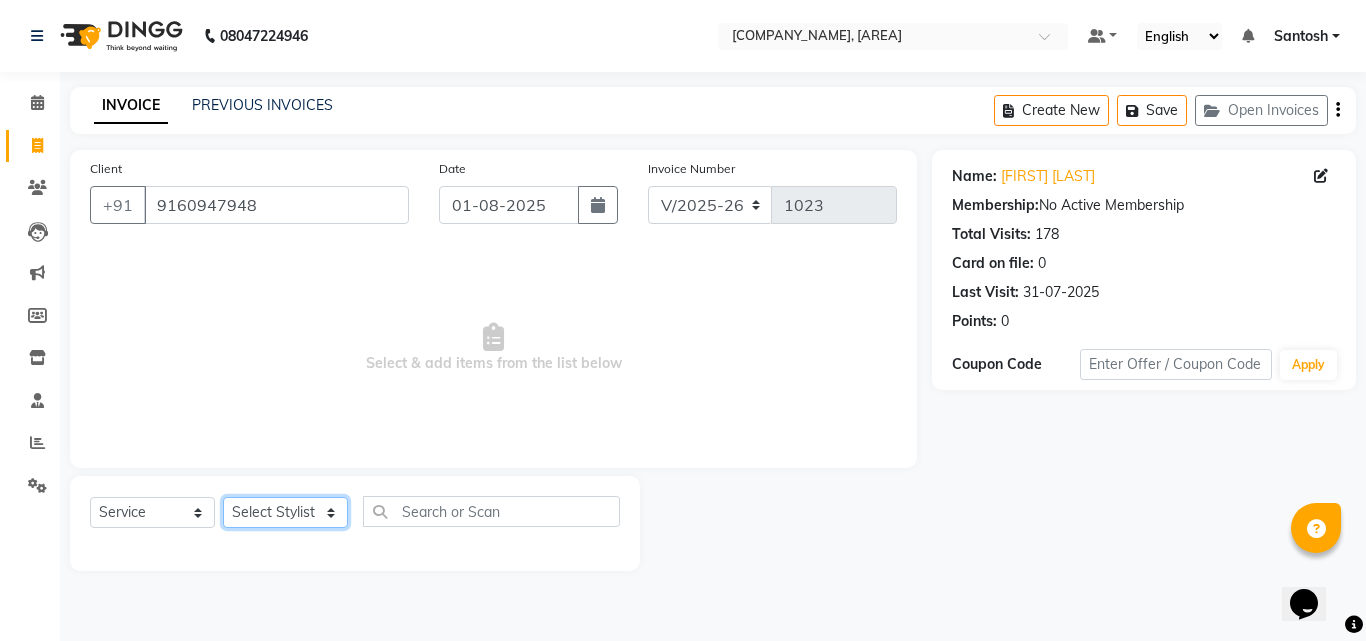 select on "[NUMBER]" 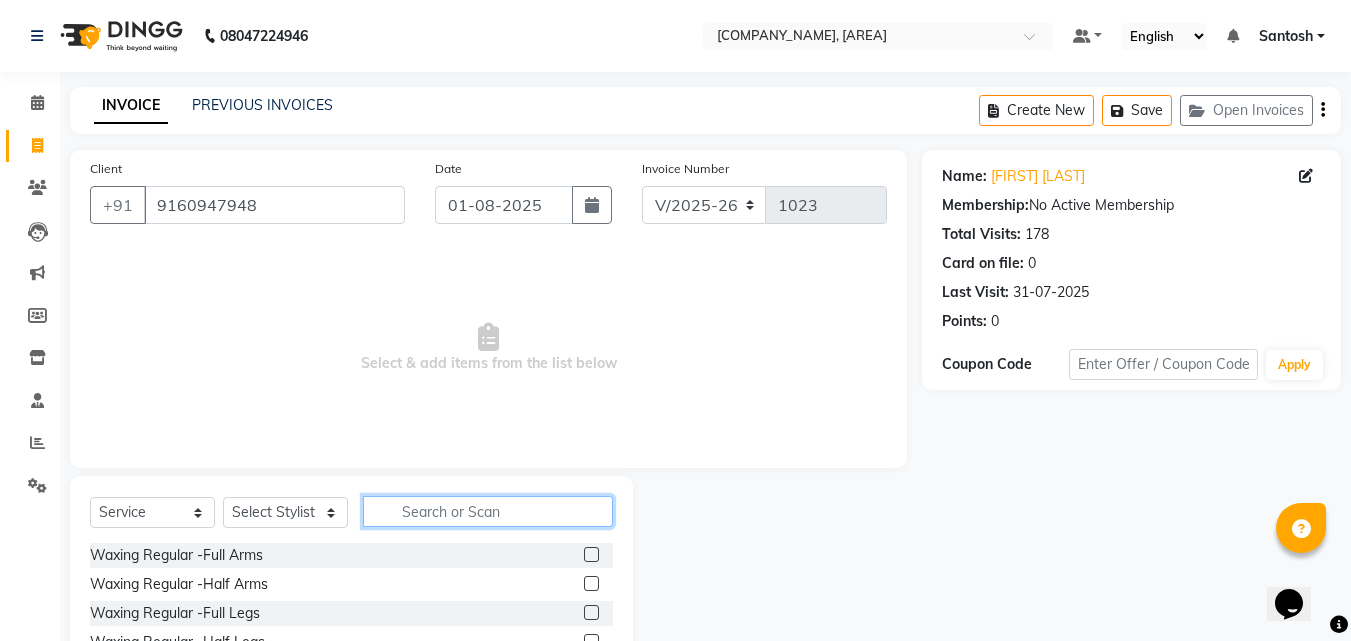 click 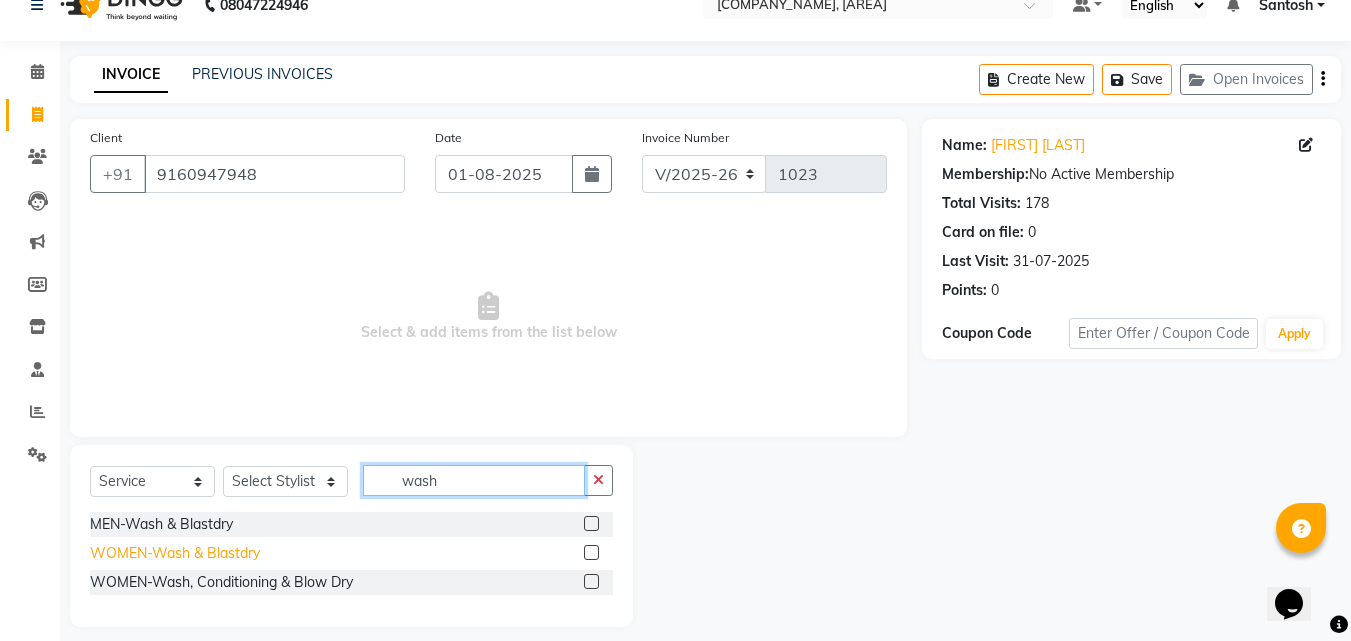 scroll, scrollTop: 47, scrollLeft: 0, axis: vertical 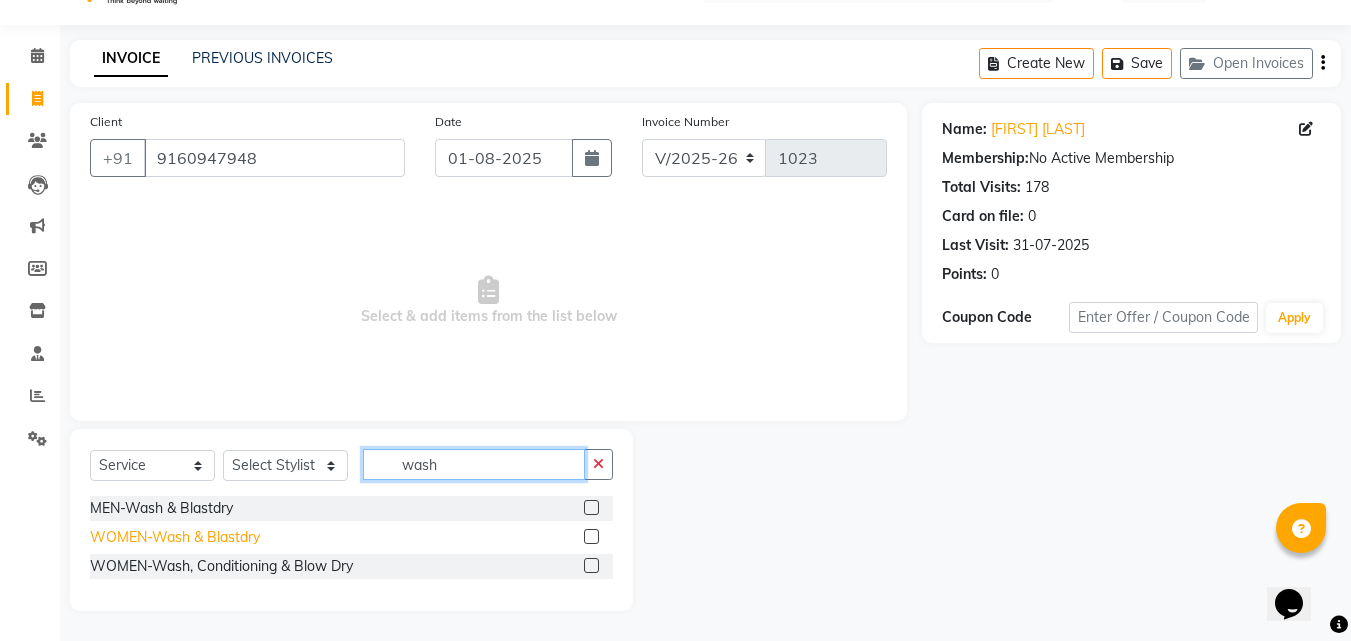 type on "wash" 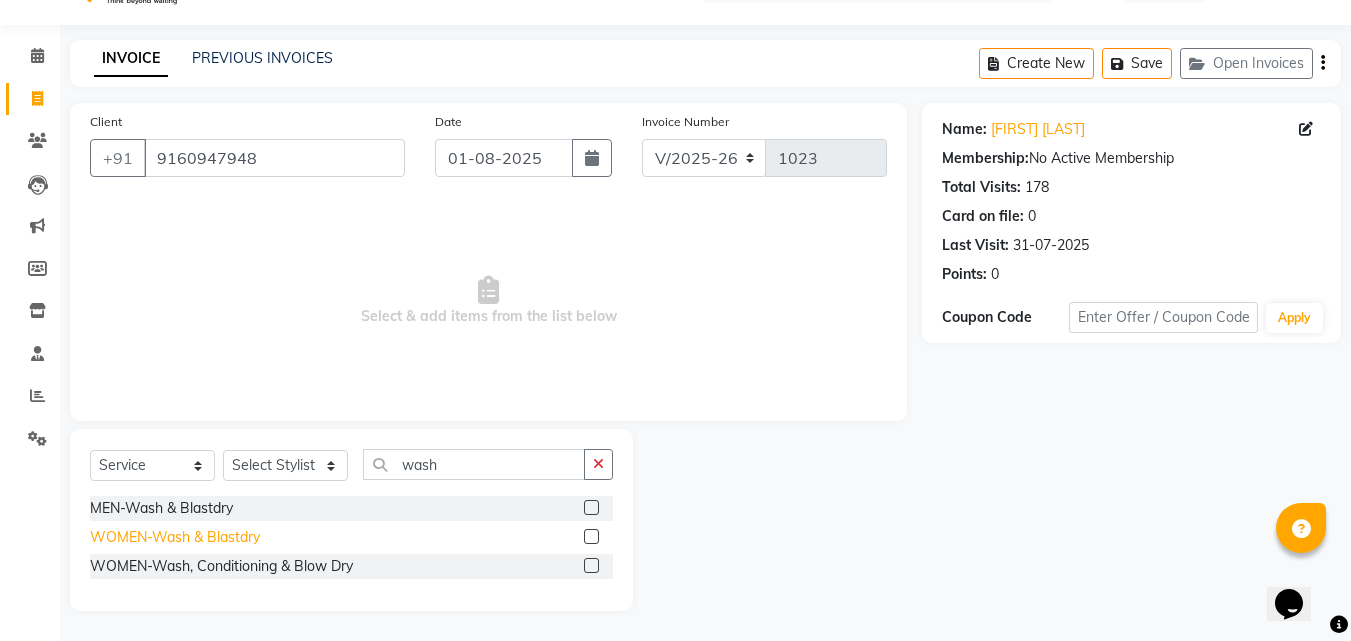 click on "WOMEN-Wash & Blastdry" 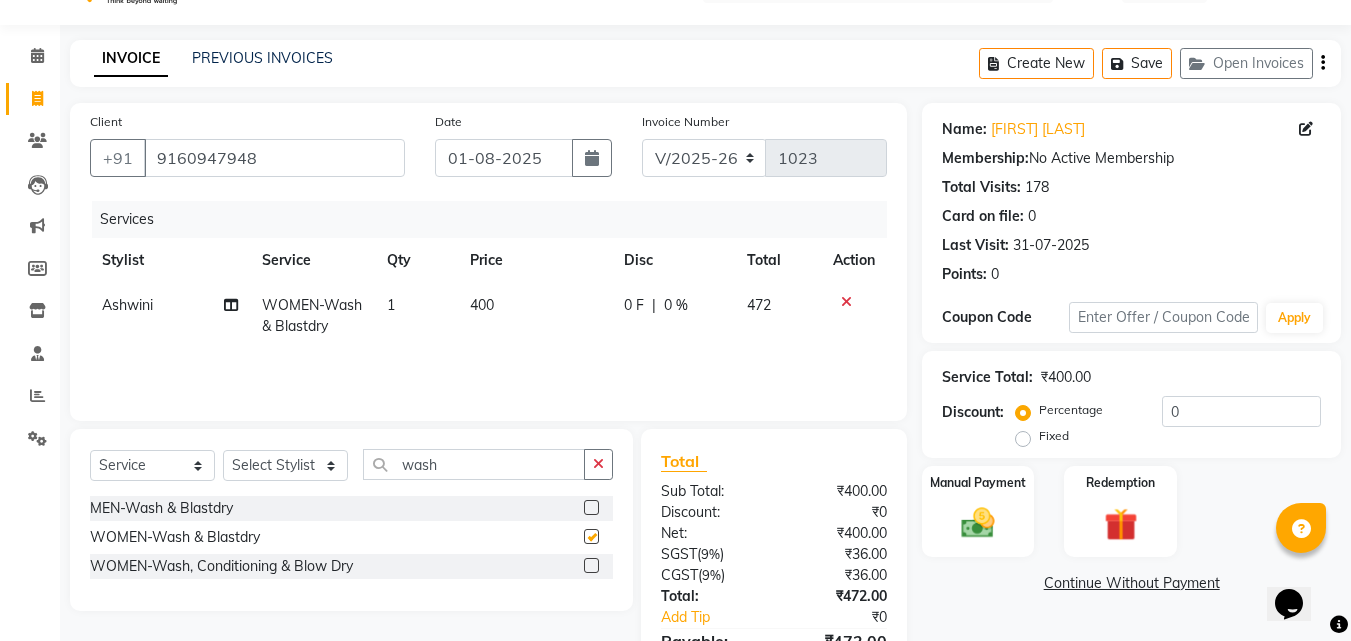 checkbox on "false" 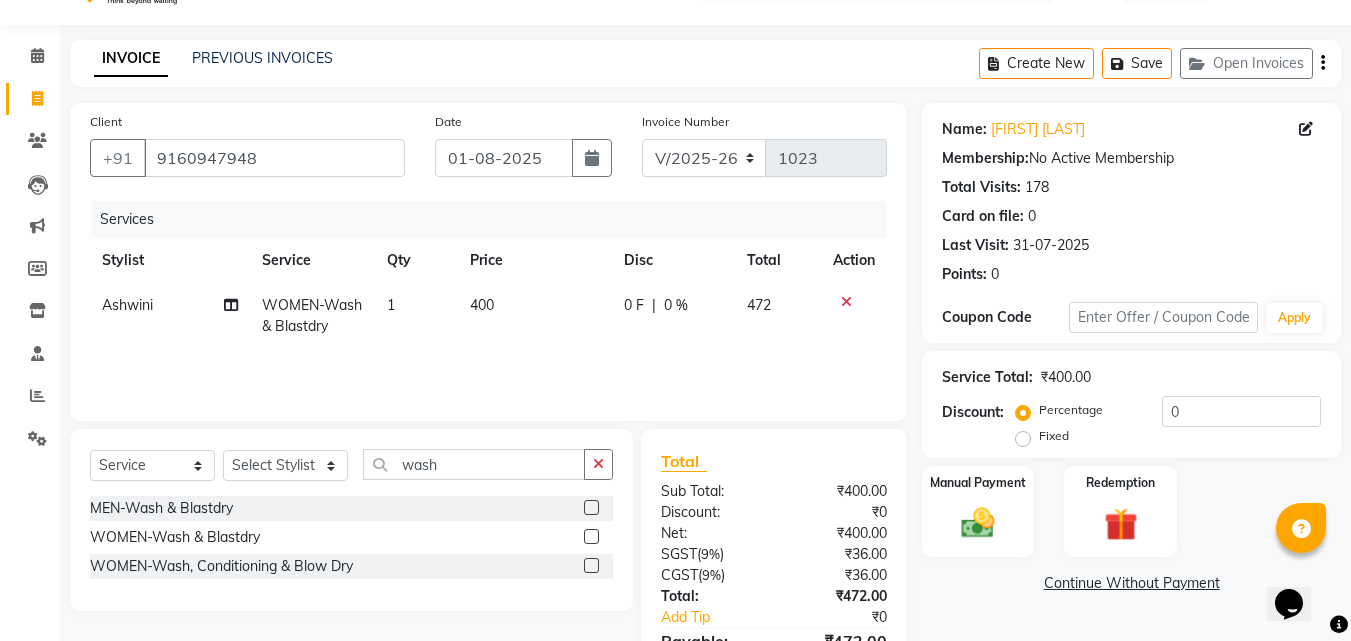 click on "400" 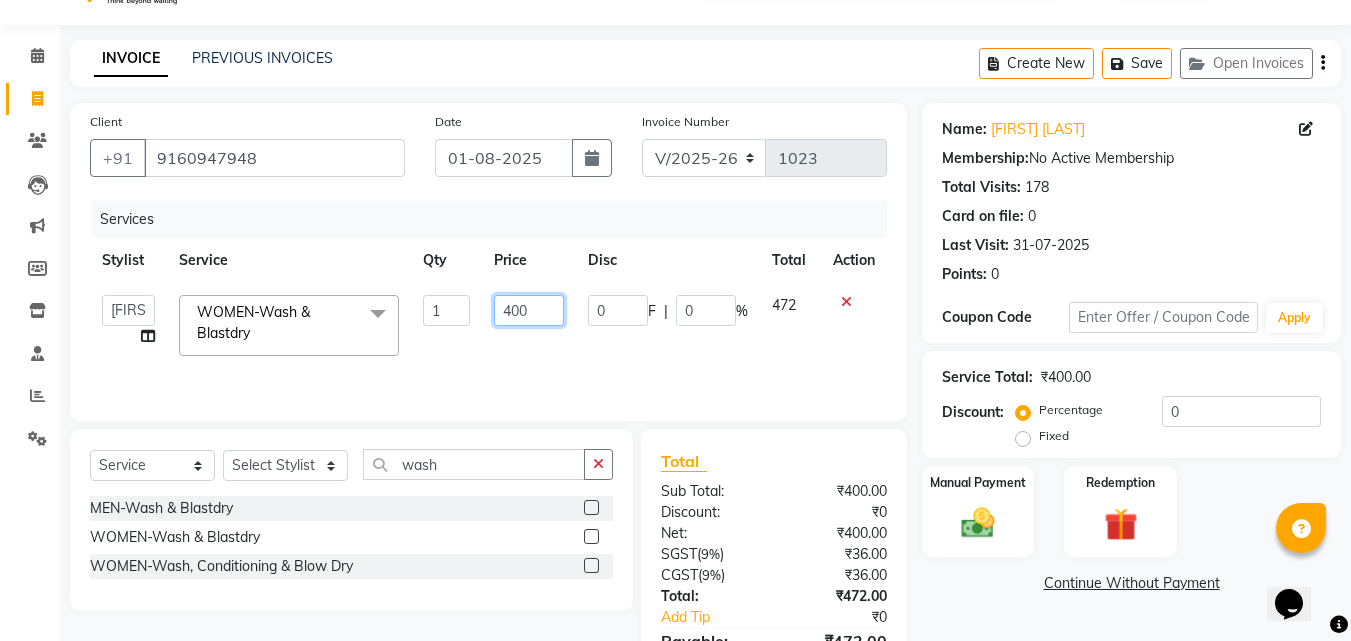 click on "400" 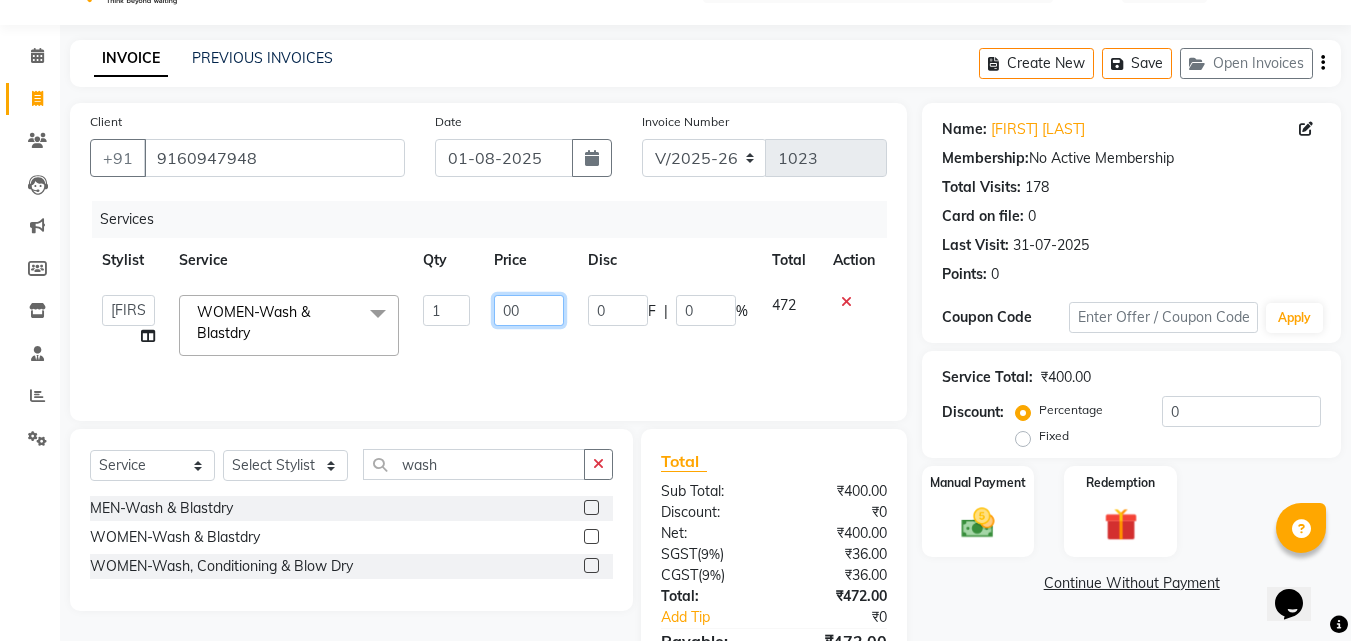 type on "500" 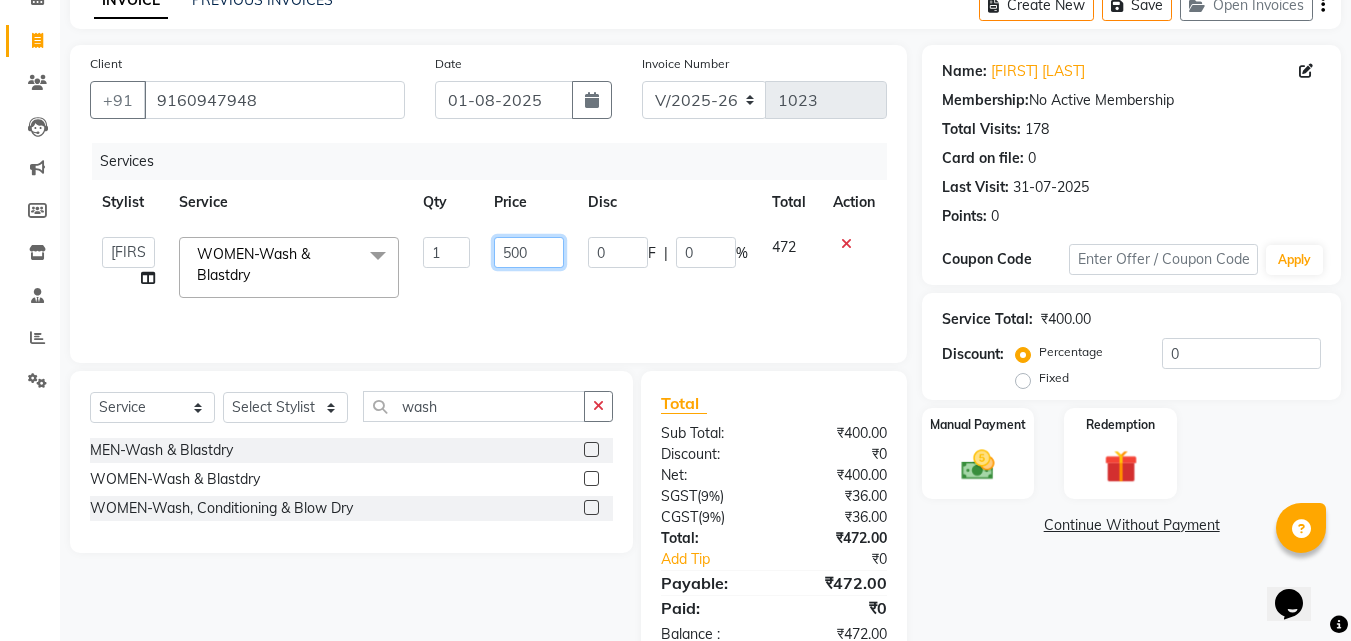 scroll, scrollTop: 159, scrollLeft: 0, axis: vertical 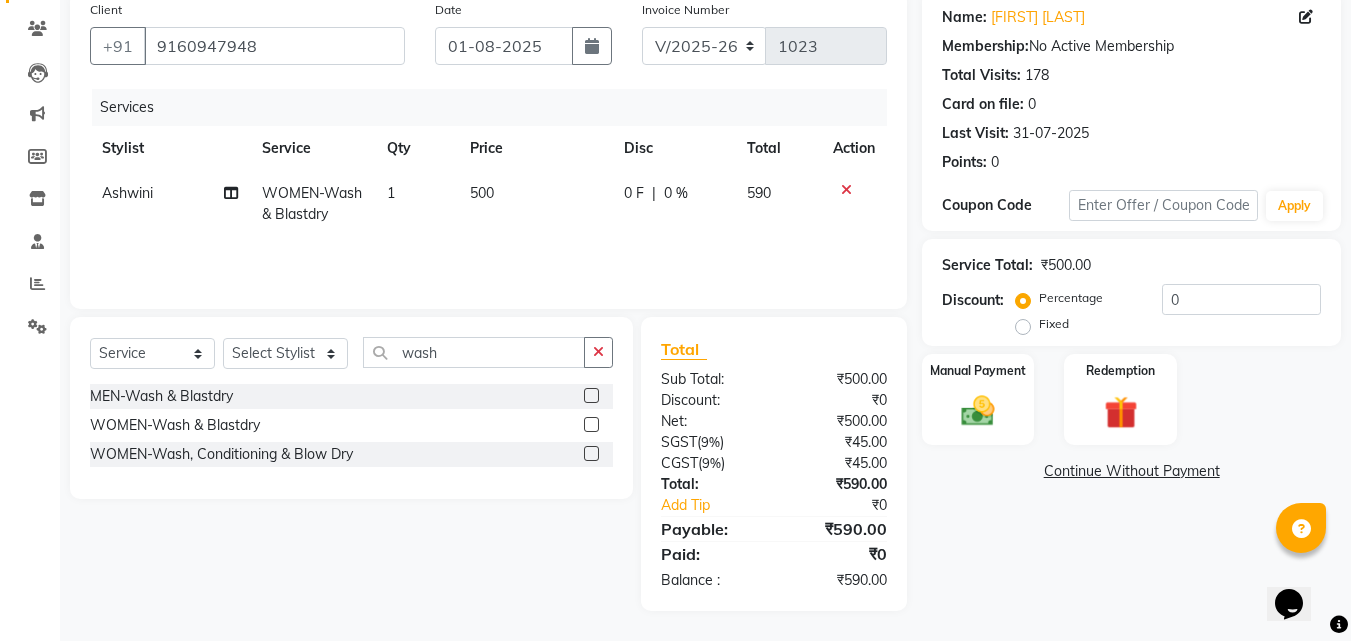 click on "Name: [FIRST] [LAST] Membership:  No Active Membership  Total Visits:  [NUMBER] Card on file:  [NUMBER] Last Visit:   [DATE] Points:   [NUMBER]  Coupon Code Apply Service Total:  ₹500.00  Discount:  Percentage   Fixed  [NUMBER] Manual Payment Redemption  Continue Without Payment" 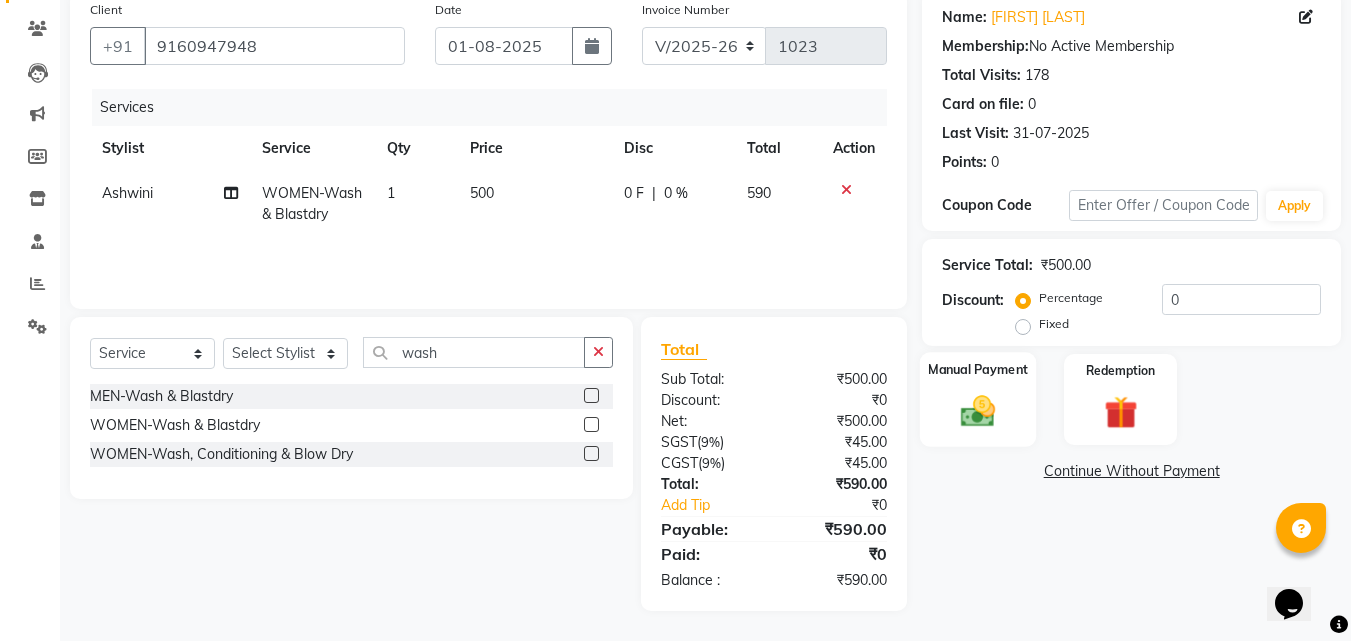 click 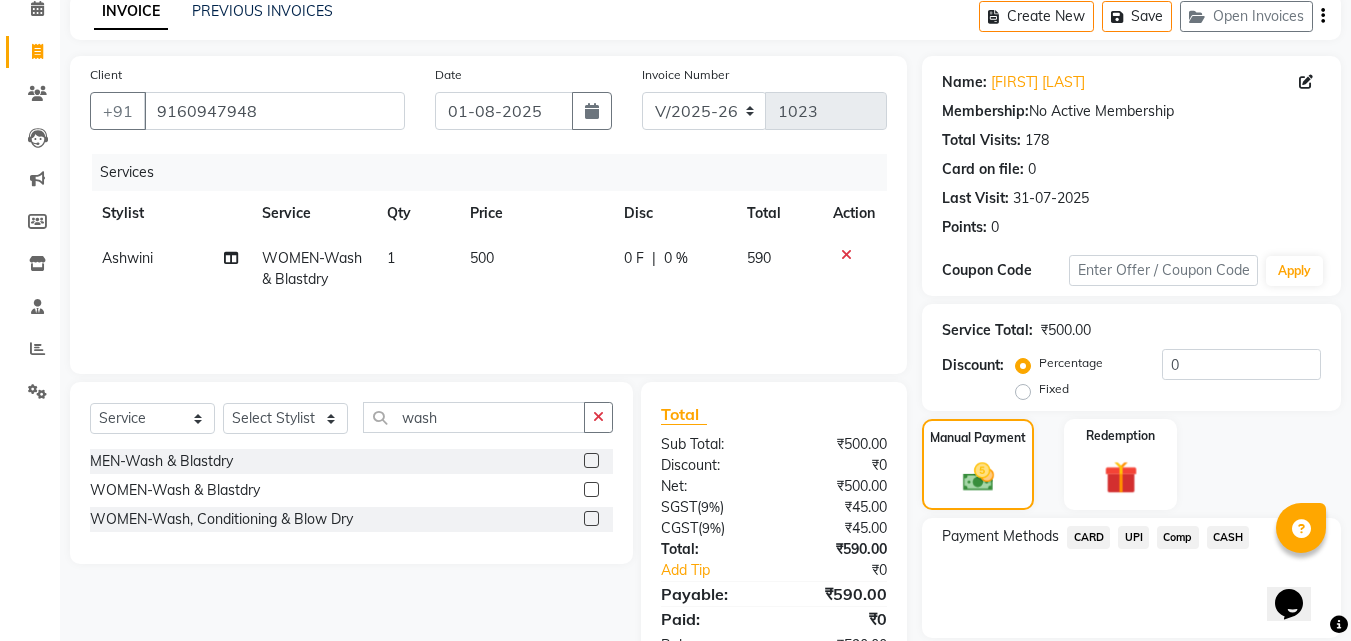 scroll, scrollTop: 59, scrollLeft: 0, axis: vertical 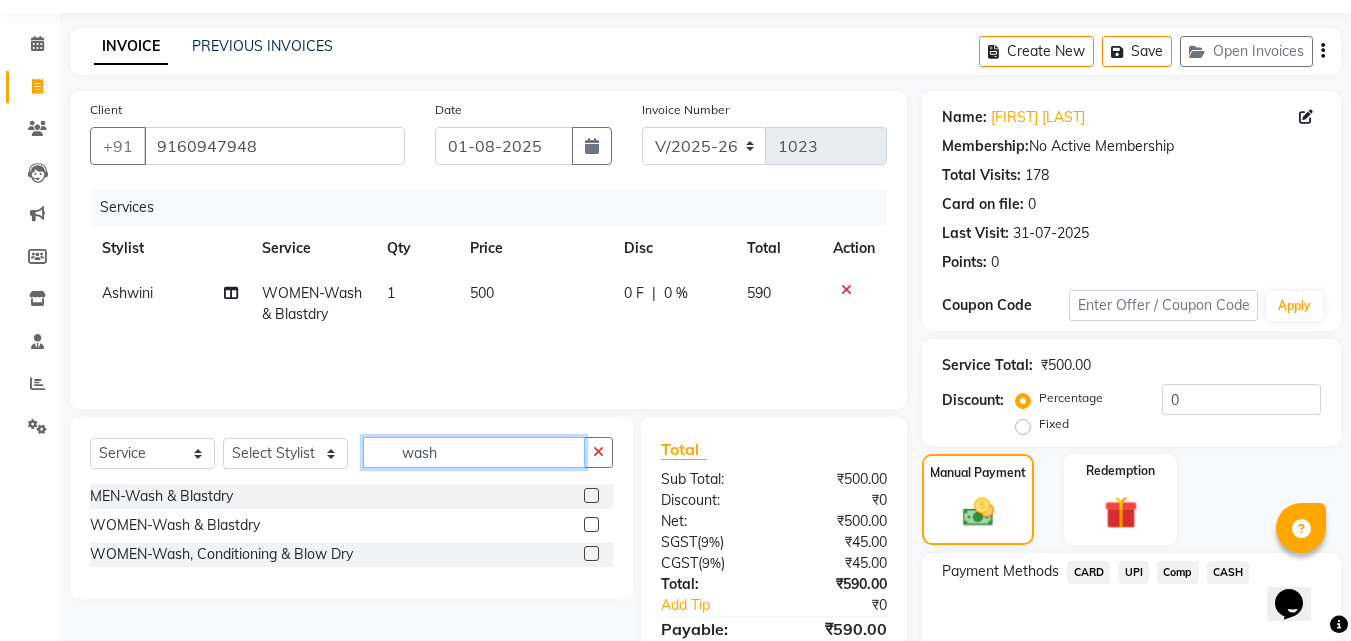 click on "wash" 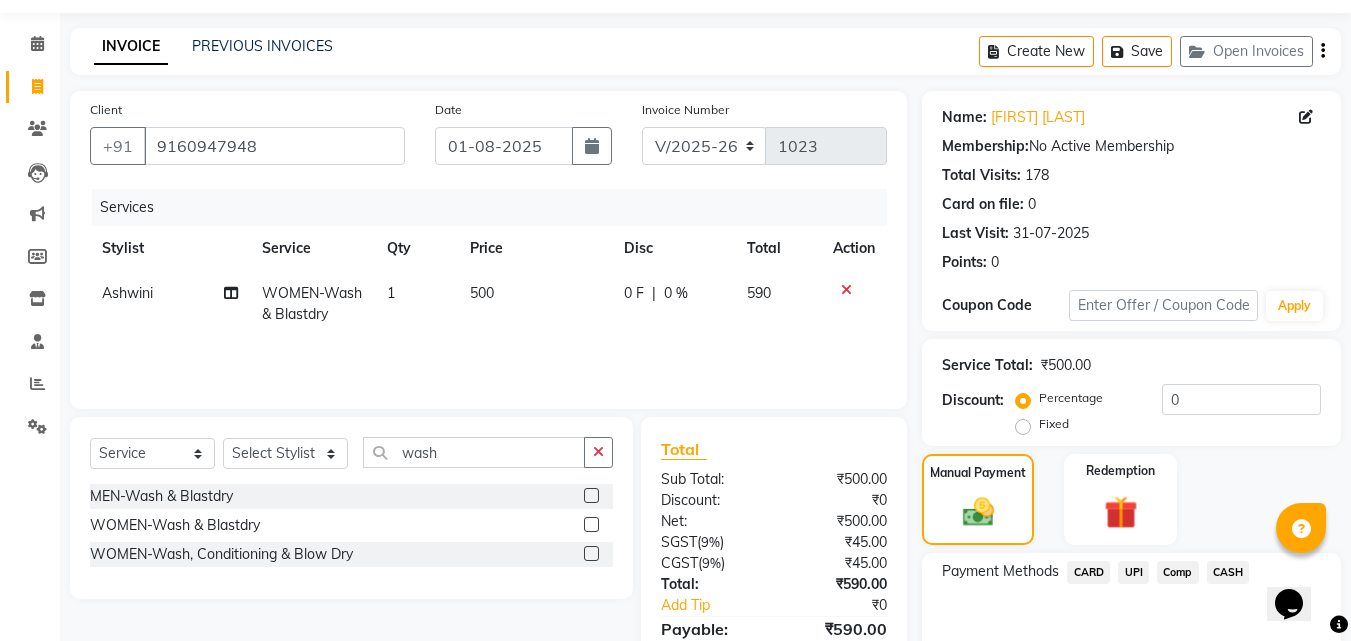 drag, startPoint x: 497, startPoint y: 307, endPoint x: 483, endPoint y: 287, distance: 24.41311 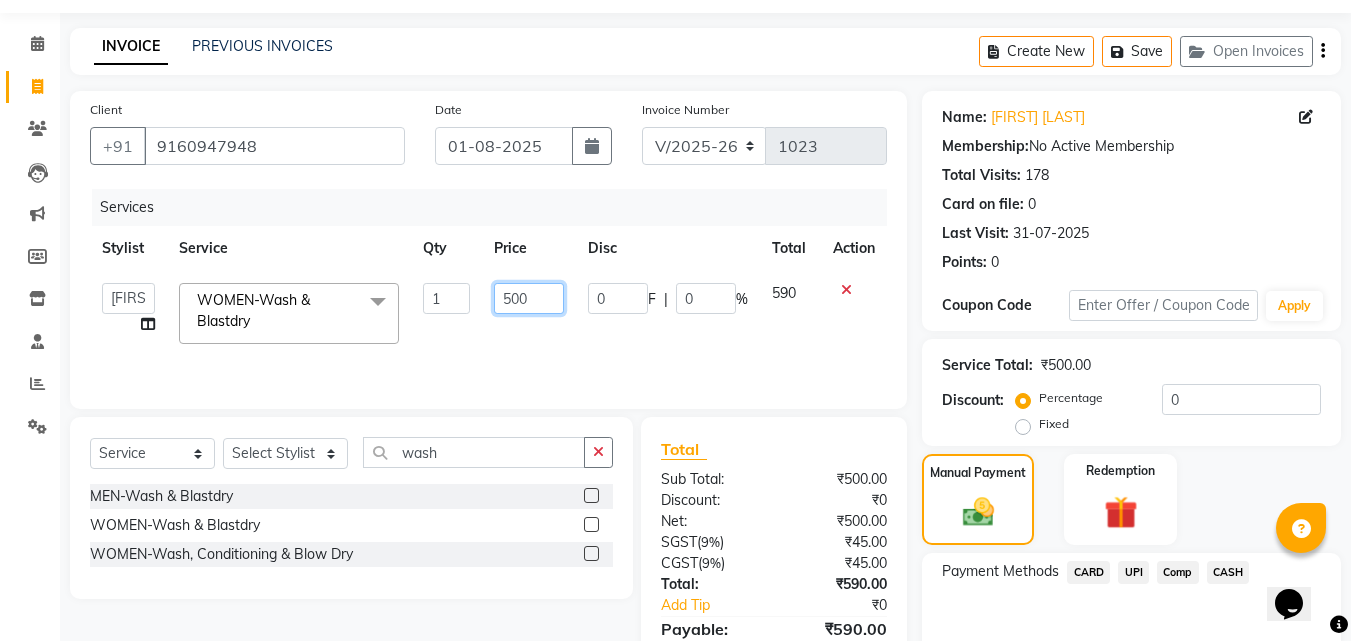 click on "500" 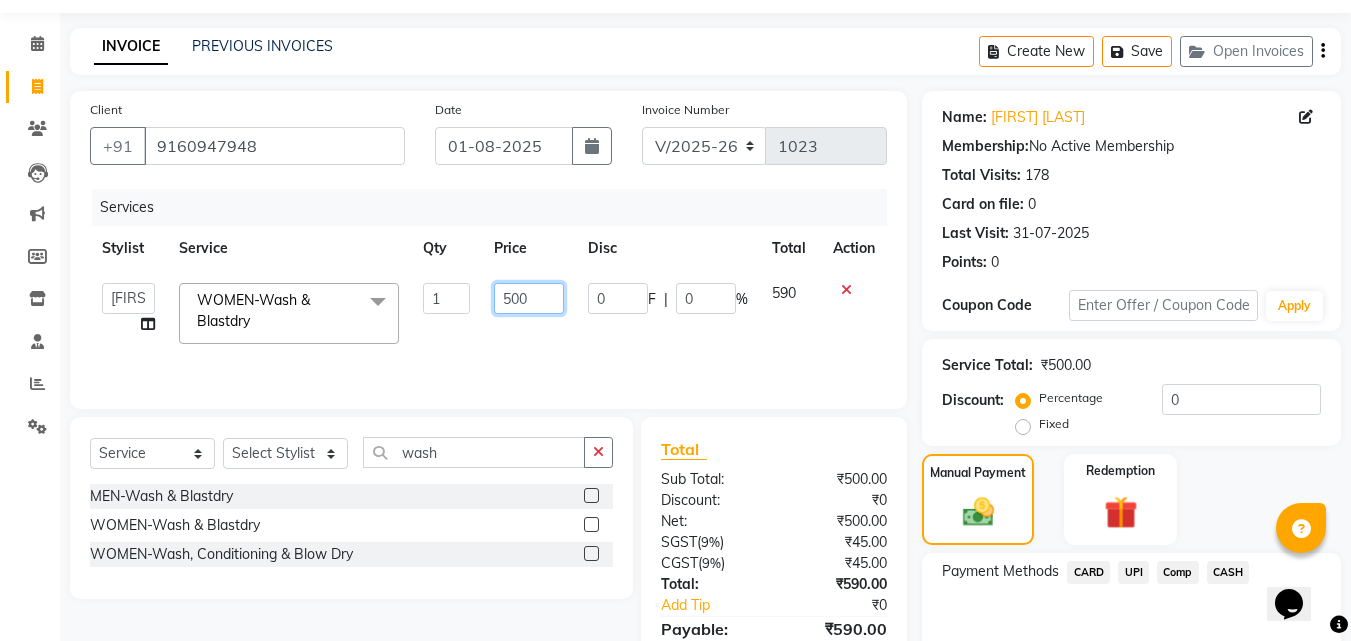click on "500" 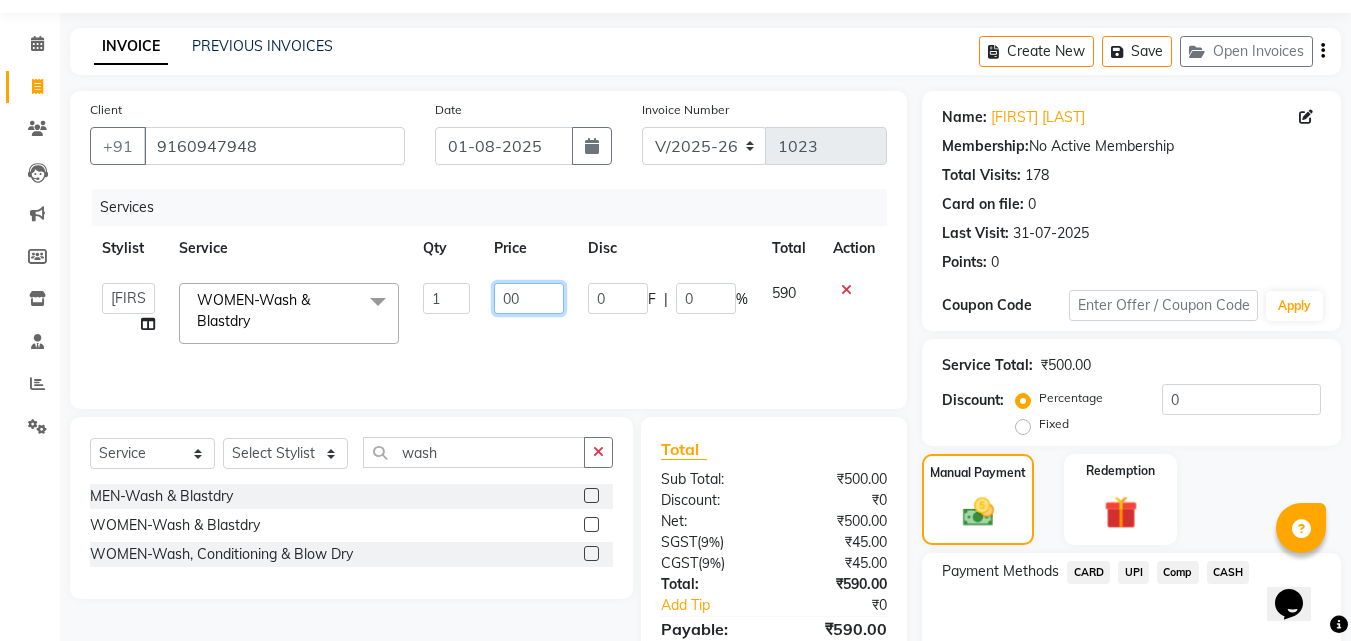 type on "400" 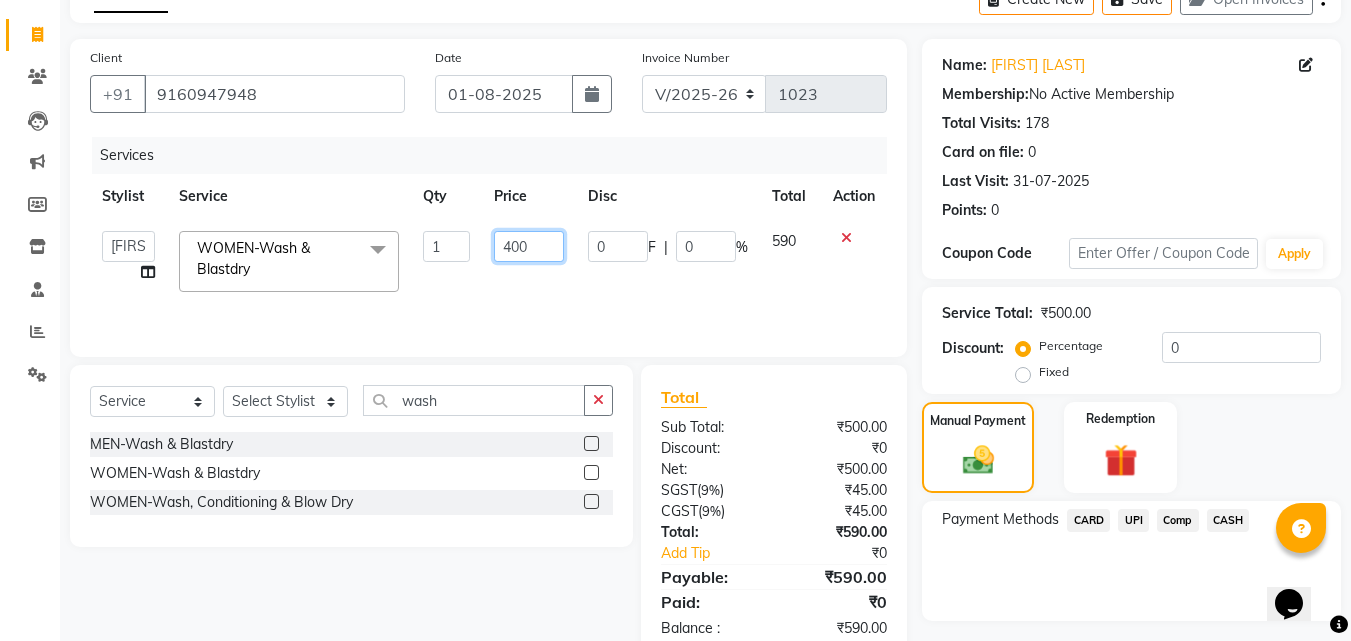 scroll, scrollTop: 162, scrollLeft: 0, axis: vertical 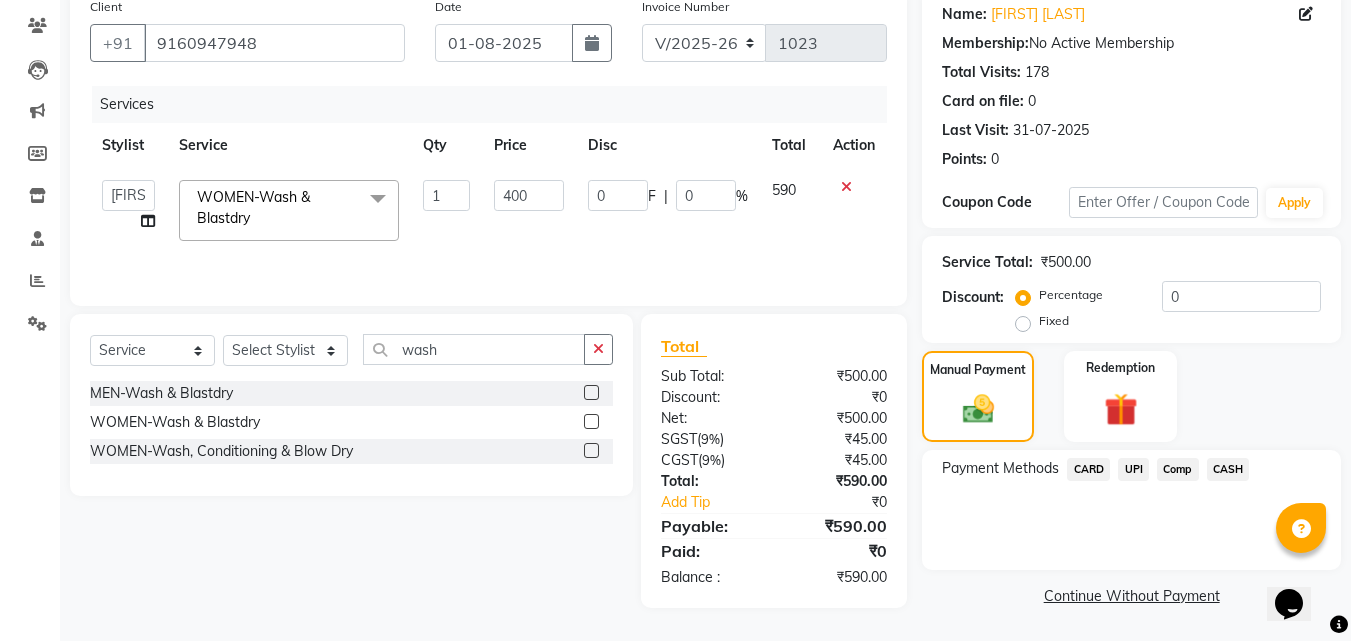 click on "Payment Methods  CARD   UPI   Comp   CASH" 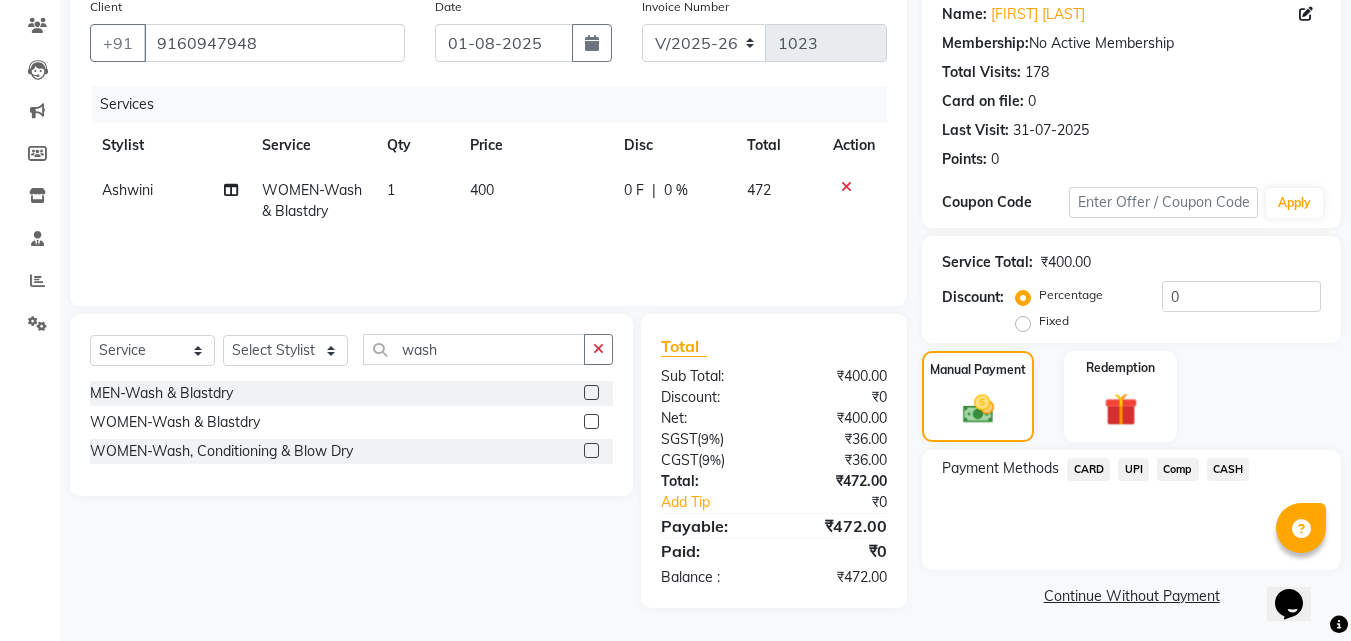 click on "UPI" 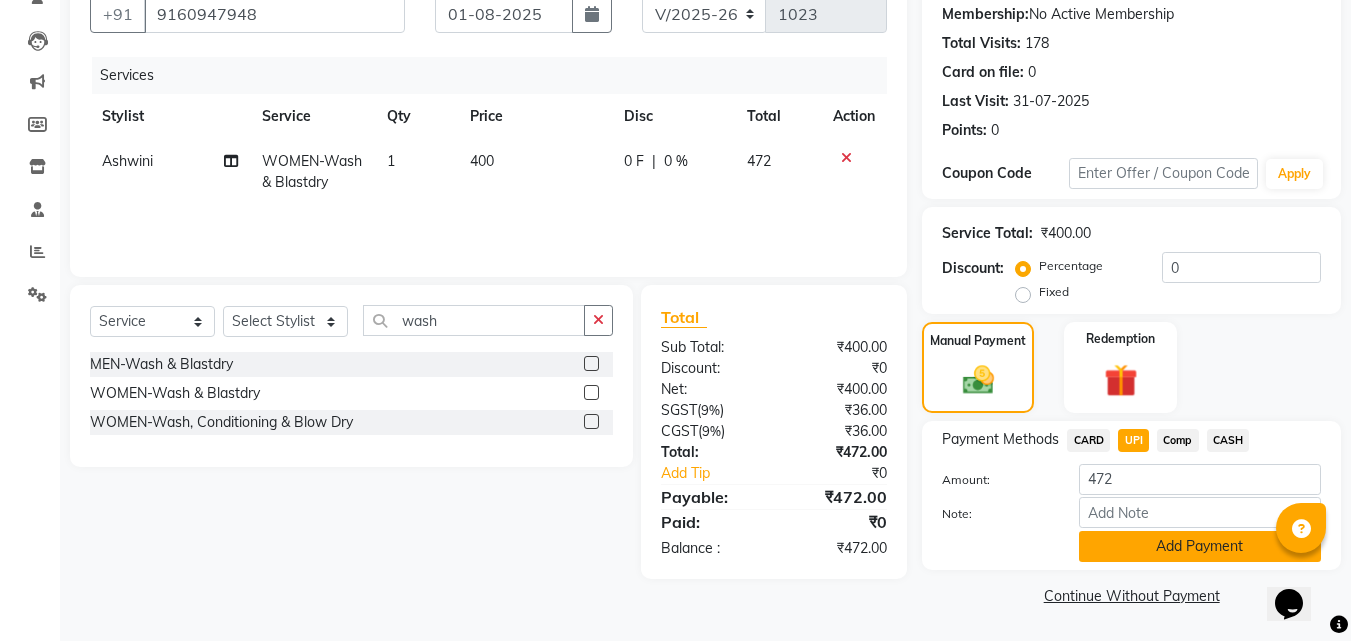 click on "Add Payment" 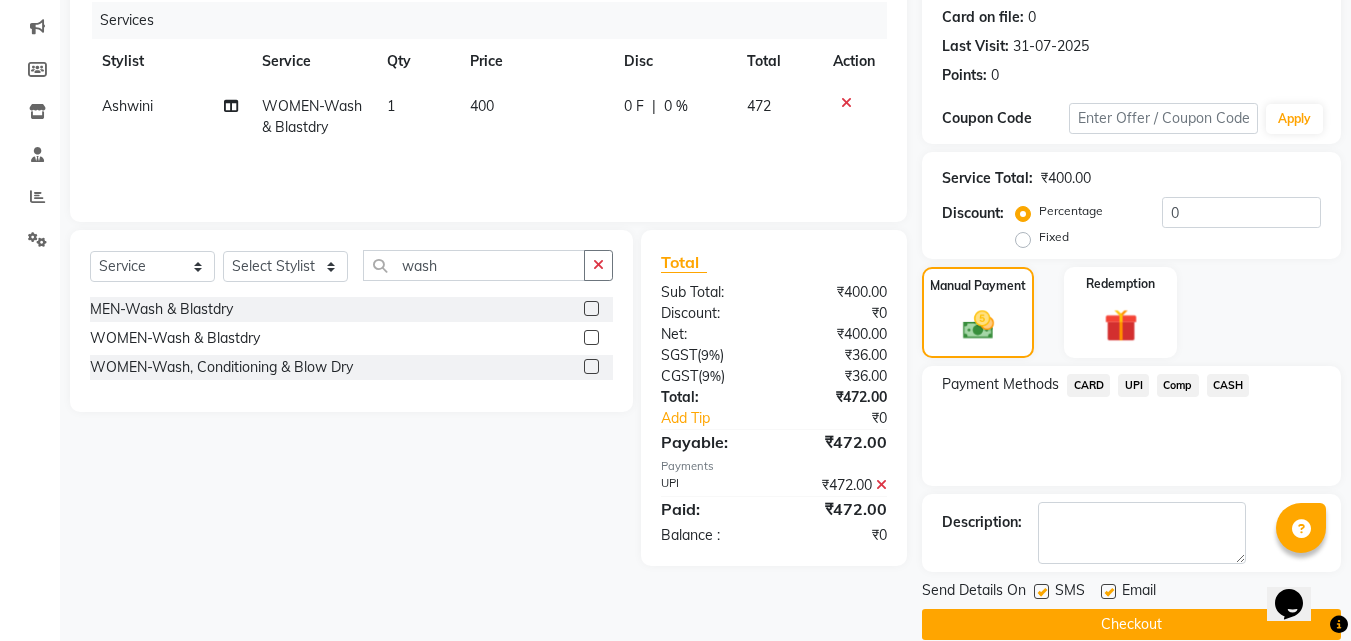 scroll, scrollTop: 275, scrollLeft: 0, axis: vertical 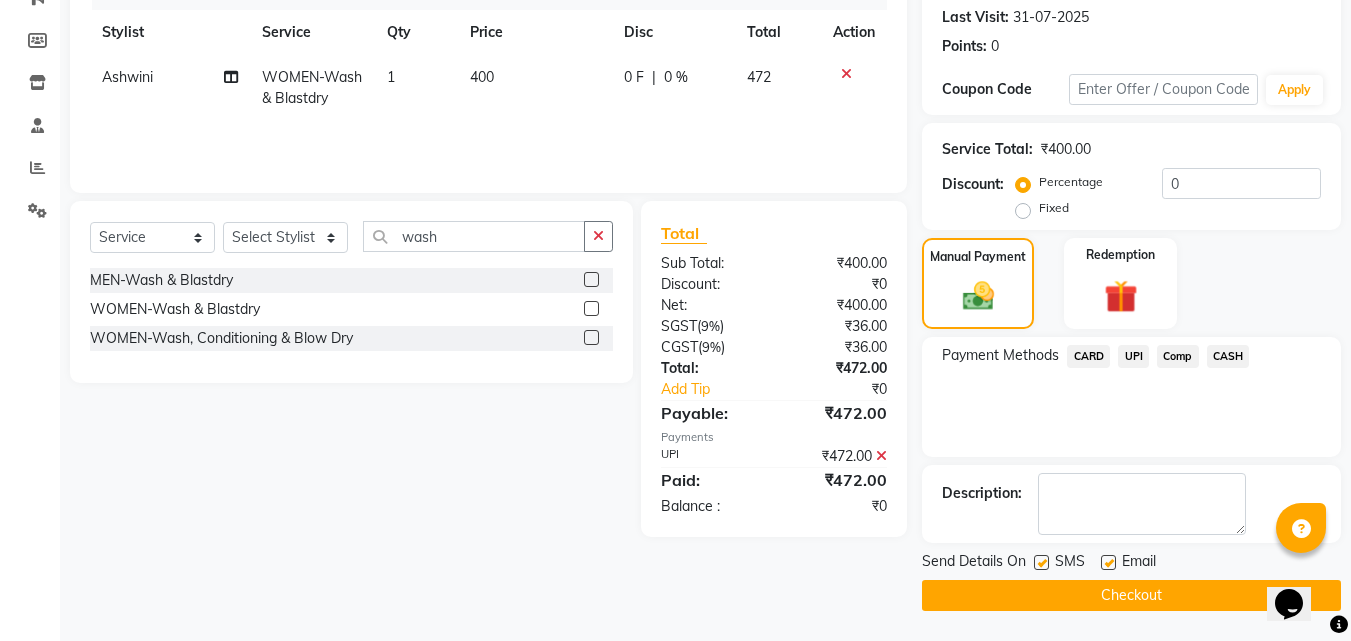 click on "Checkout" 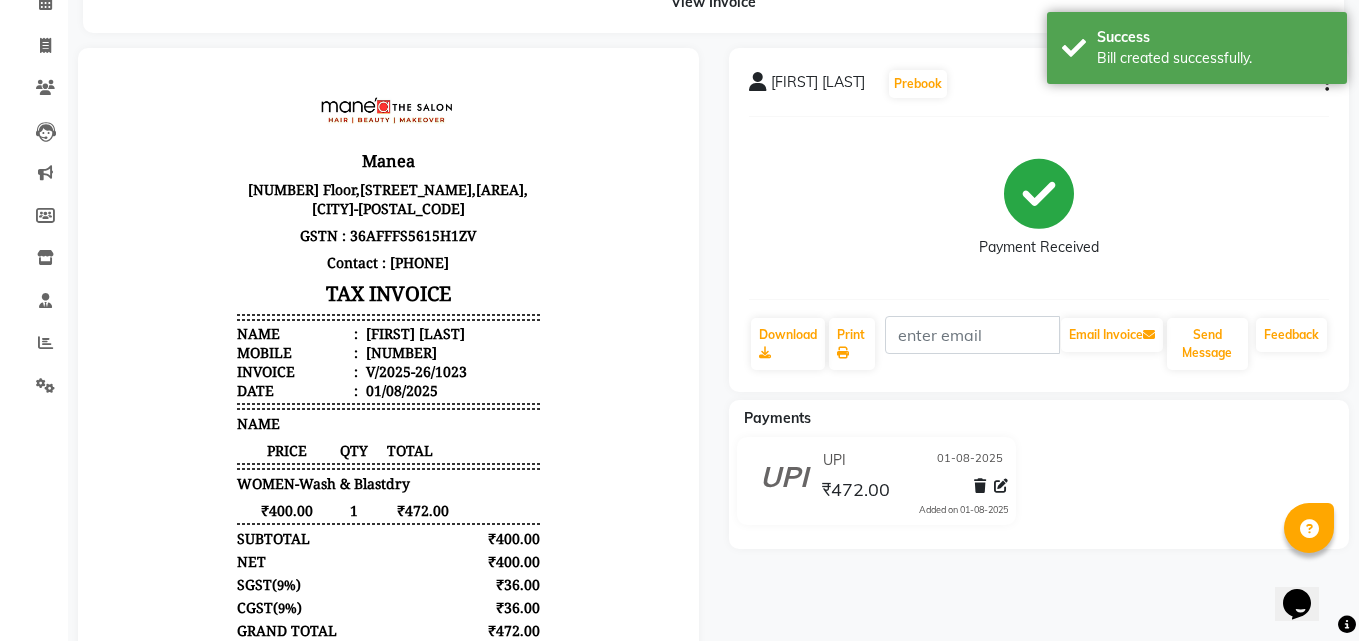 scroll, scrollTop: 0, scrollLeft: 0, axis: both 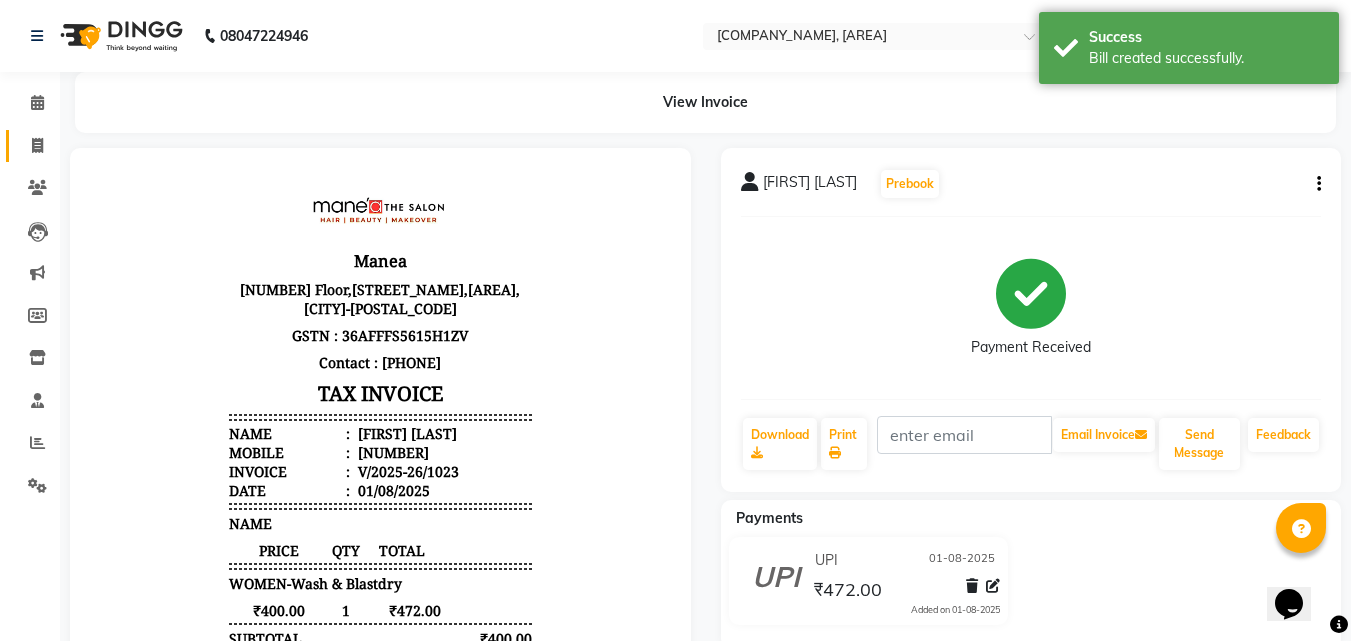 click 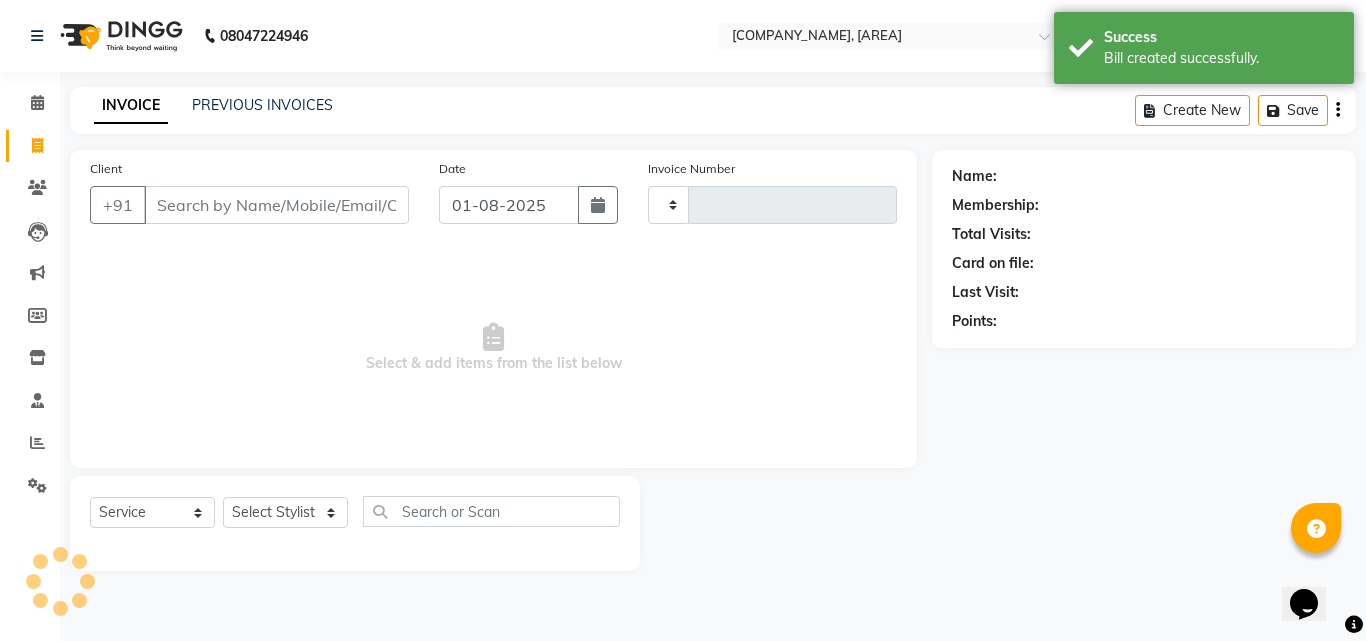 type on "1024" 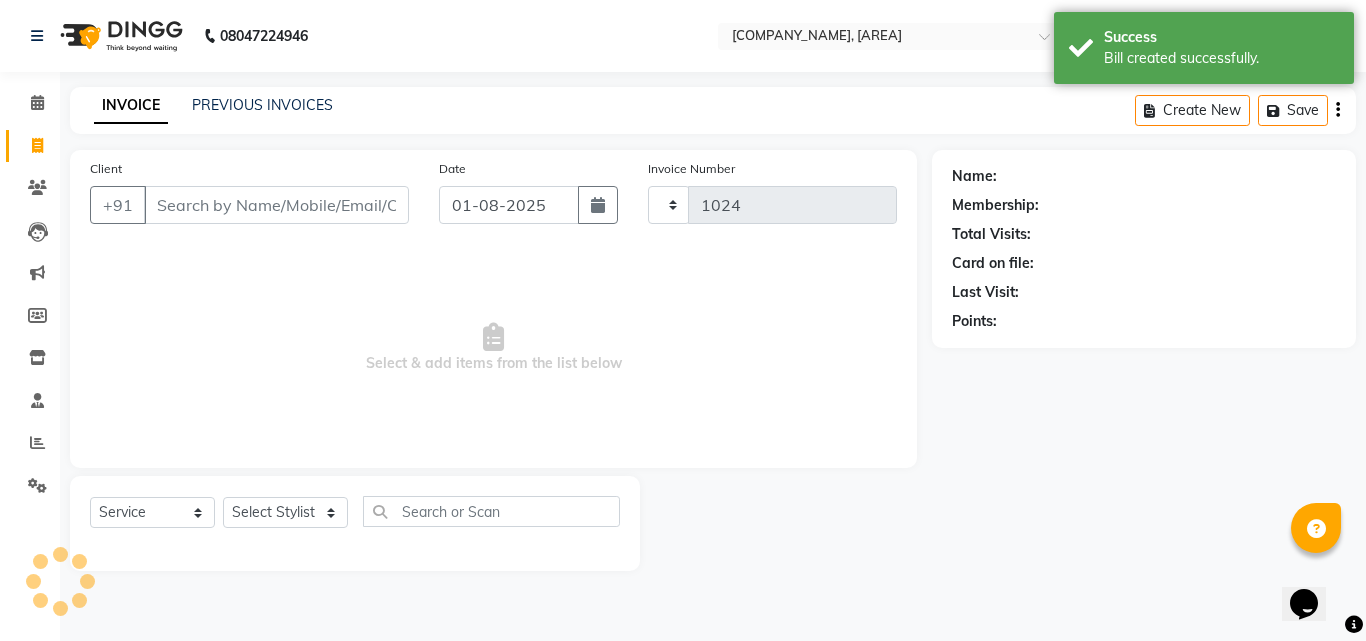 select on "5506" 